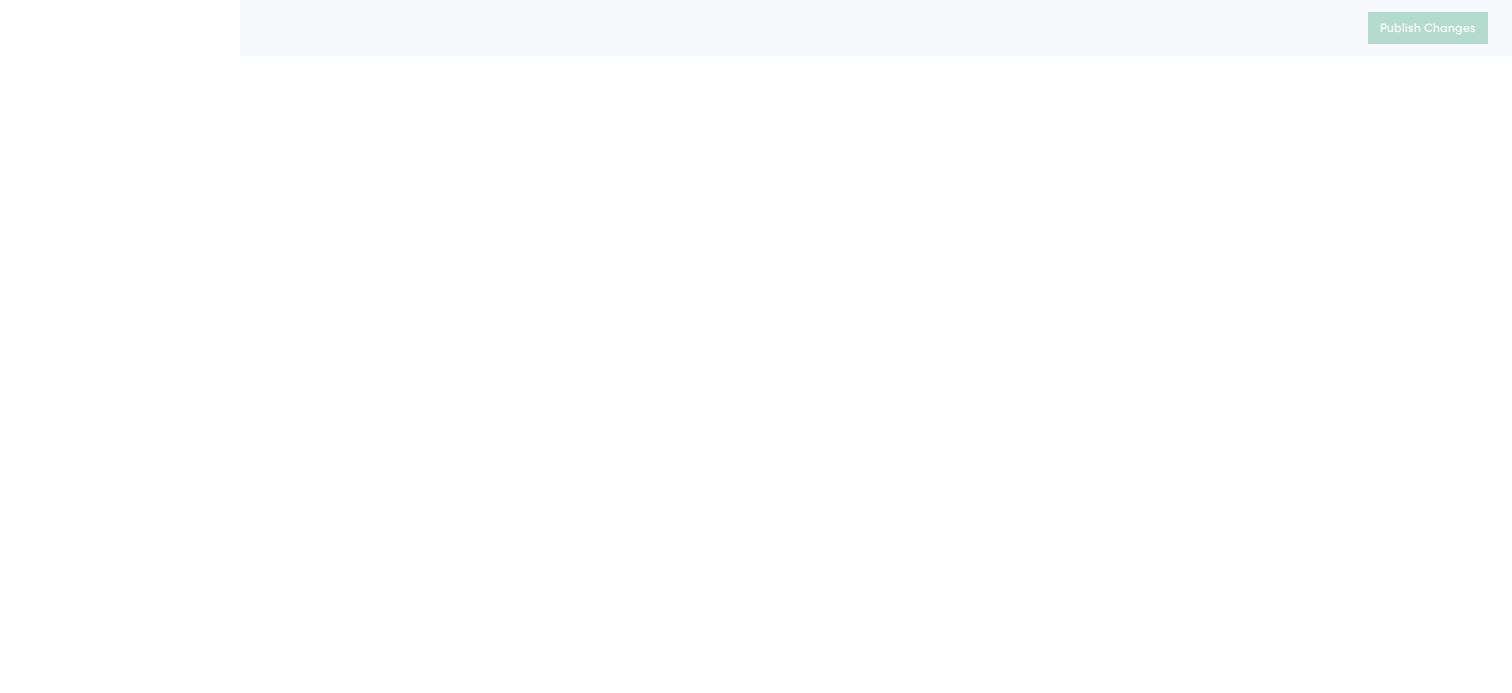 scroll, scrollTop: 0, scrollLeft: 0, axis: both 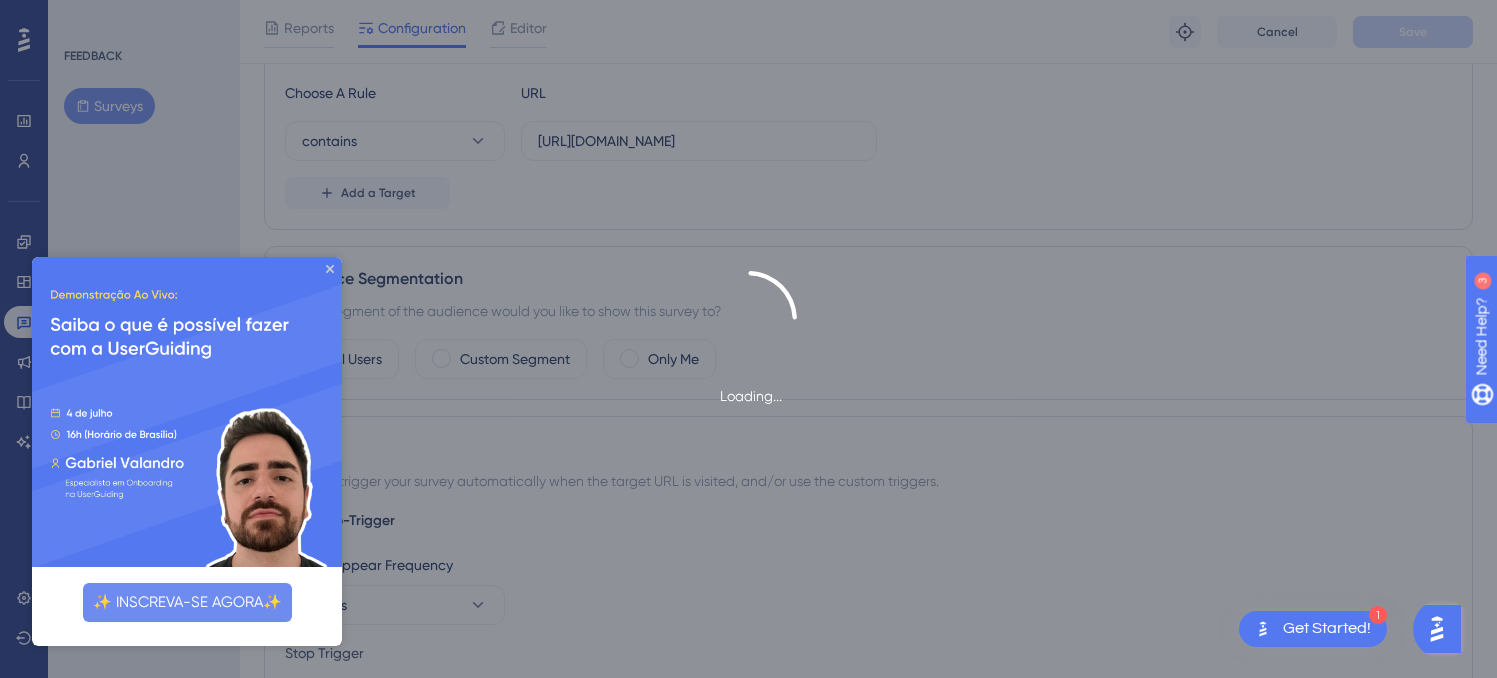 click at bounding box center [187, 412] 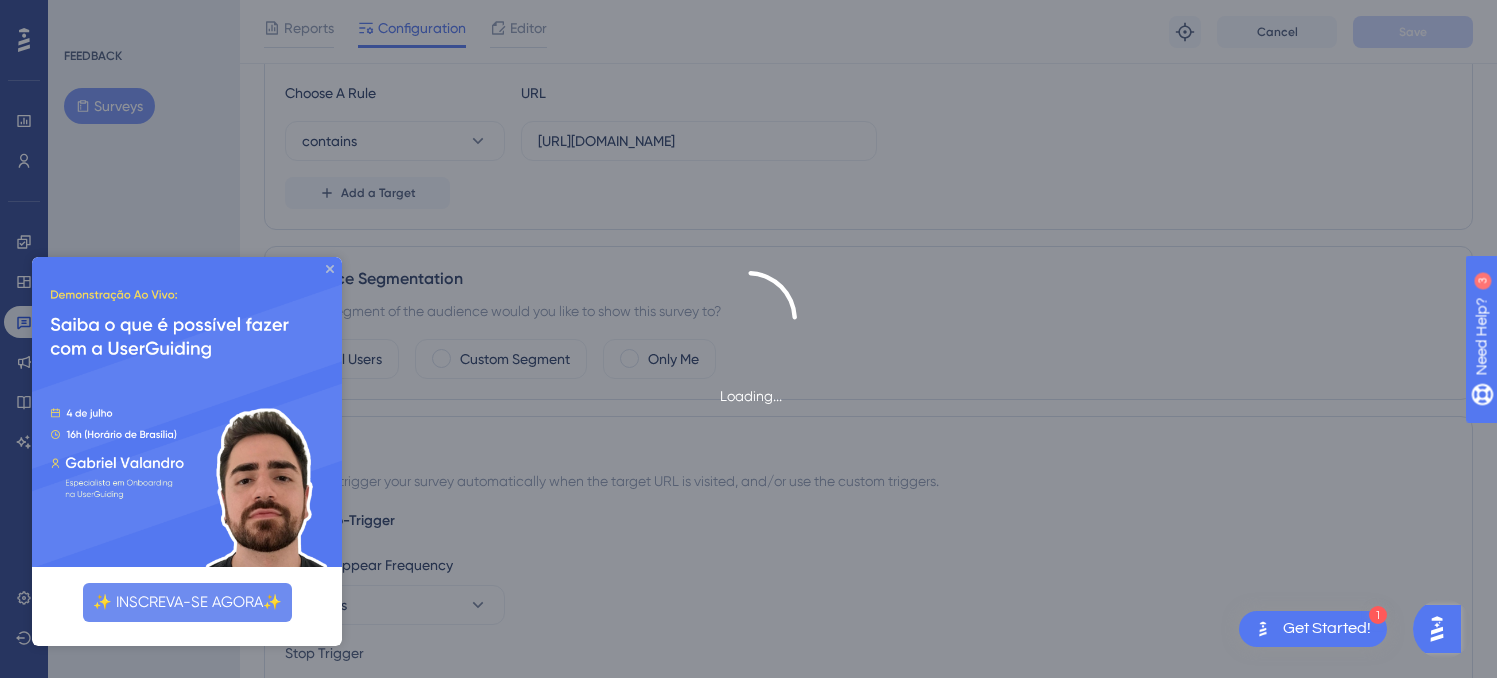 click 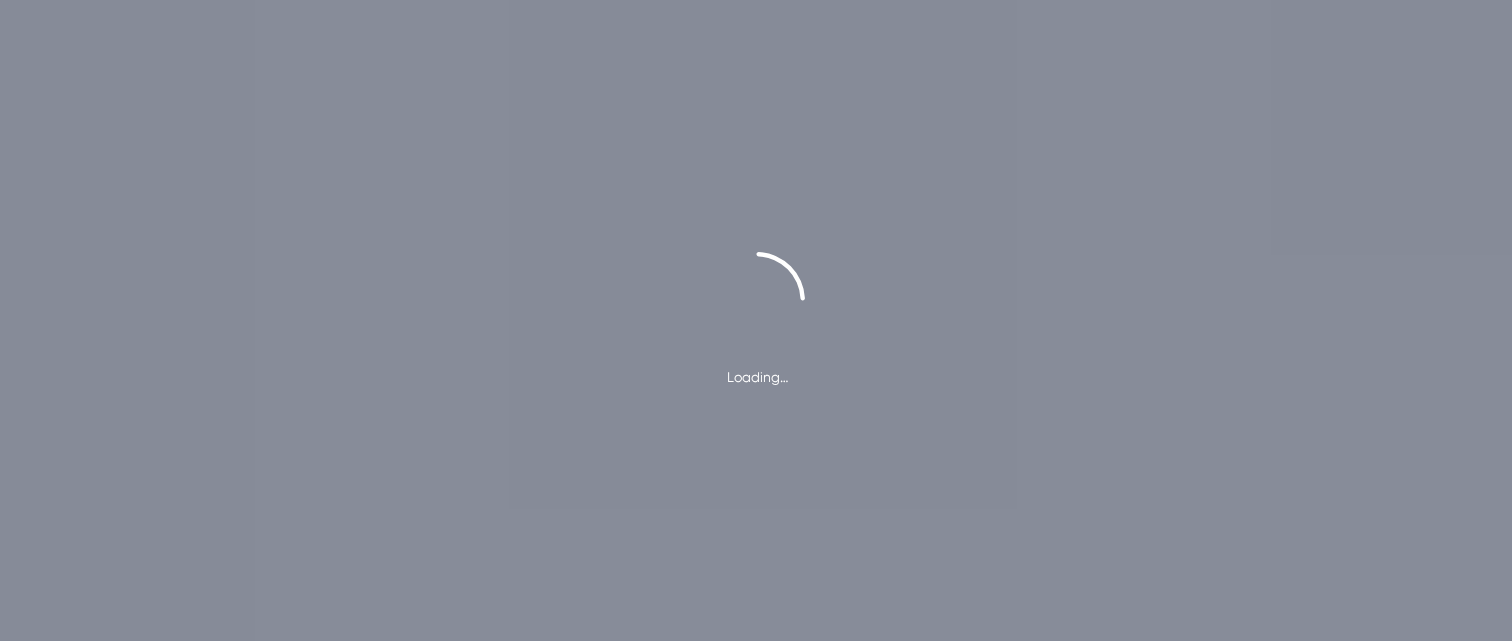 scroll, scrollTop: 0, scrollLeft: 0, axis: both 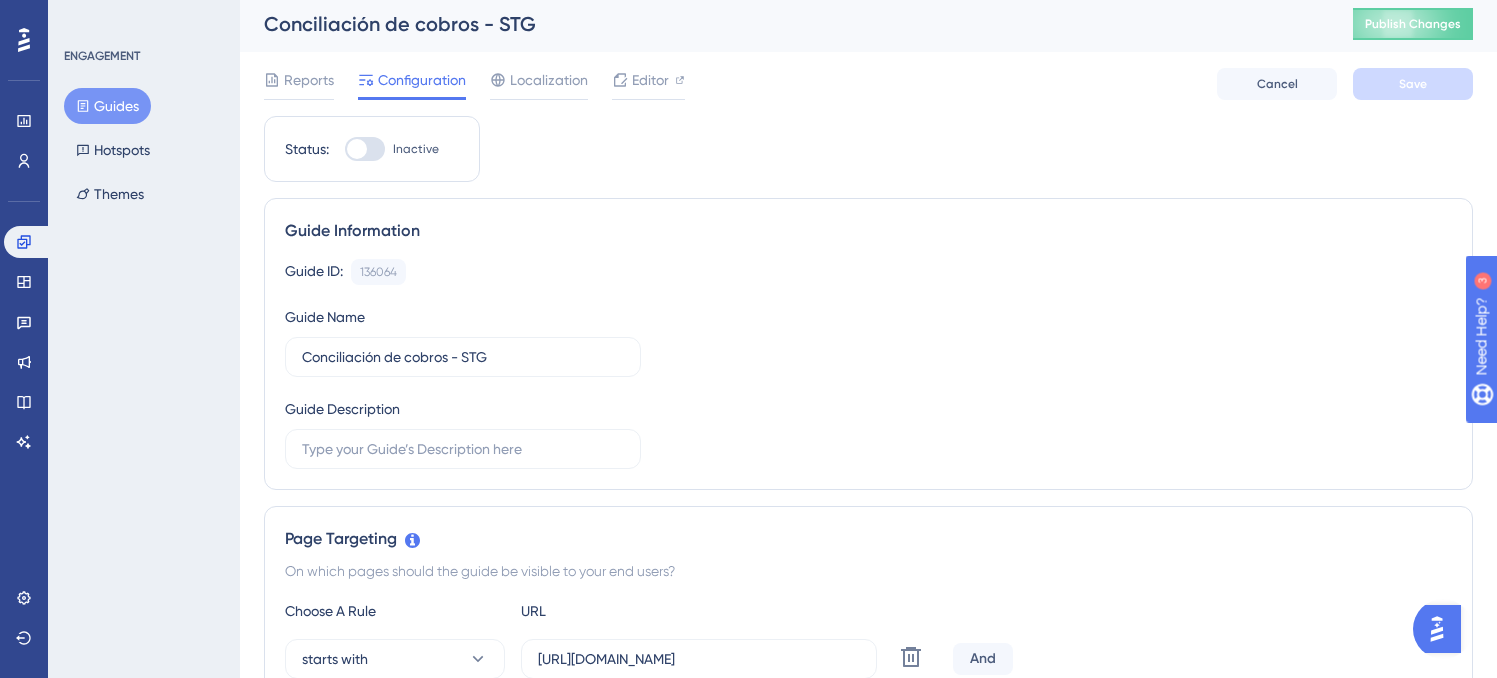 click on "Conciliación de cobros - STG" at bounding box center (783, 24) 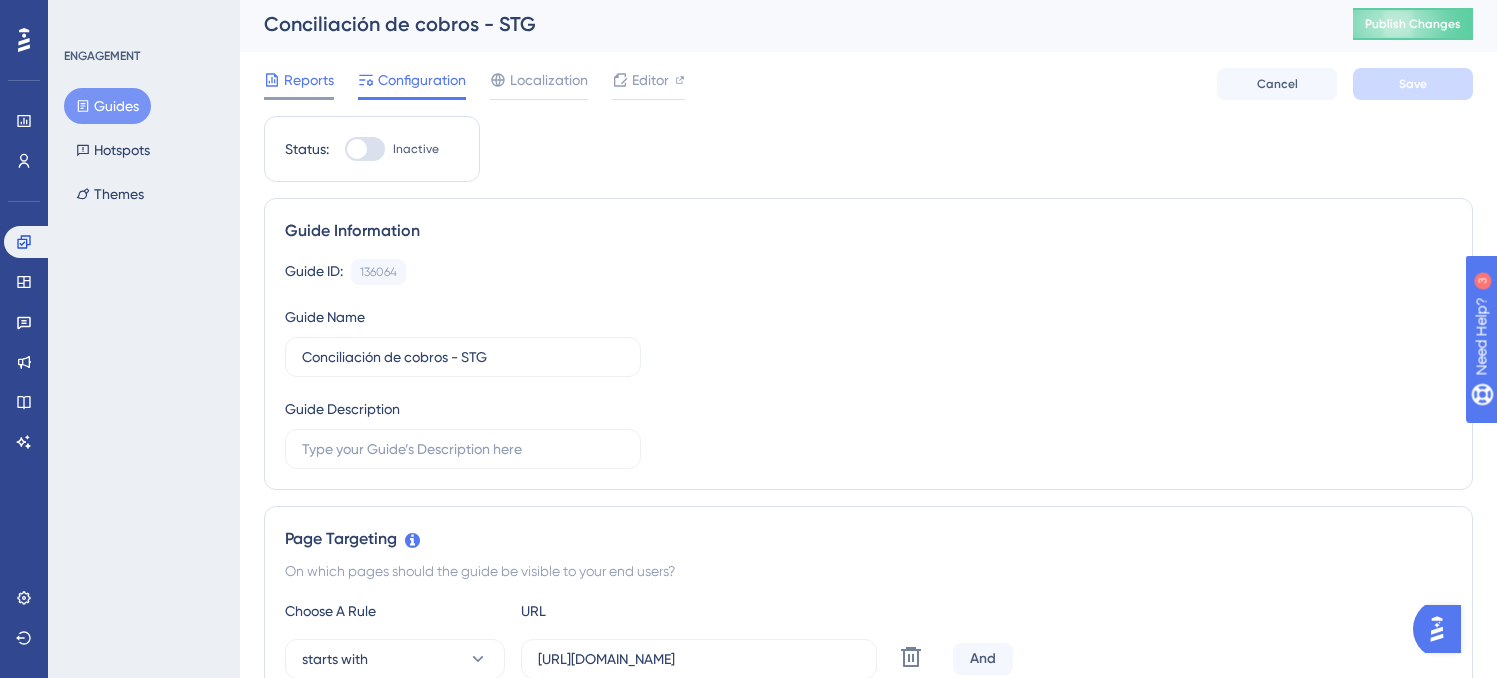 click on "Reports" at bounding box center [309, 80] 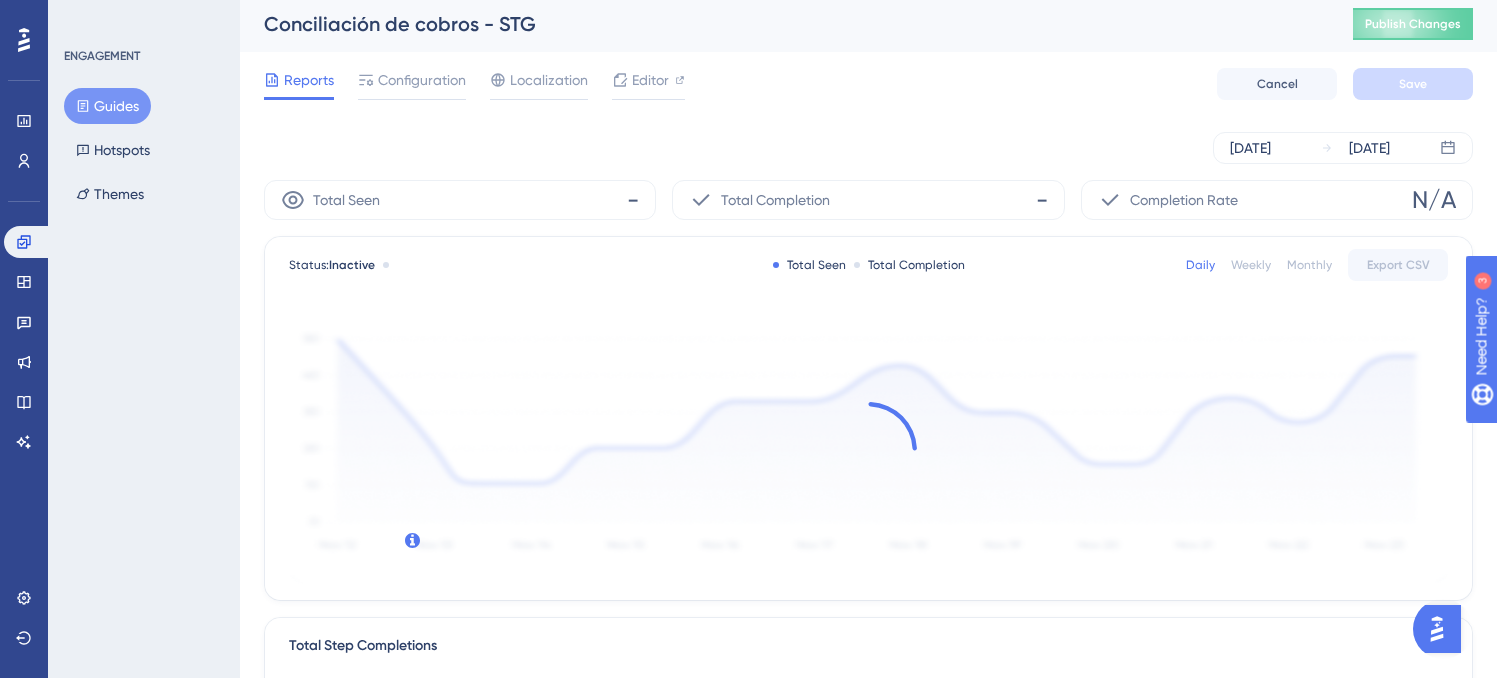 scroll, scrollTop: 0, scrollLeft: 0, axis: both 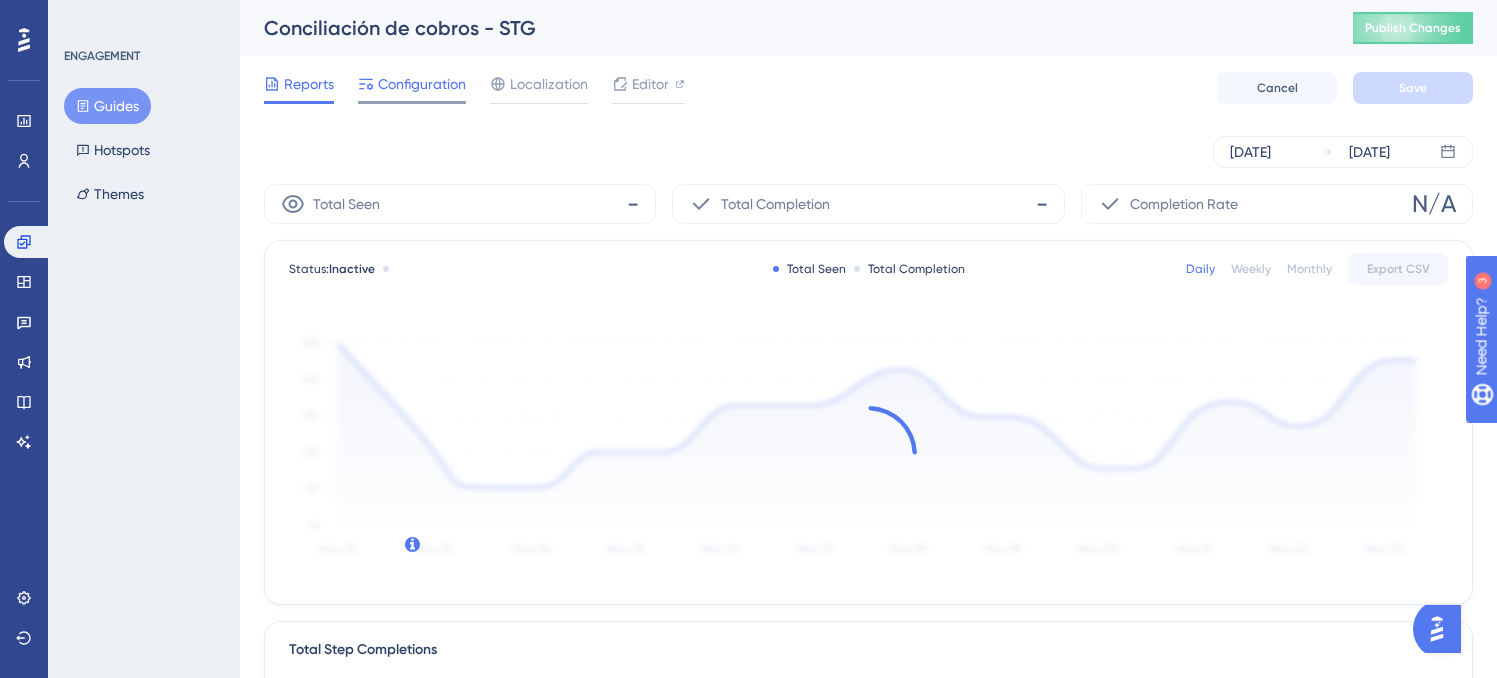 click on "Configuration" at bounding box center (422, 84) 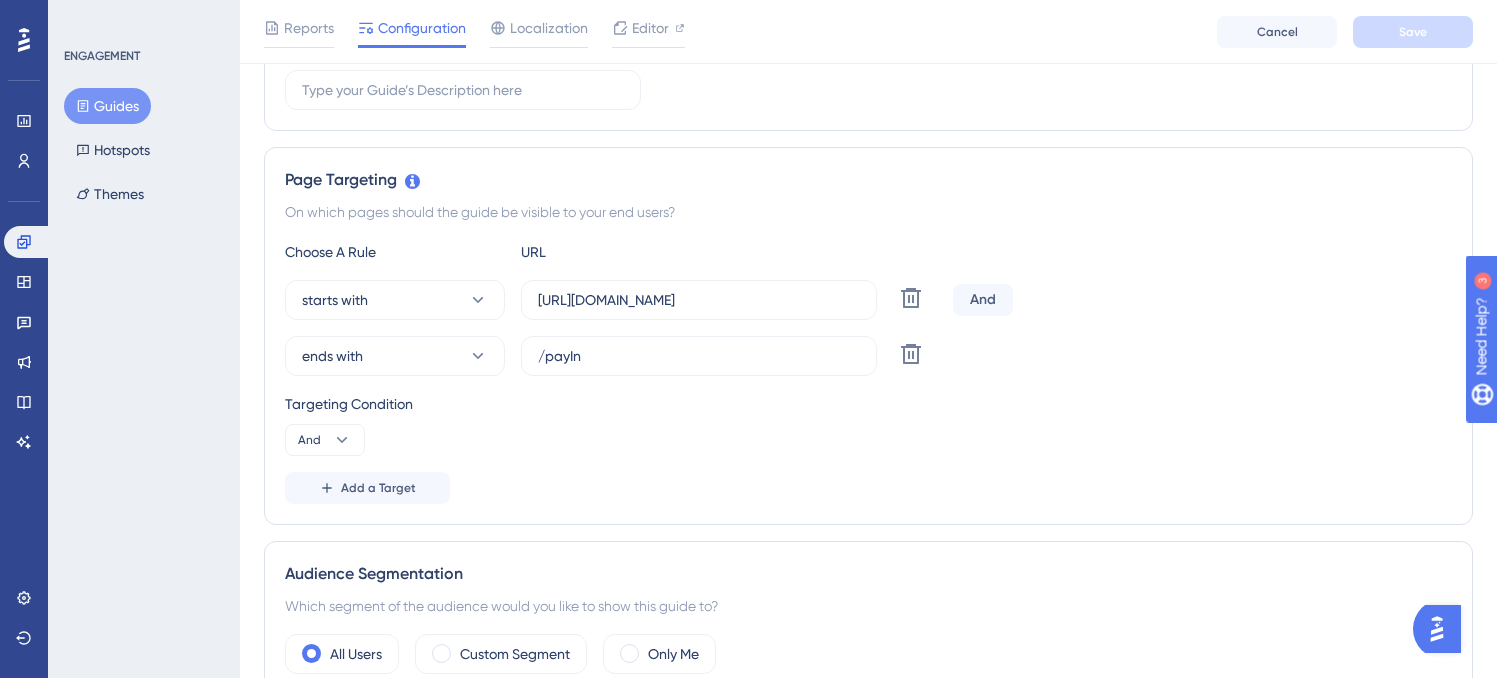 scroll, scrollTop: 377, scrollLeft: 0, axis: vertical 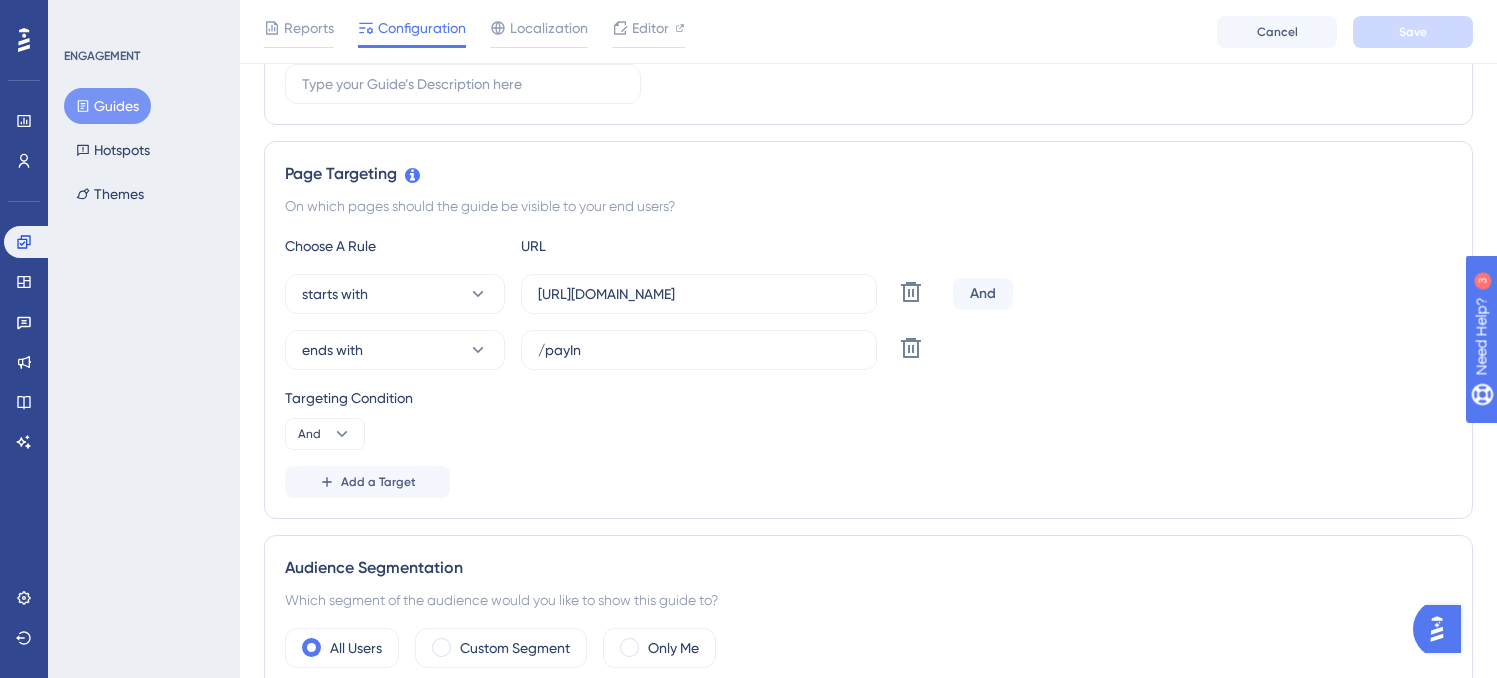 click on "Guides" at bounding box center (107, 106) 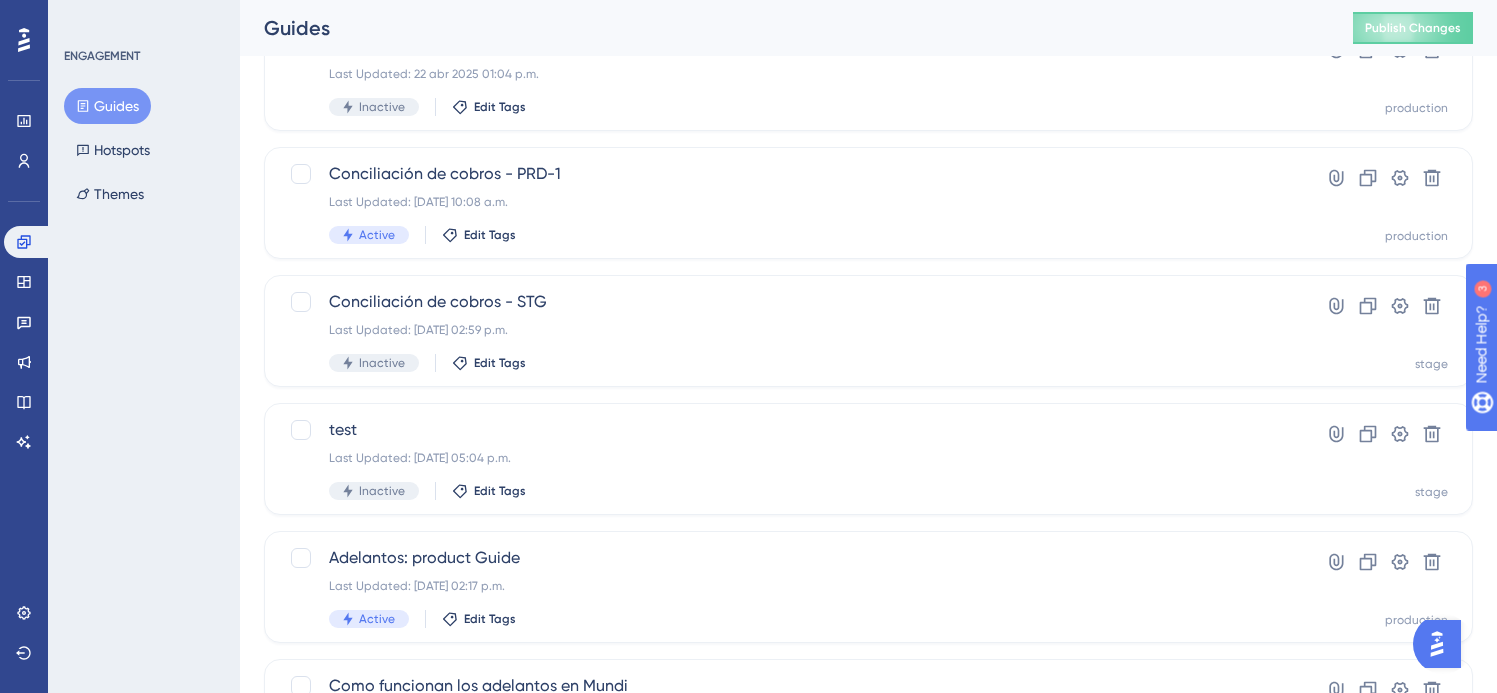 scroll, scrollTop: 679, scrollLeft: 0, axis: vertical 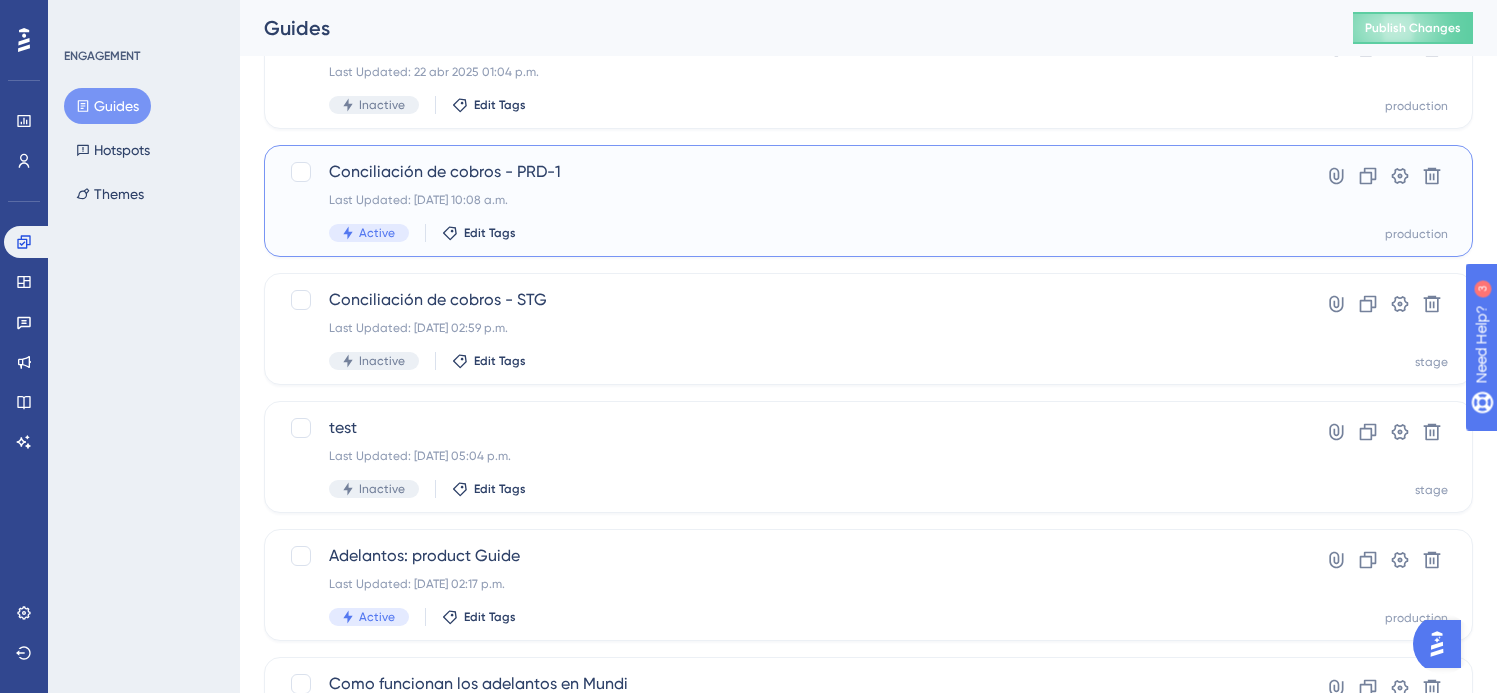 click on "Last Updated: 19 feb 2025 10:08 a.m." at bounding box center [788, 200] 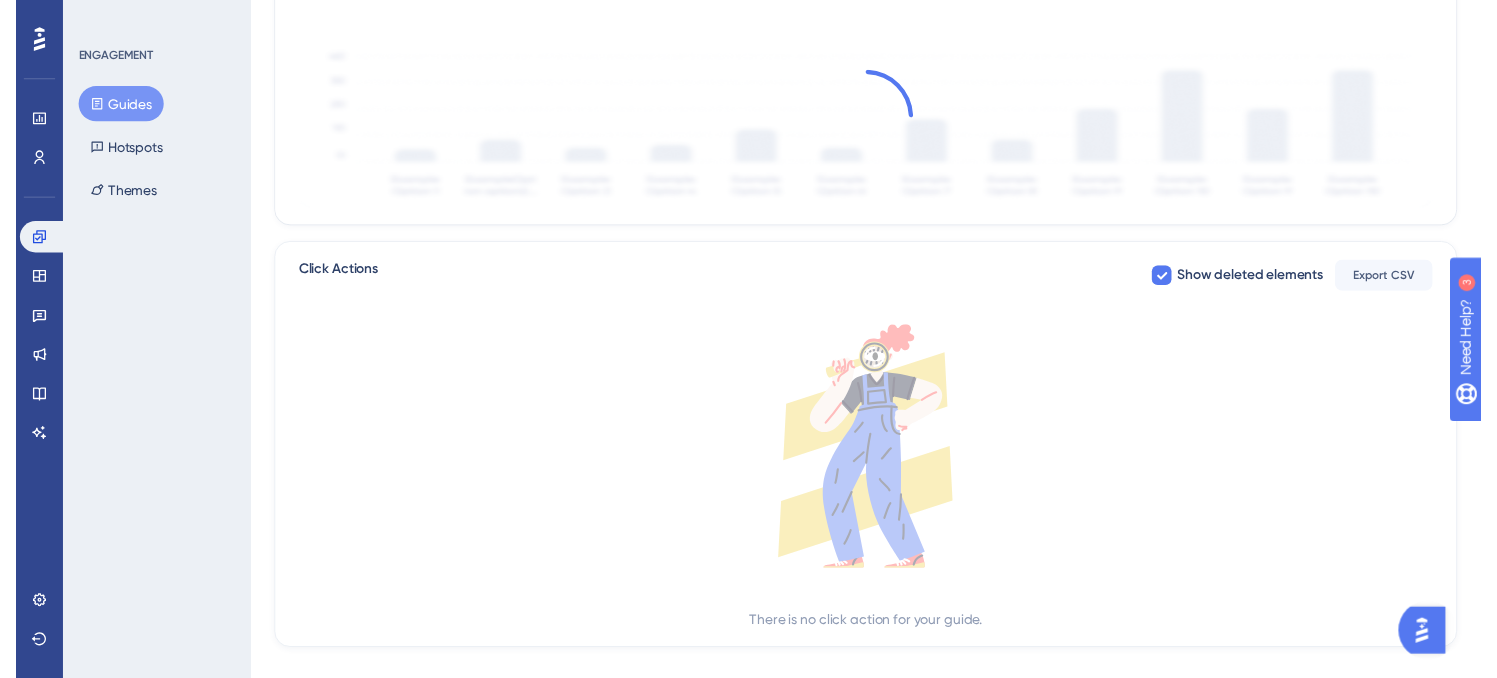 scroll, scrollTop: 0, scrollLeft: 0, axis: both 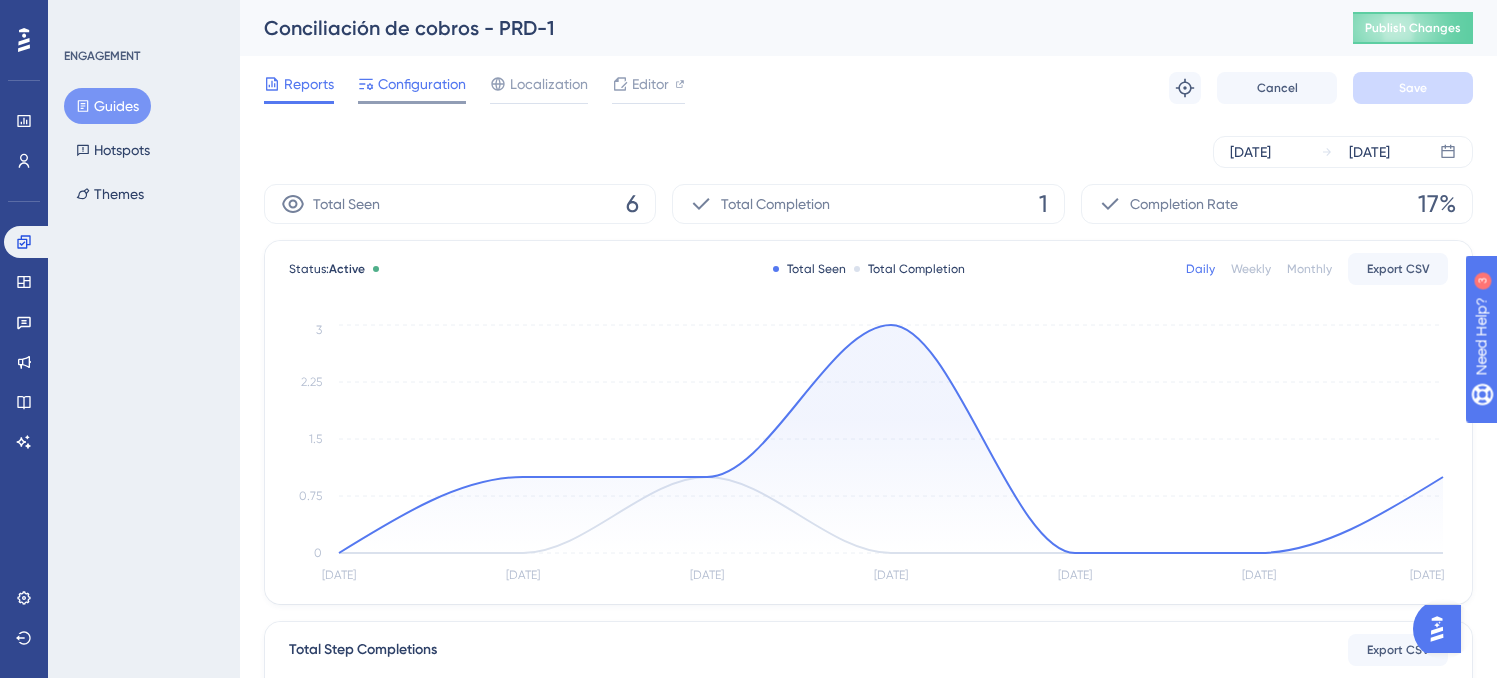 click on "Configuration" at bounding box center [422, 84] 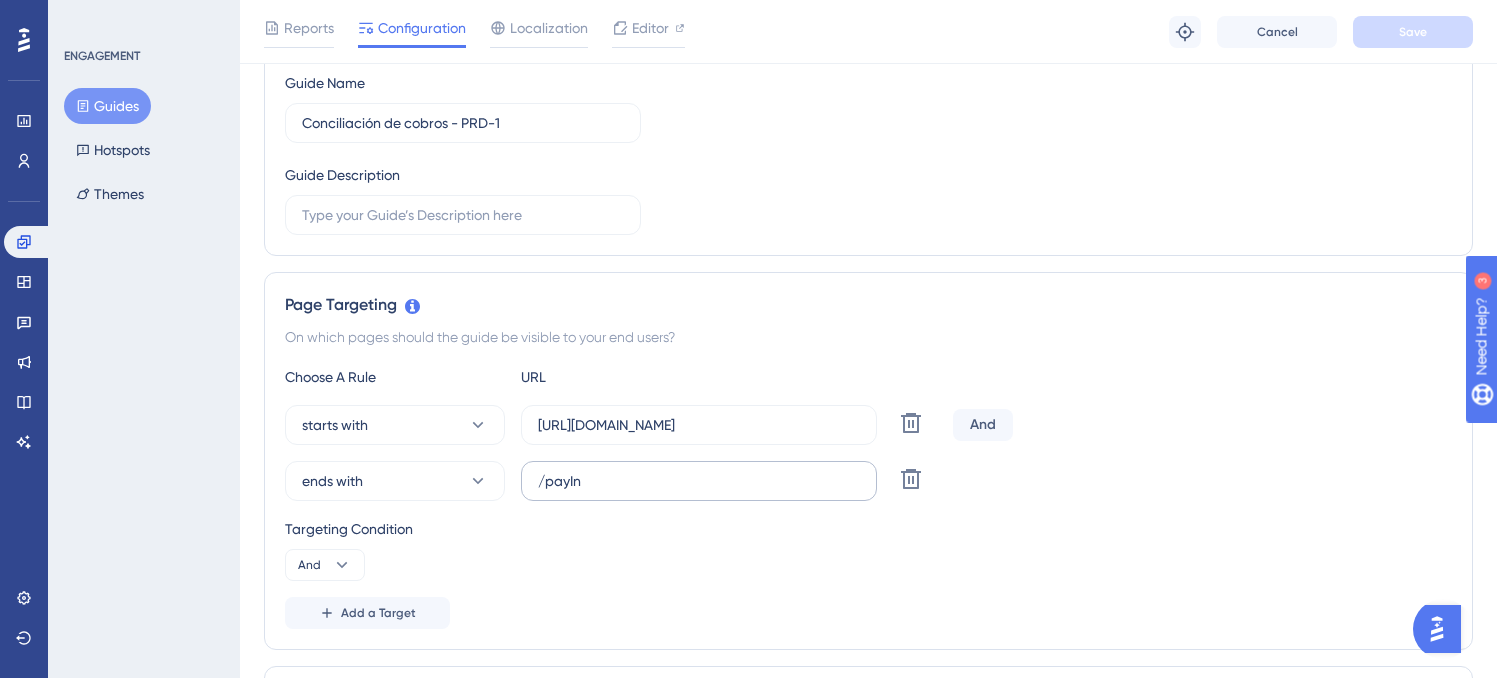 scroll, scrollTop: 307, scrollLeft: 0, axis: vertical 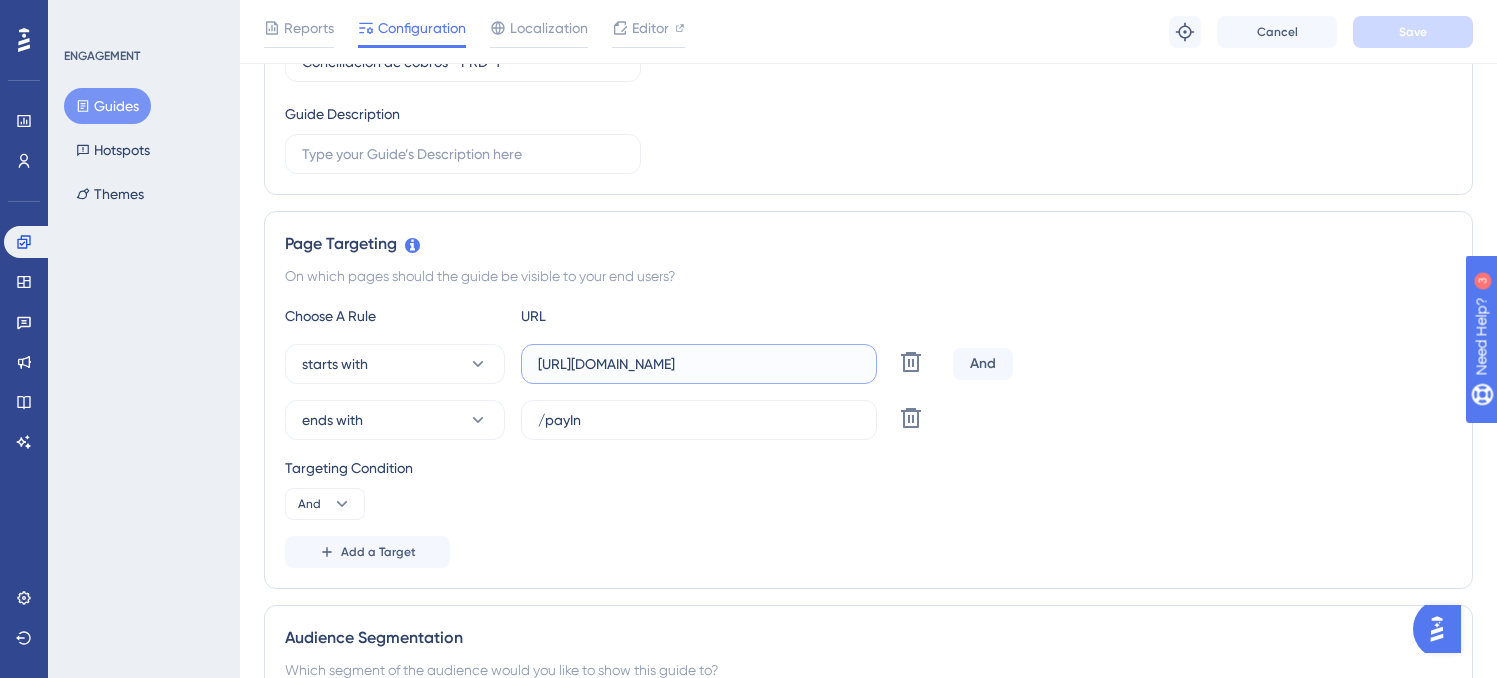 drag, startPoint x: 785, startPoint y: 356, endPoint x: 526, endPoint y: 362, distance: 259.0695 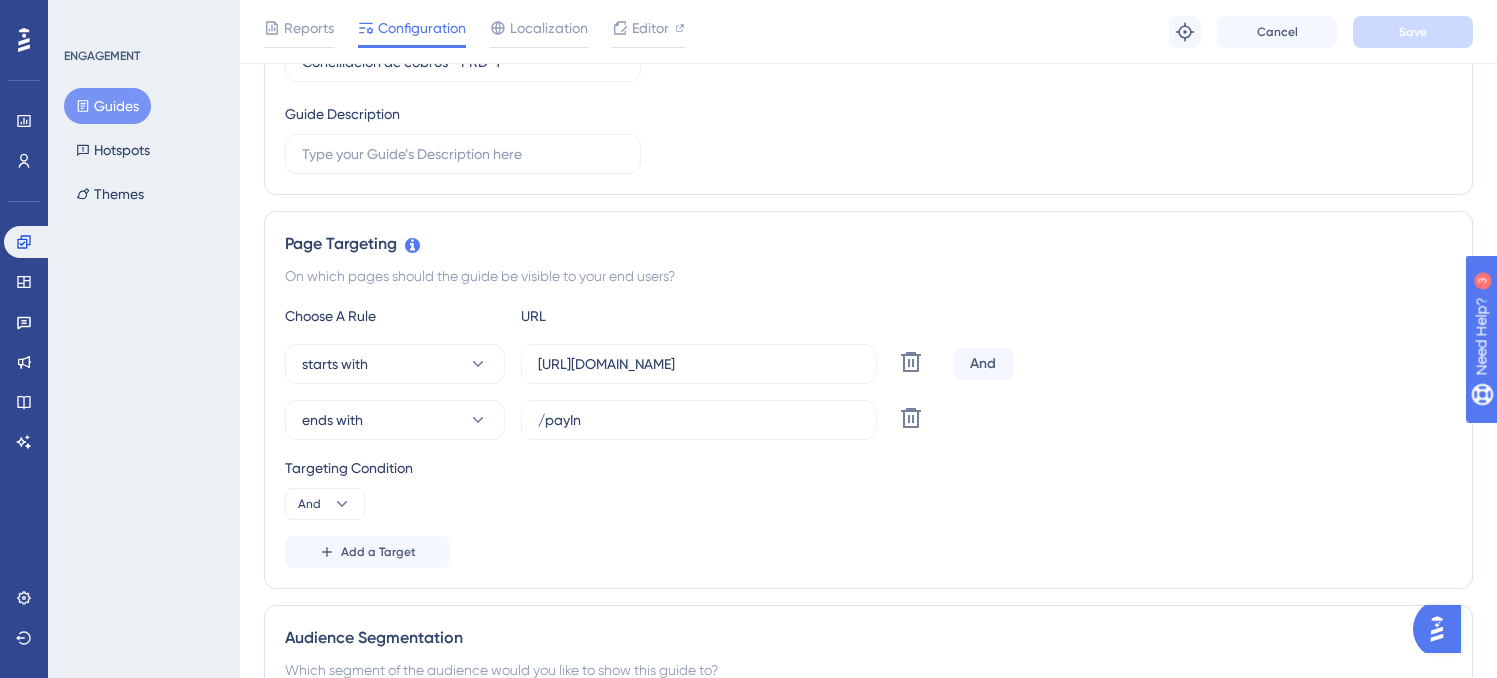 click on "Guides" at bounding box center [107, 106] 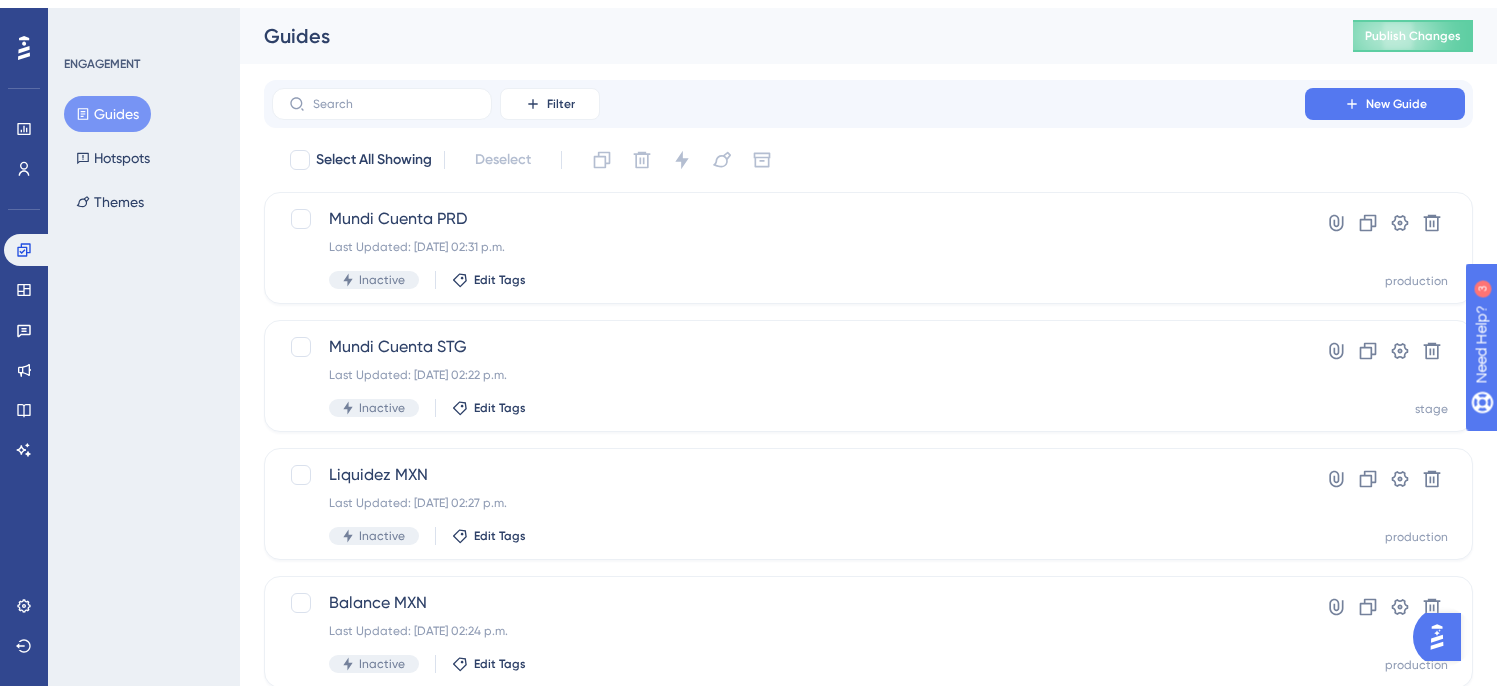 scroll, scrollTop: 548, scrollLeft: 0, axis: vertical 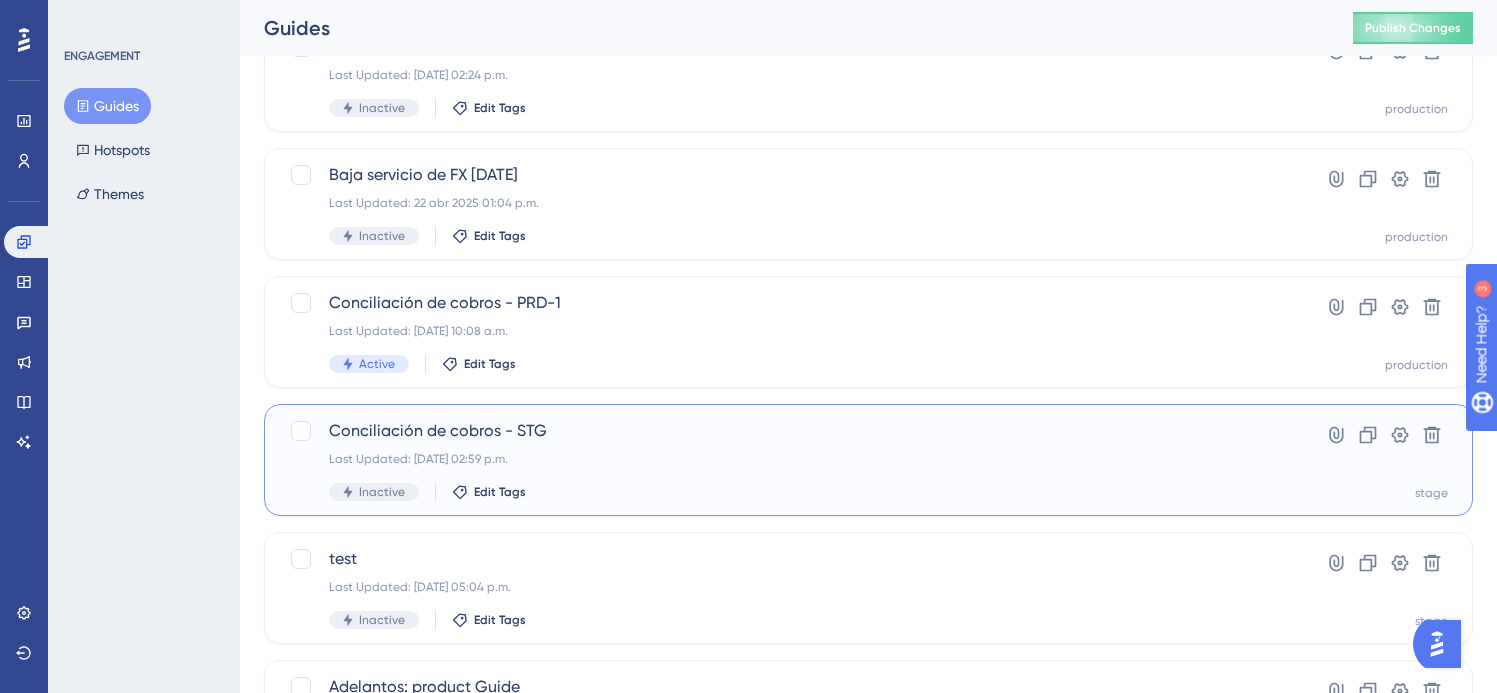 click on "Conciliación de cobros - STG" at bounding box center [788, 431] 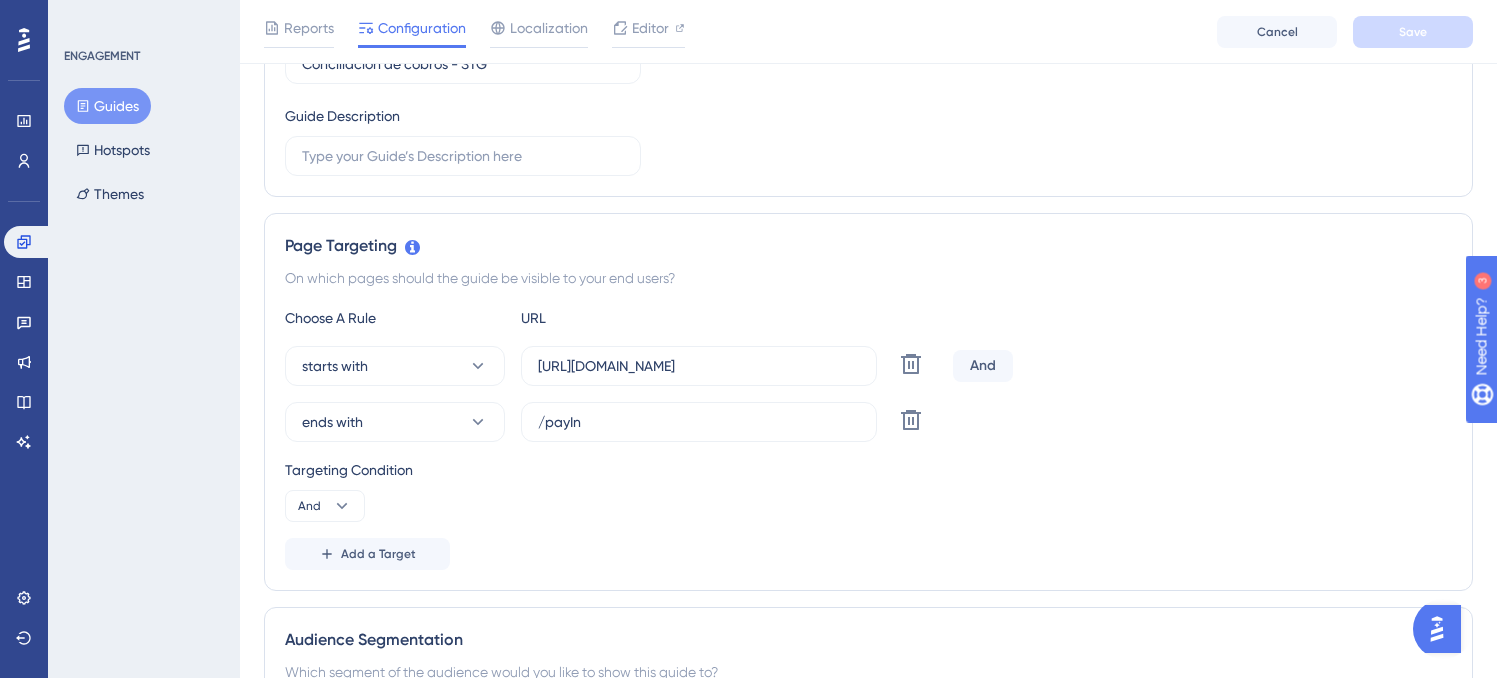 scroll, scrollTop: 312, scrollLeft: 0, axis: vertical 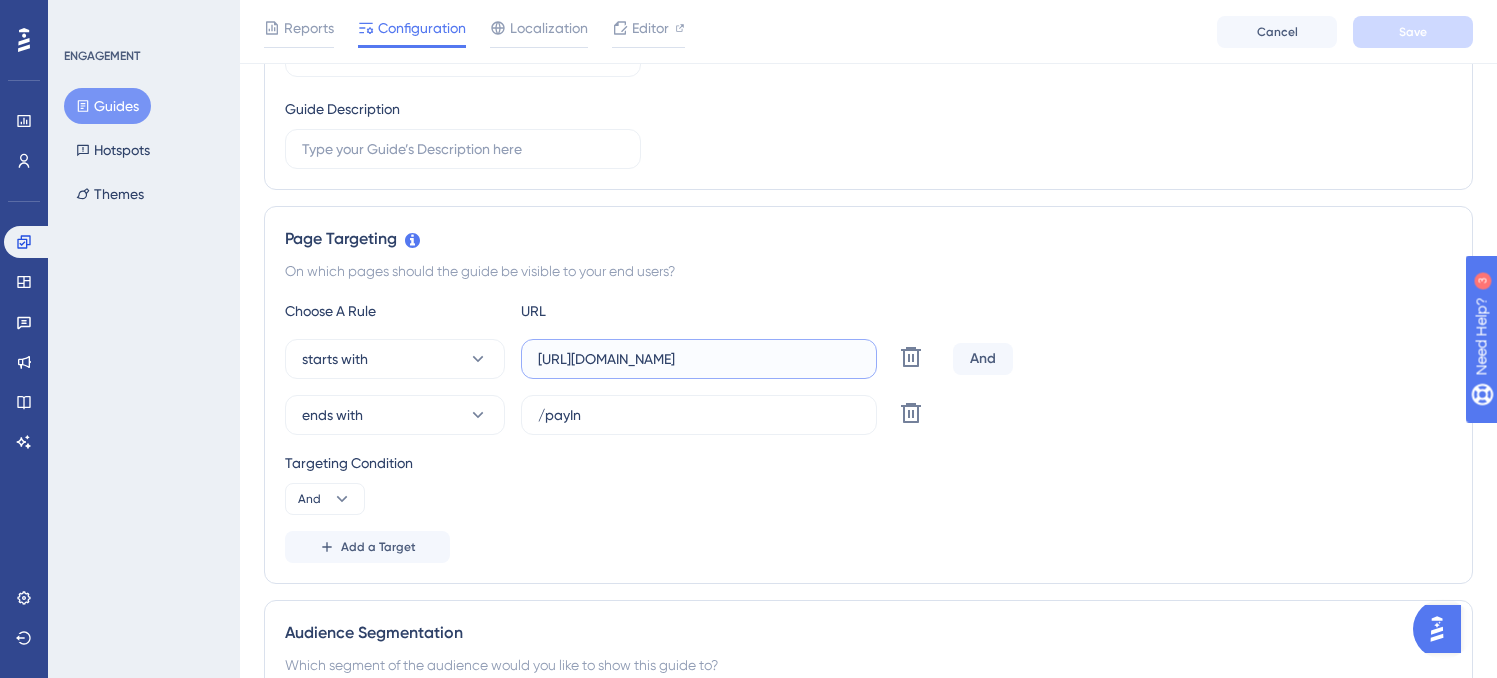 drag, startPoint x: 737, startPoint y: 361, endPoint x: 520, endPoint y: 365, distance: 217.03687 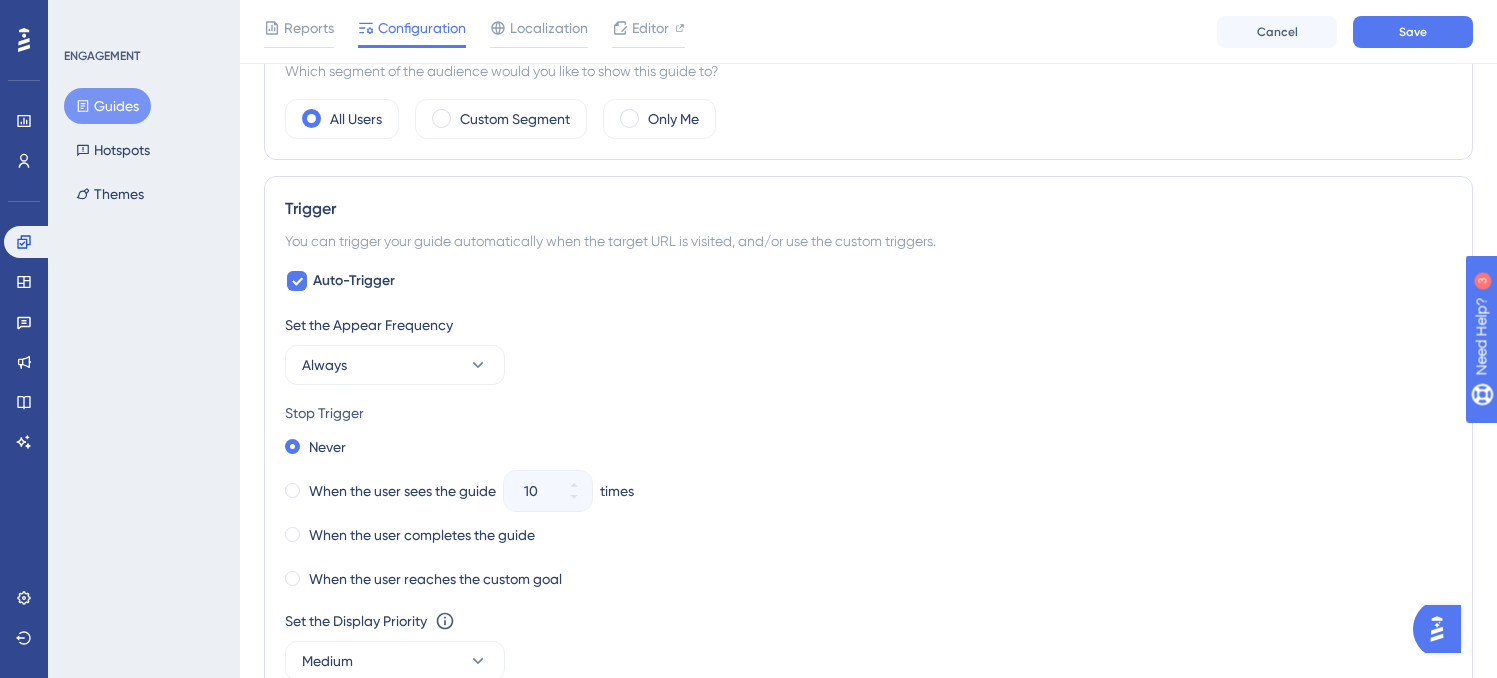 scroll 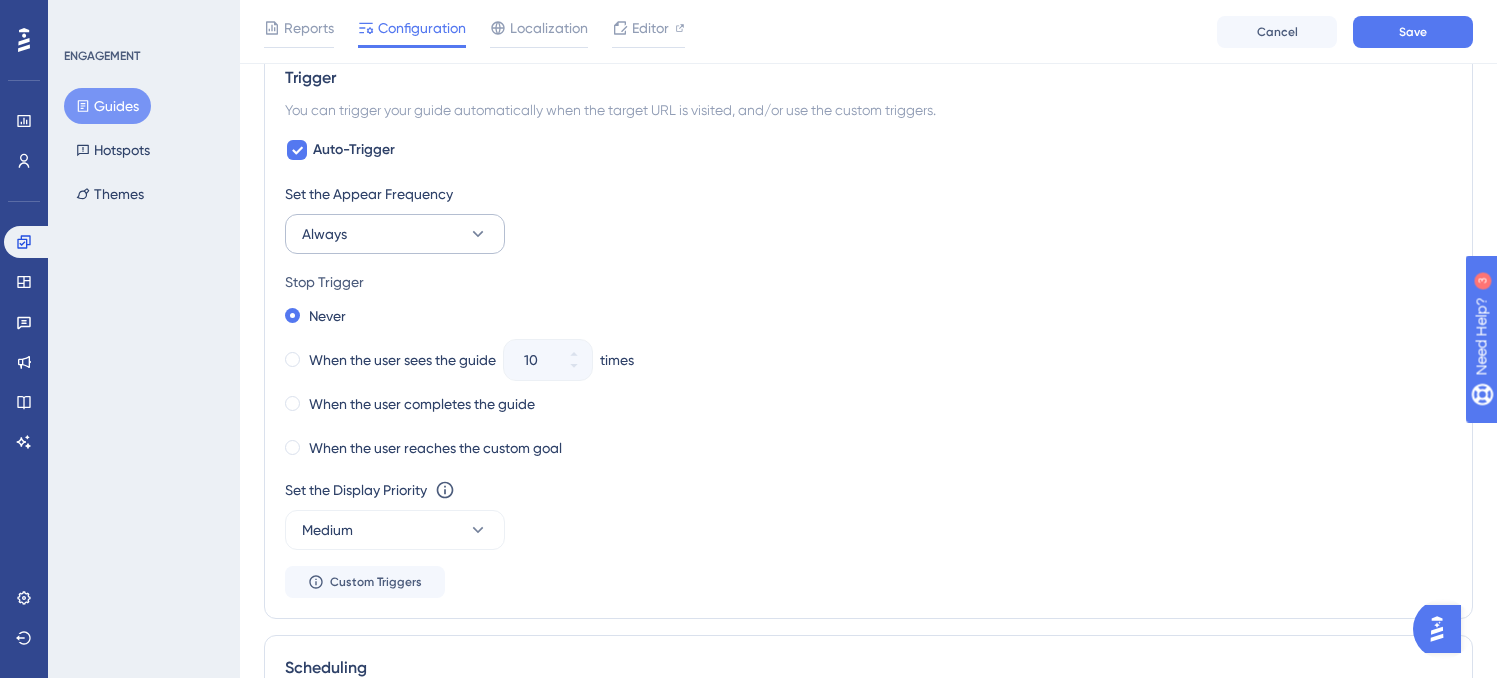type on "https://customer.mundi.io/wallet/" 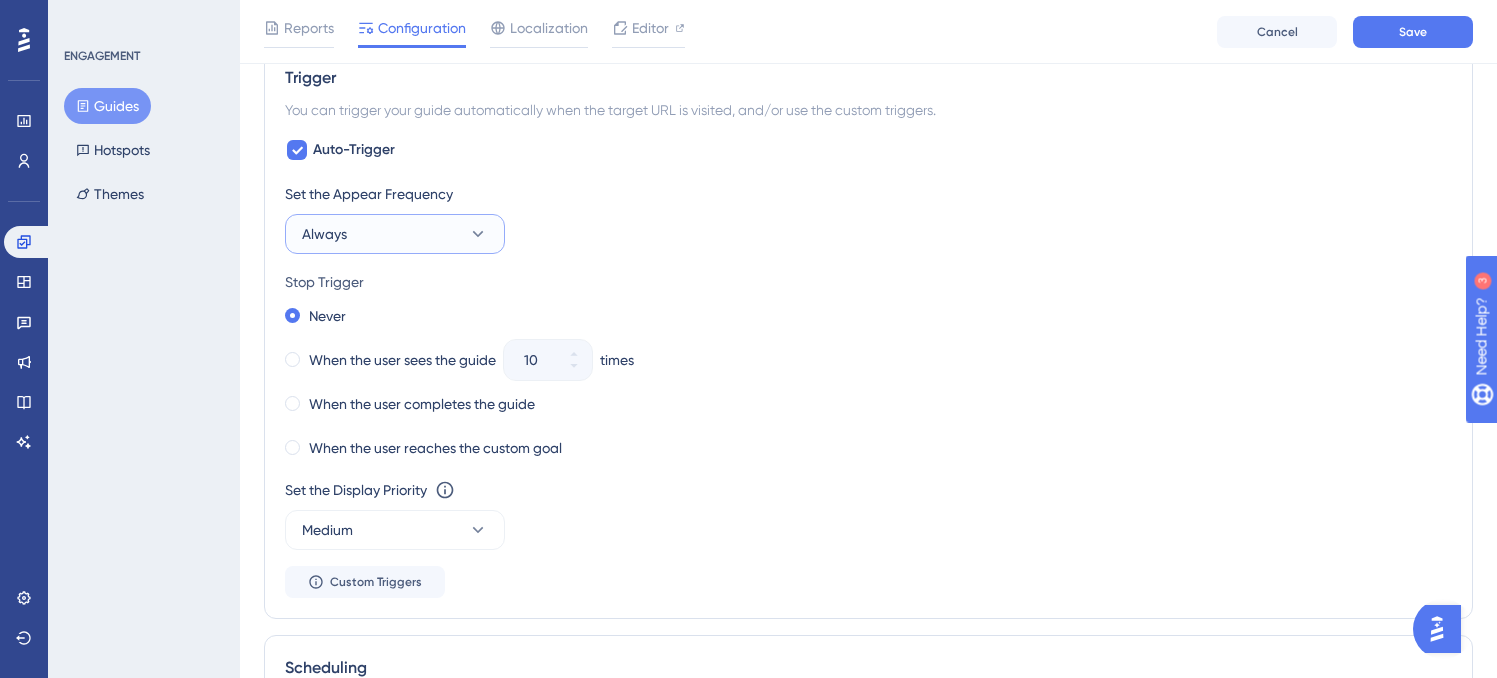 click on "Always" at bounding box center (395, 234) 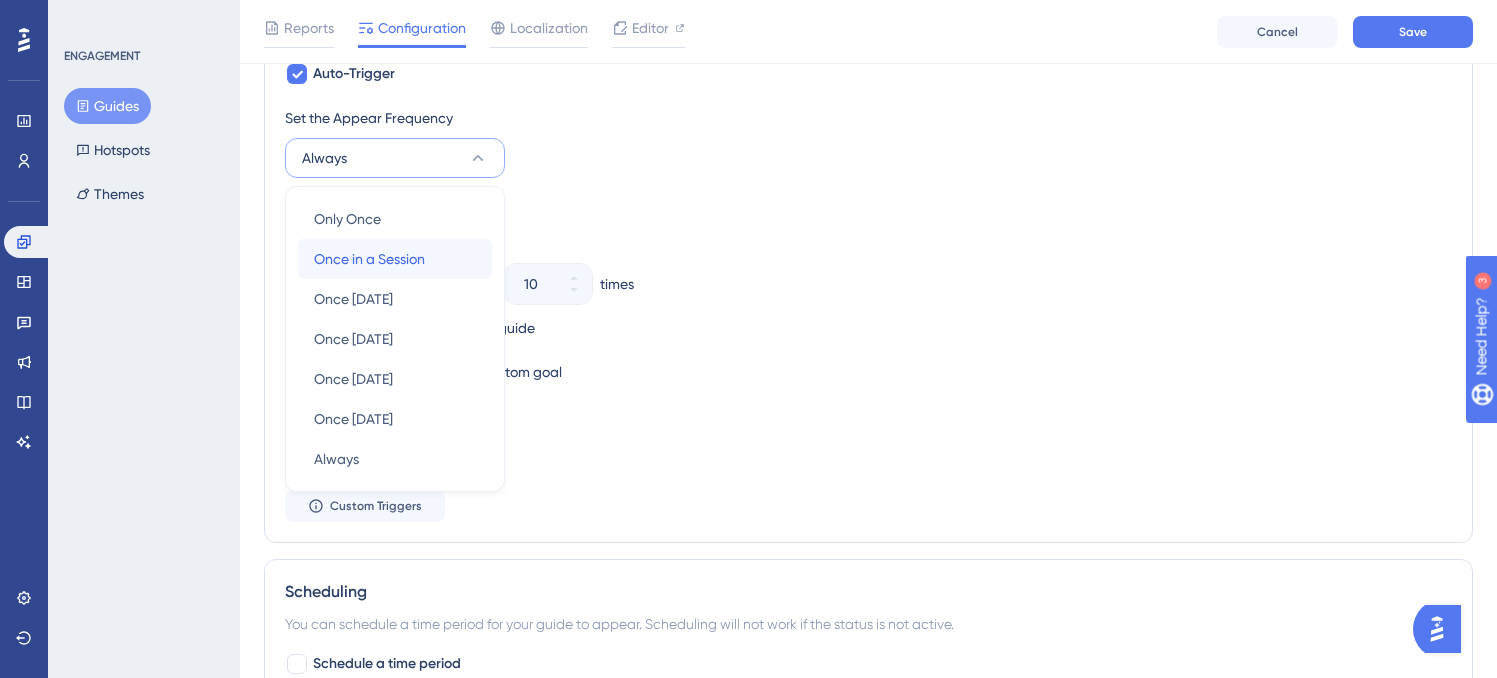 click on "Once in a Session" at bounding box center [369, 259] 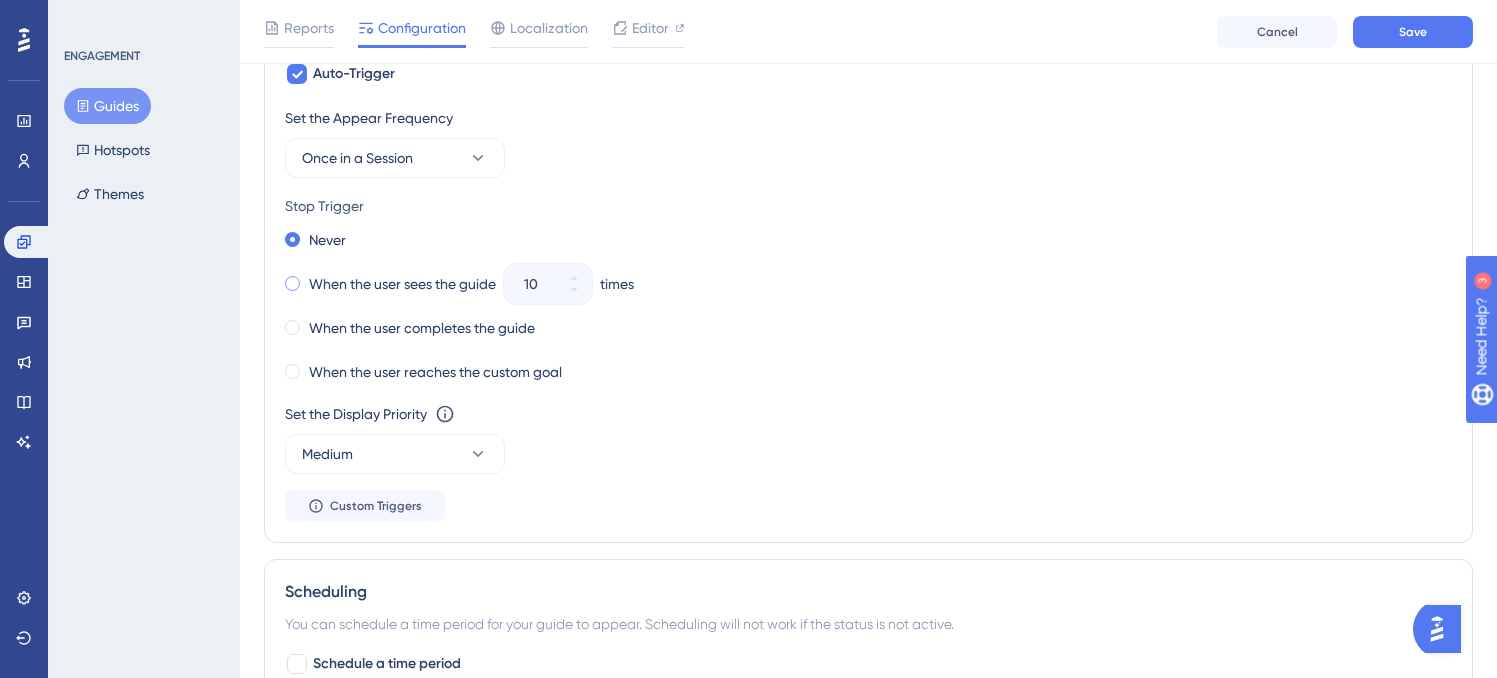 click at bounding box center (292, 283) 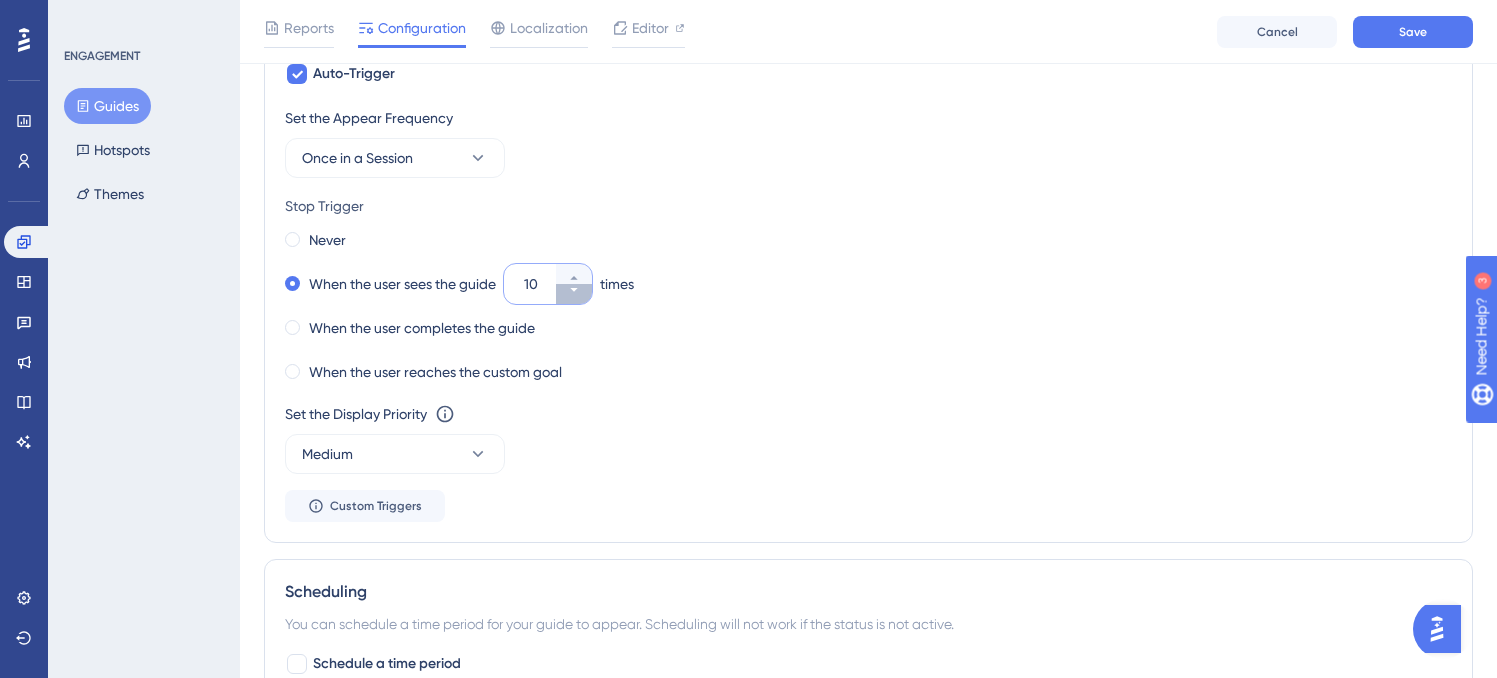 click 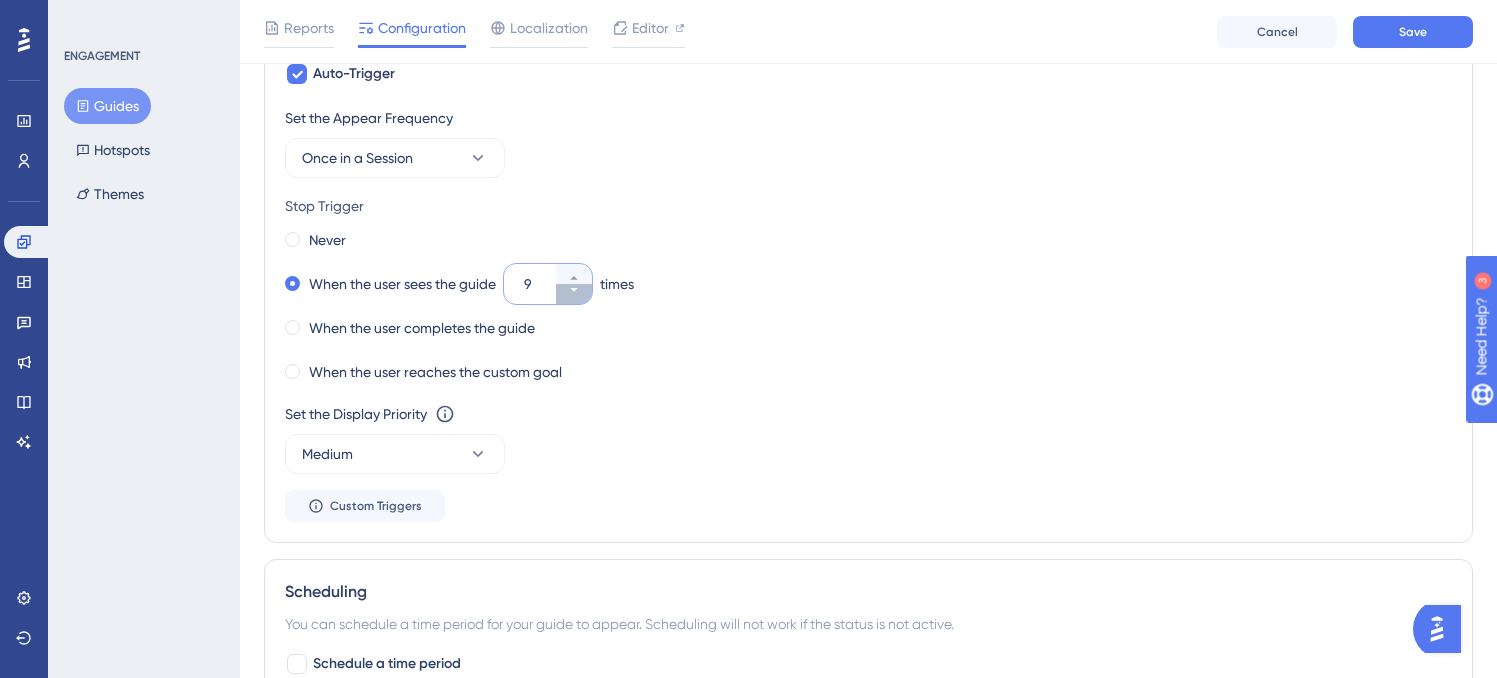 click 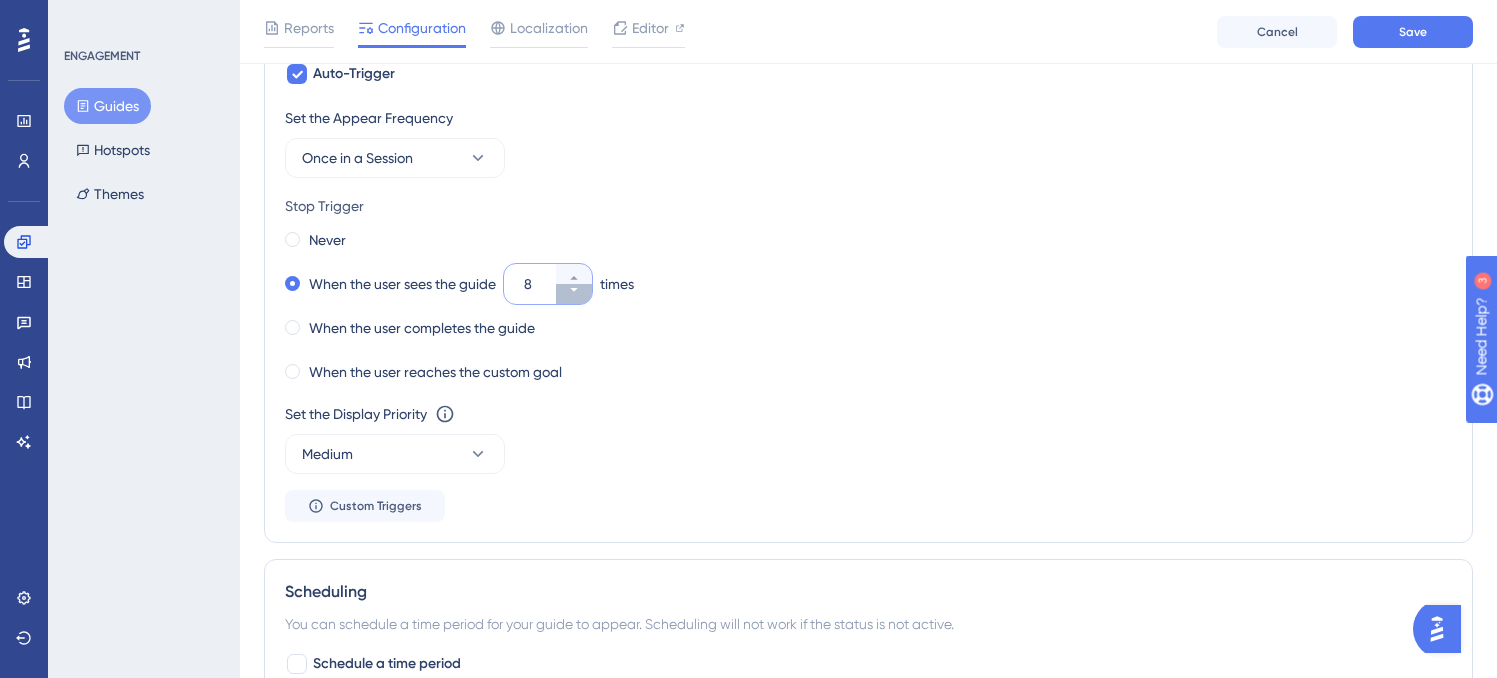 click 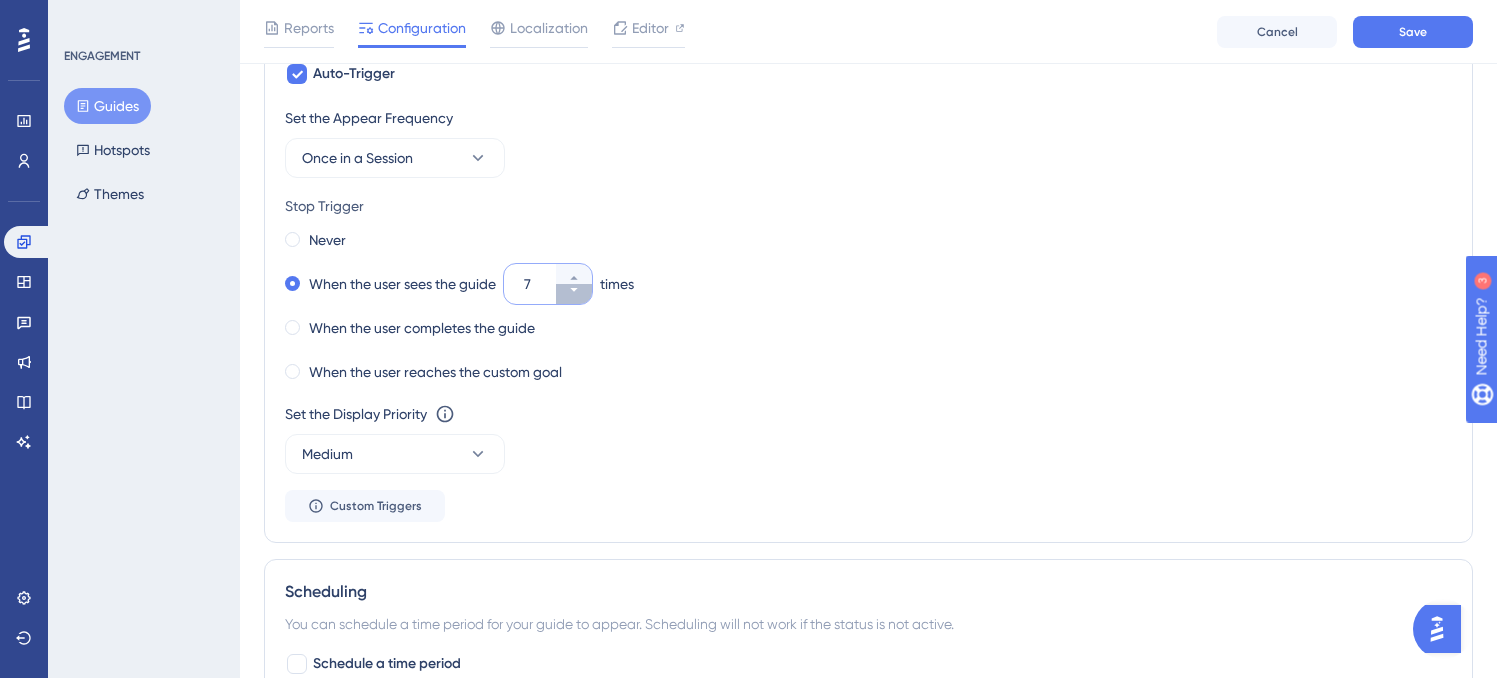 click 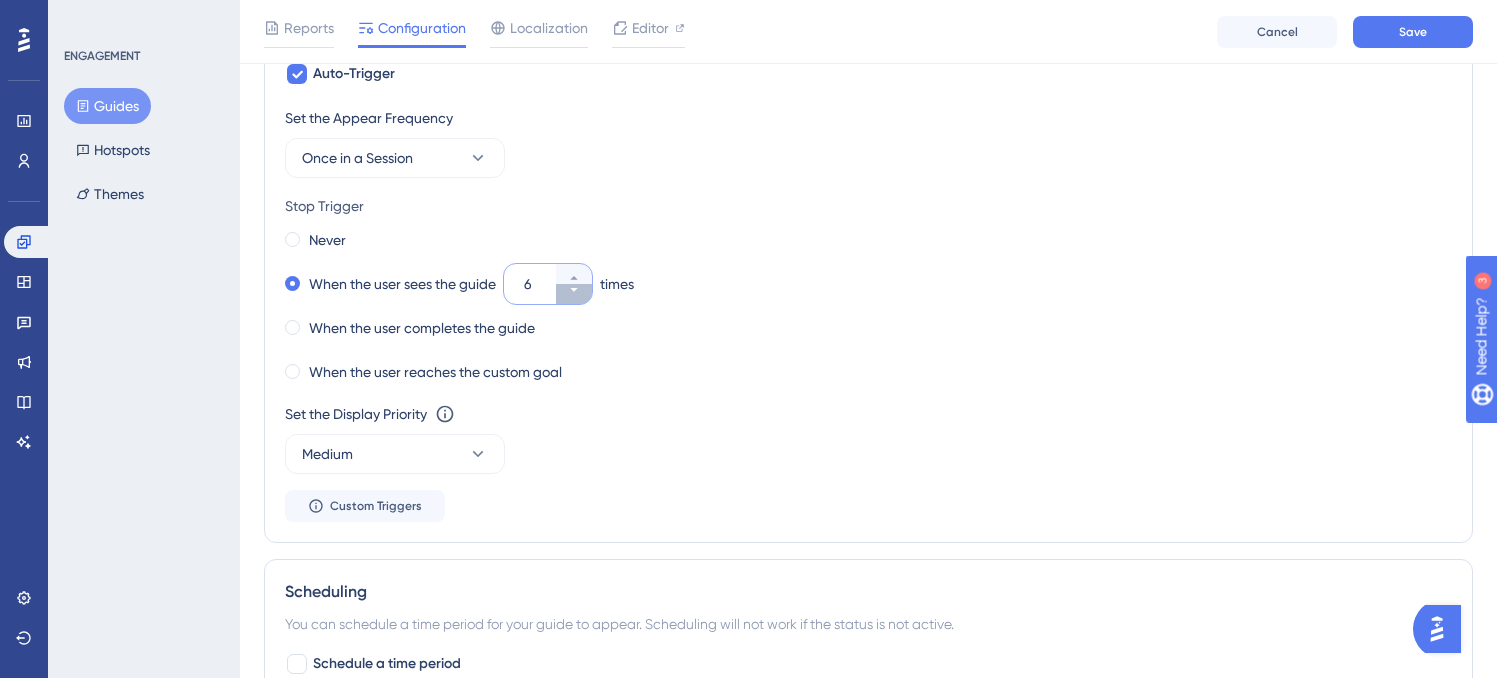 click 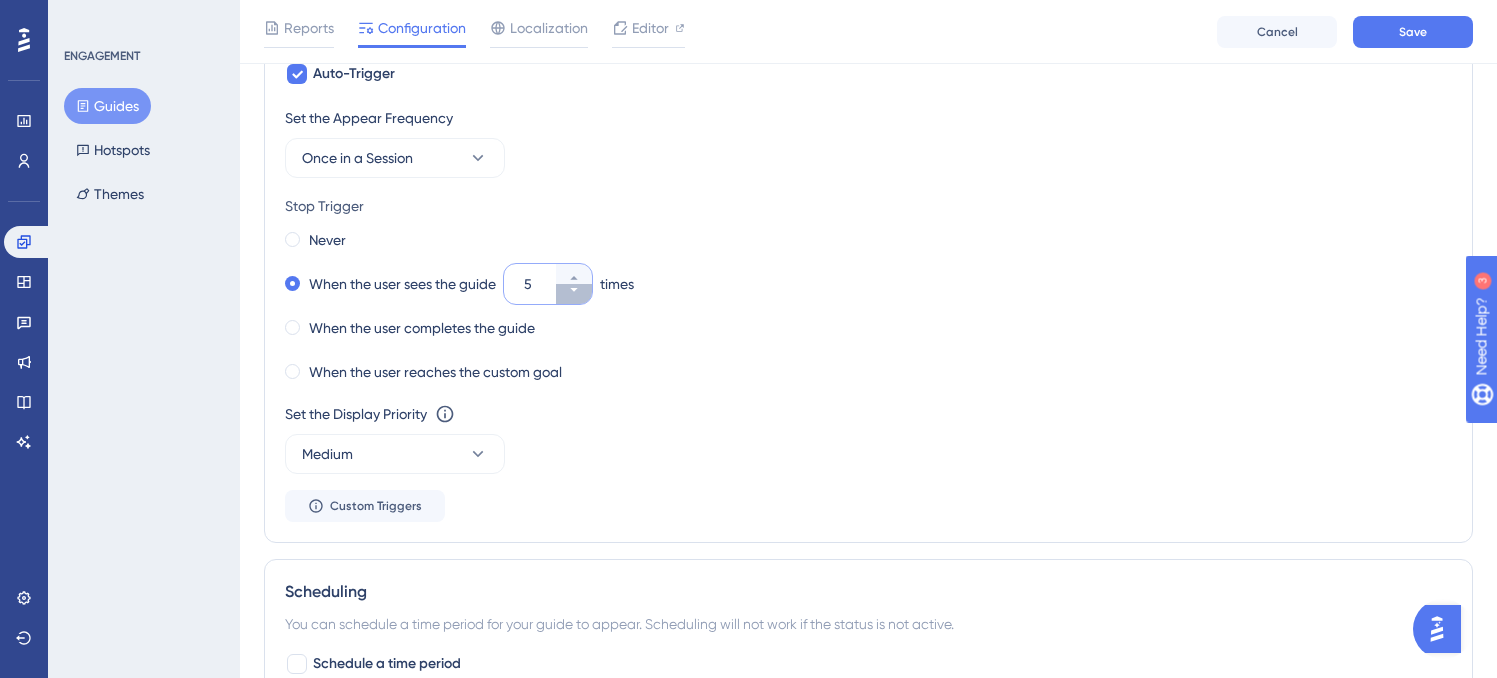 click 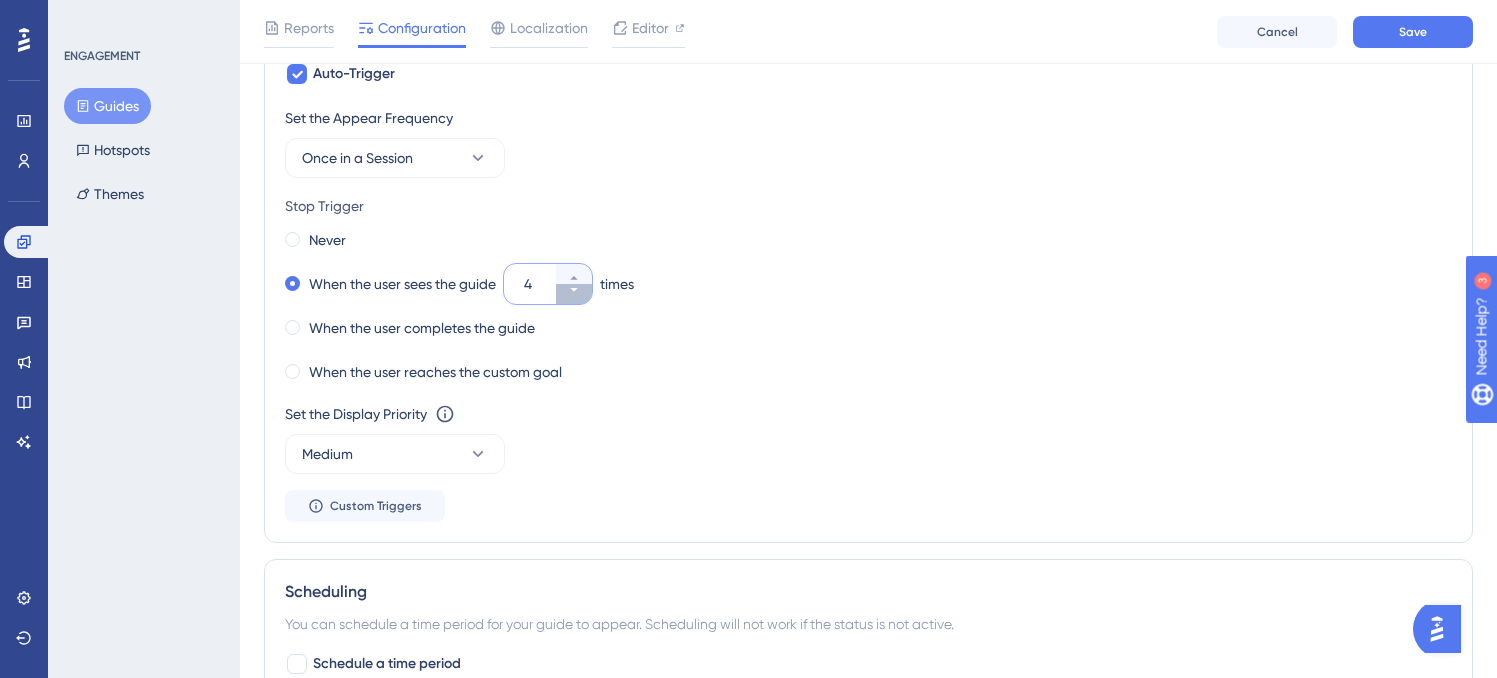 click 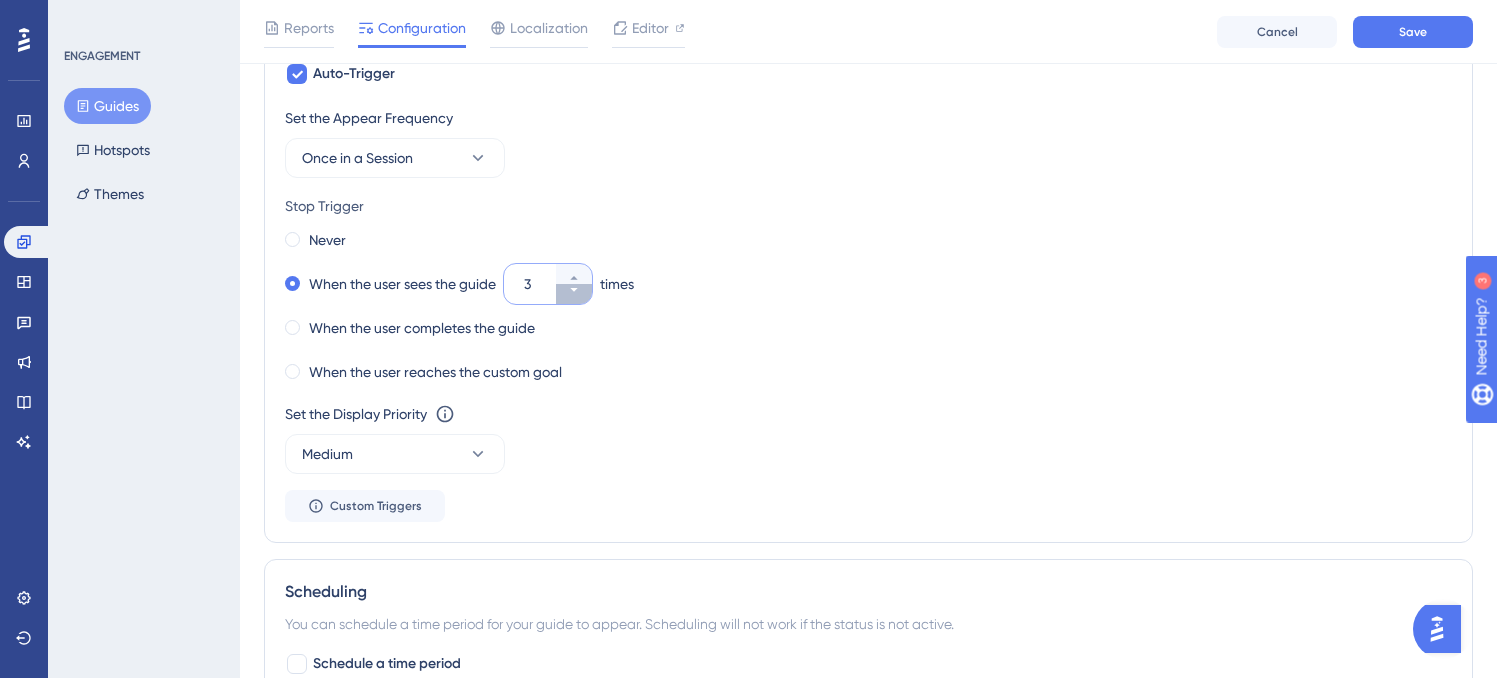 click 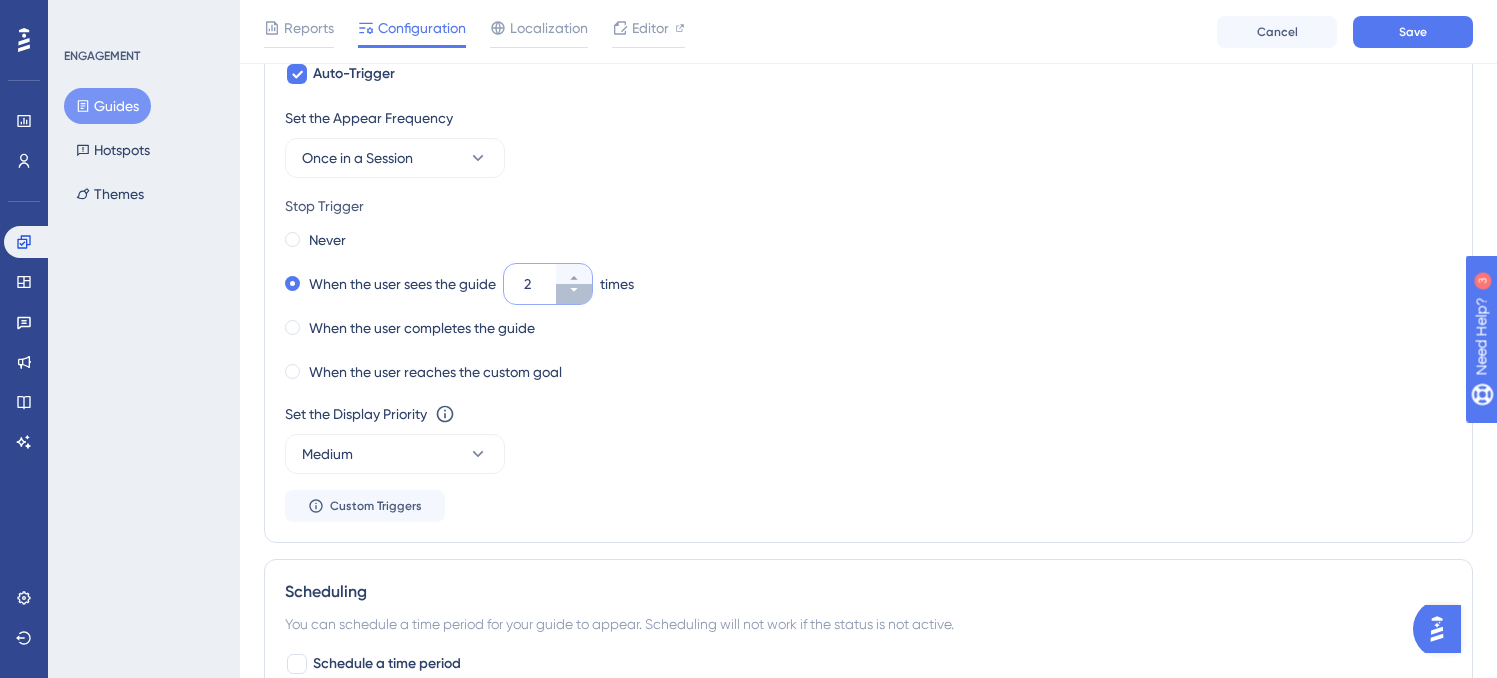 click 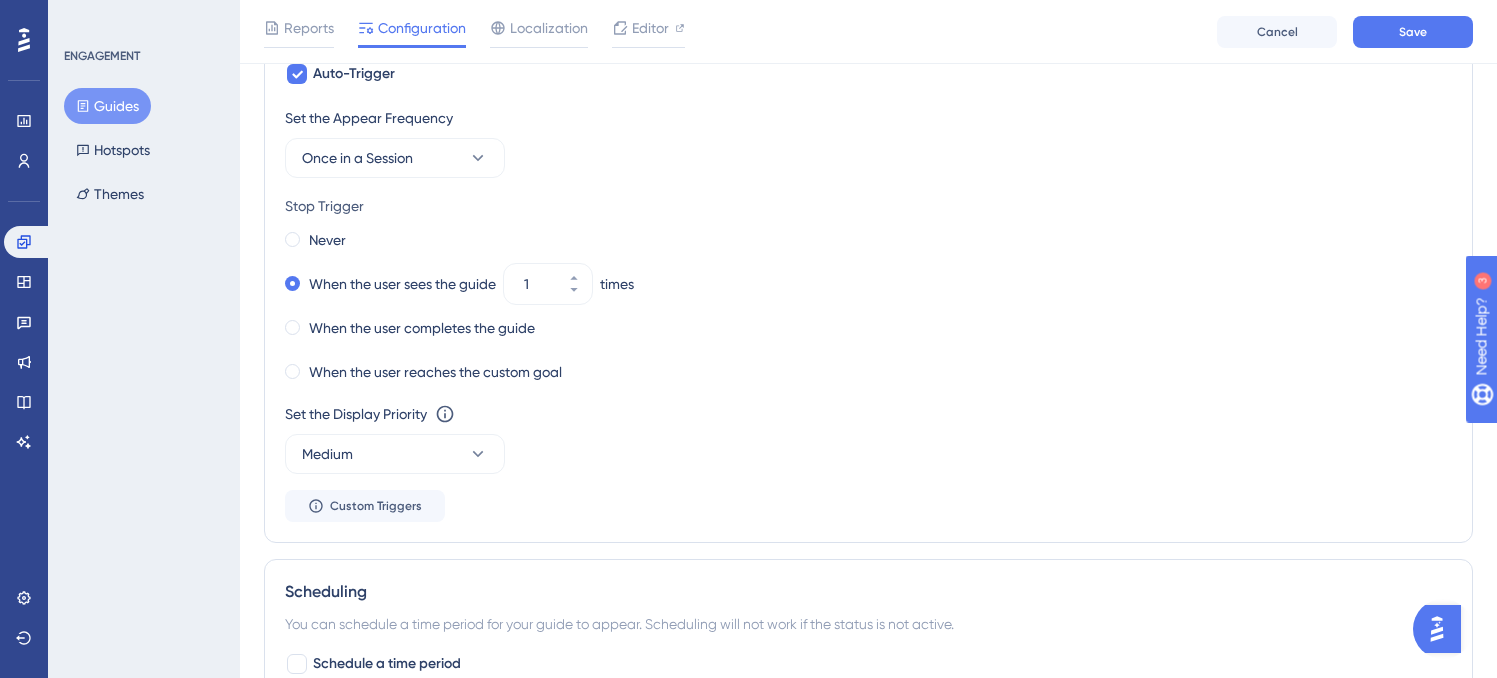 click on "Never When the user sees the guide 1 times When the user completes the guide When the user reaches the custom goal" at bounding box center [868, 306] 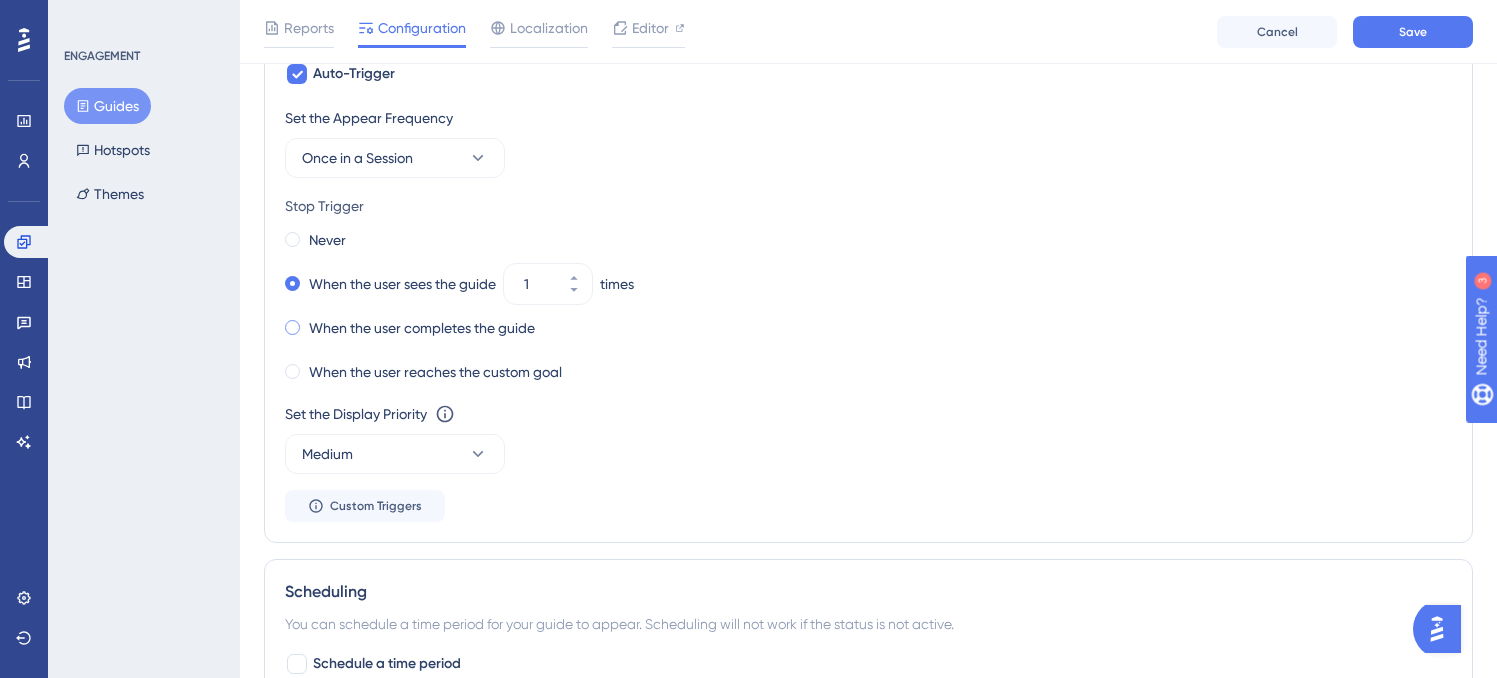 click on "When the user completes the guide" at bounding box center (422, 328) 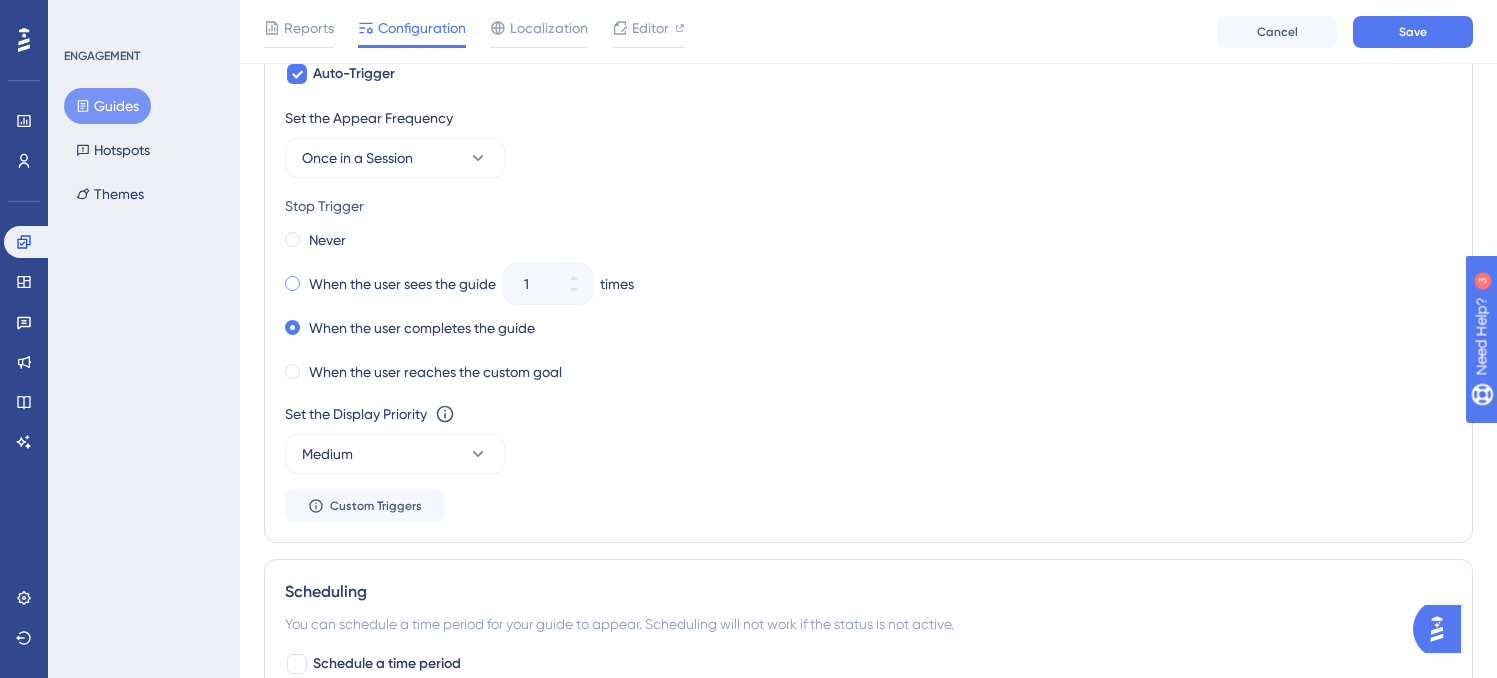 click on "When the user sees the guide" at bounding box center [402, 284] 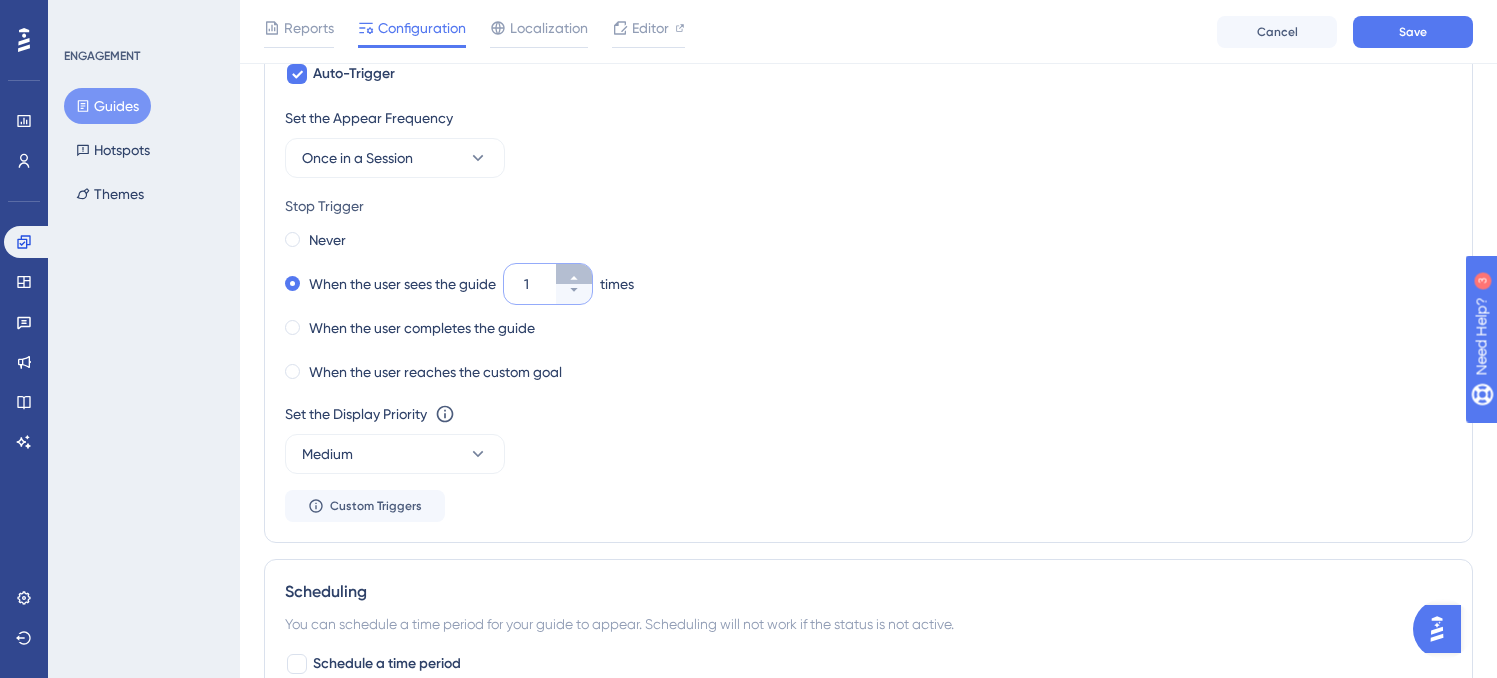 click 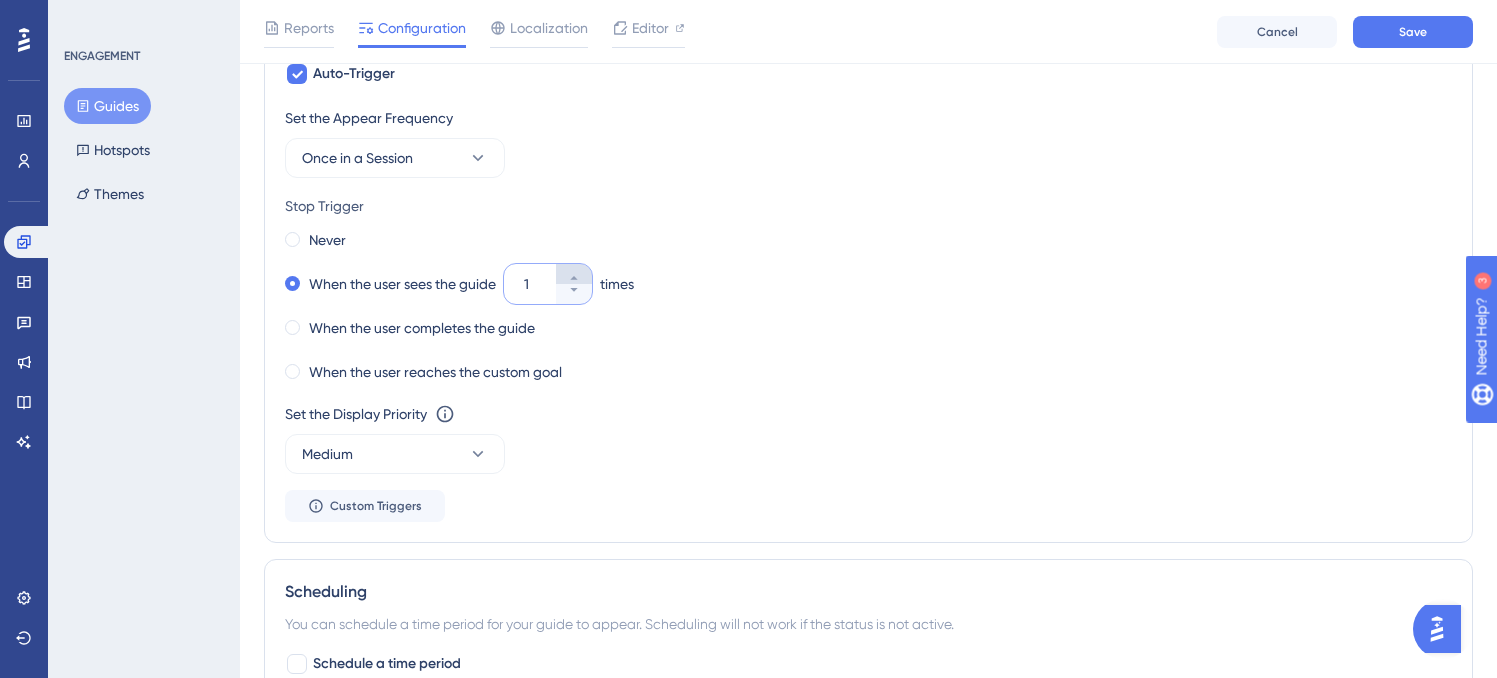 type on "2" 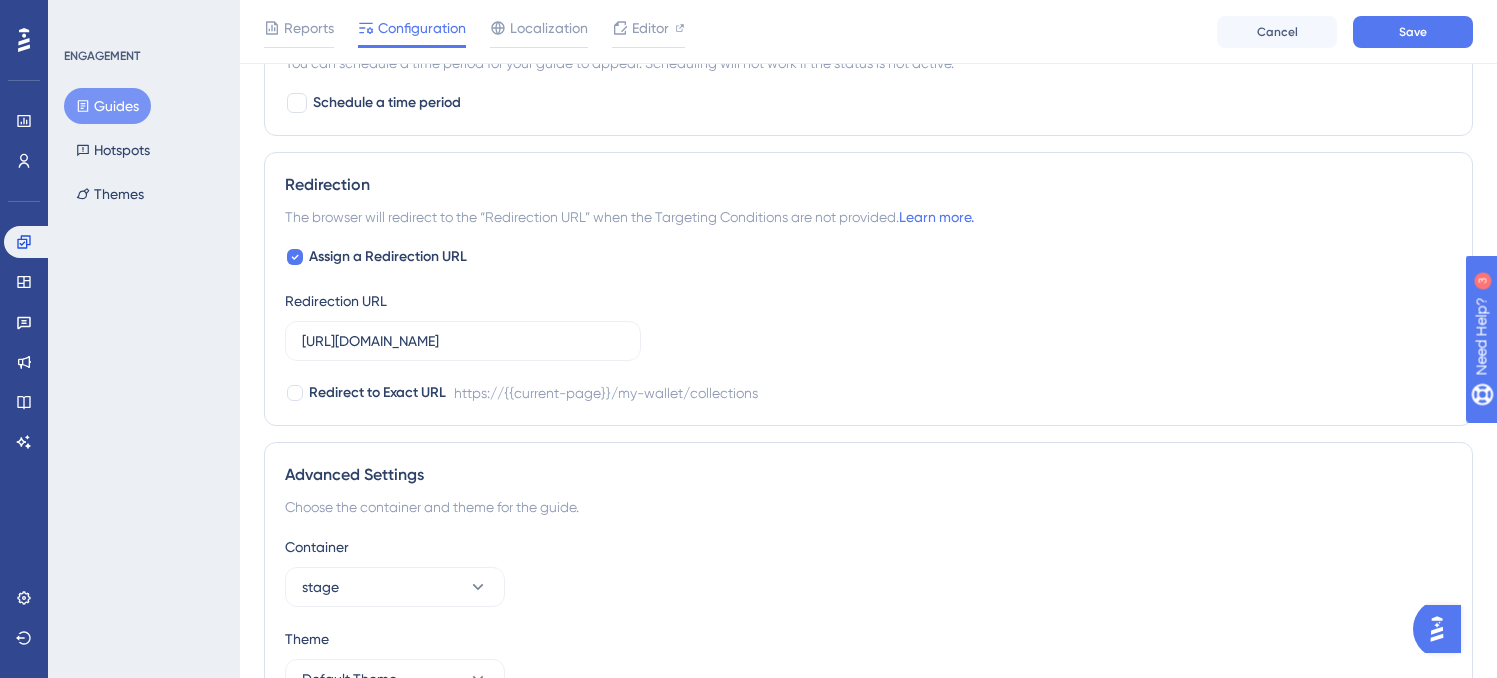 scroll, scrollTop: 1796, scrollLeft: 0, axis: vertical 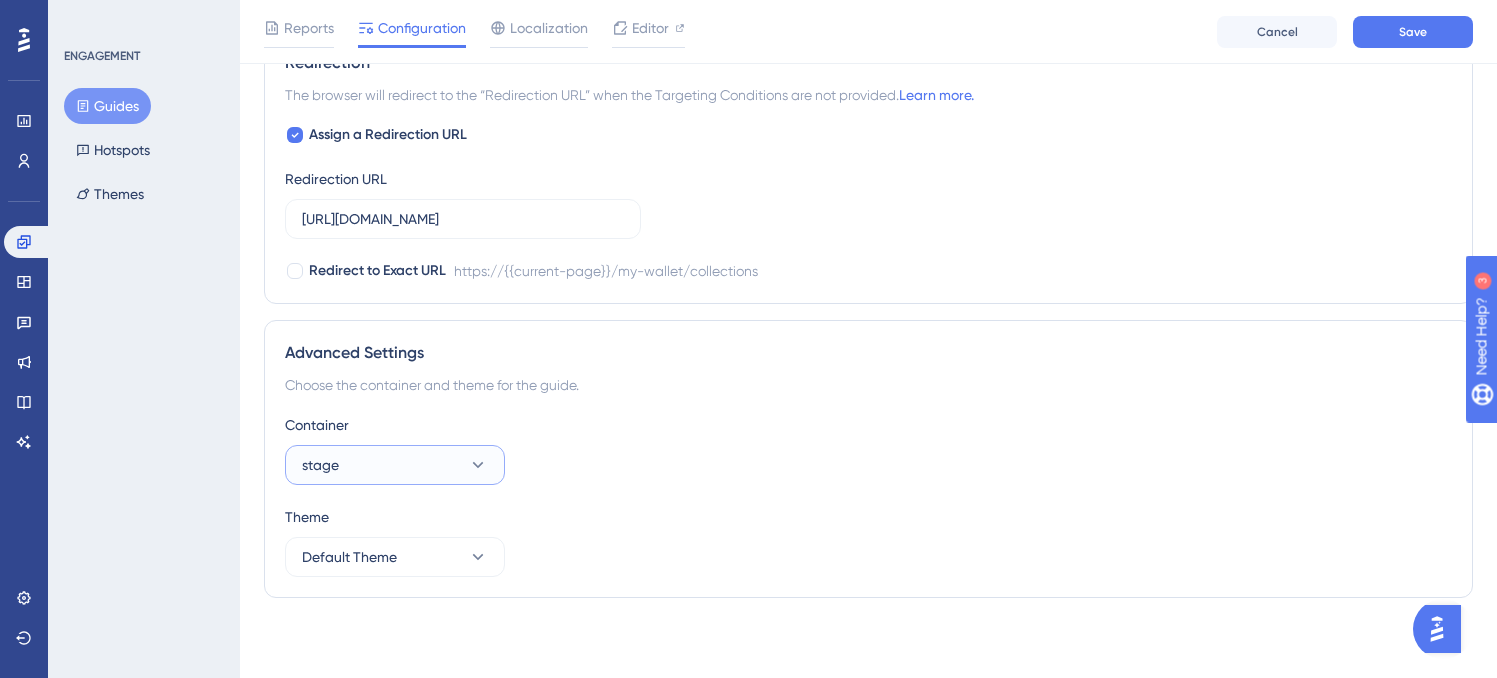 click on "stage" at bounding box center (395, 465) 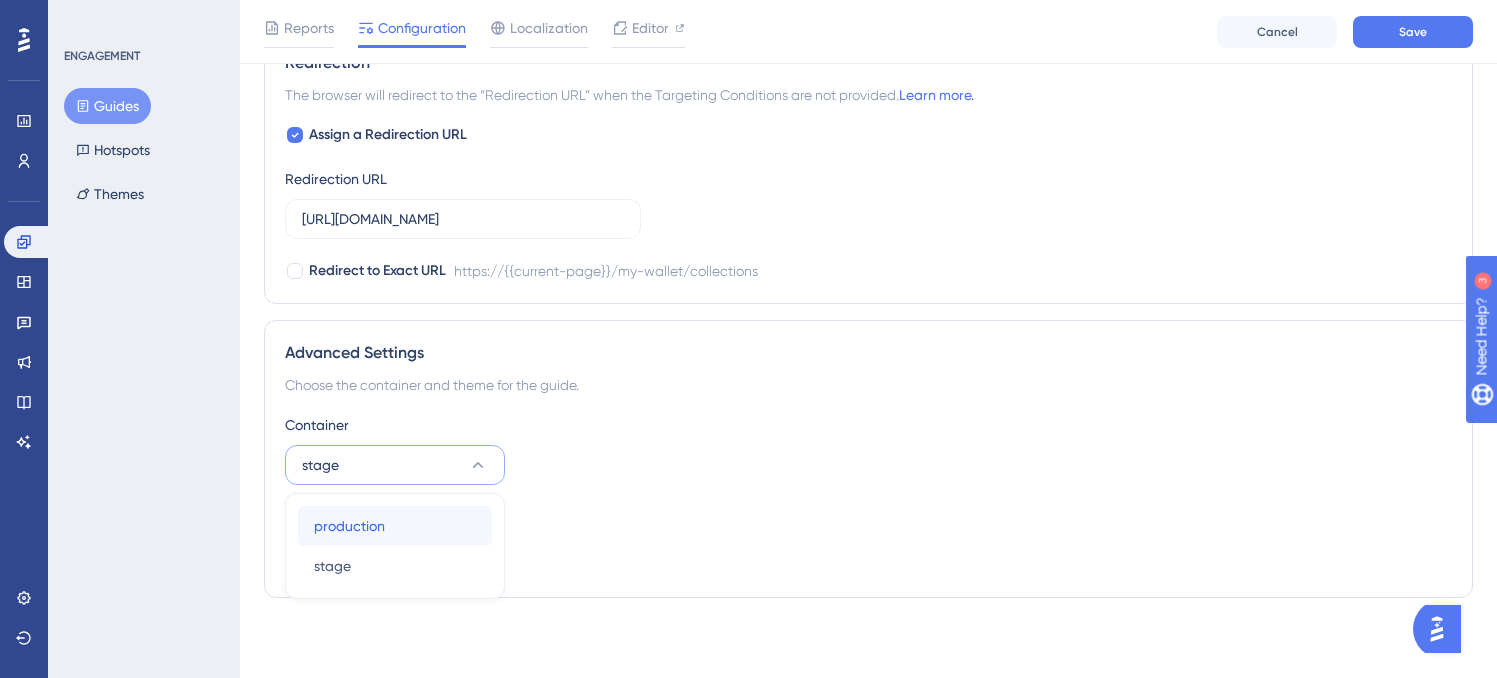 click on "production" at bounding box center (349, 526) 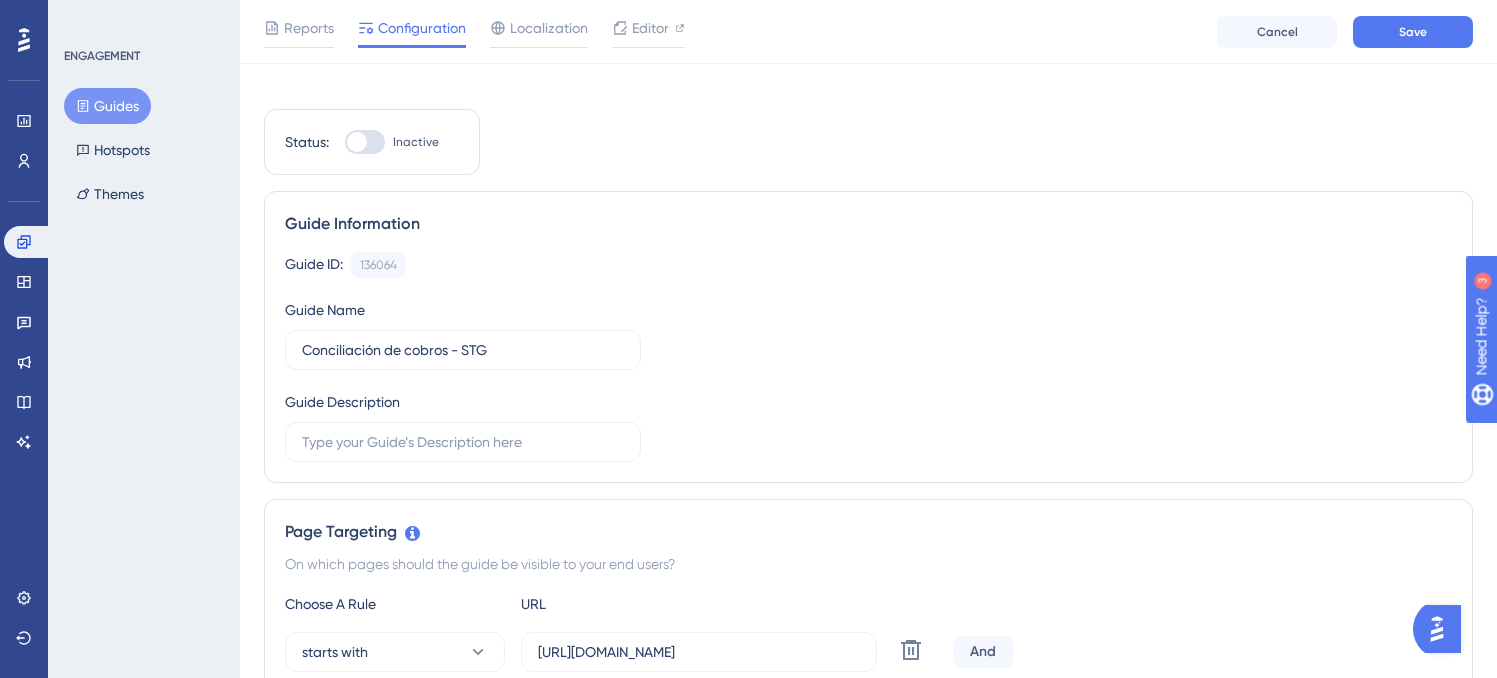 scroll, scrollTop: 0, scrollLeft: 0, axis: both 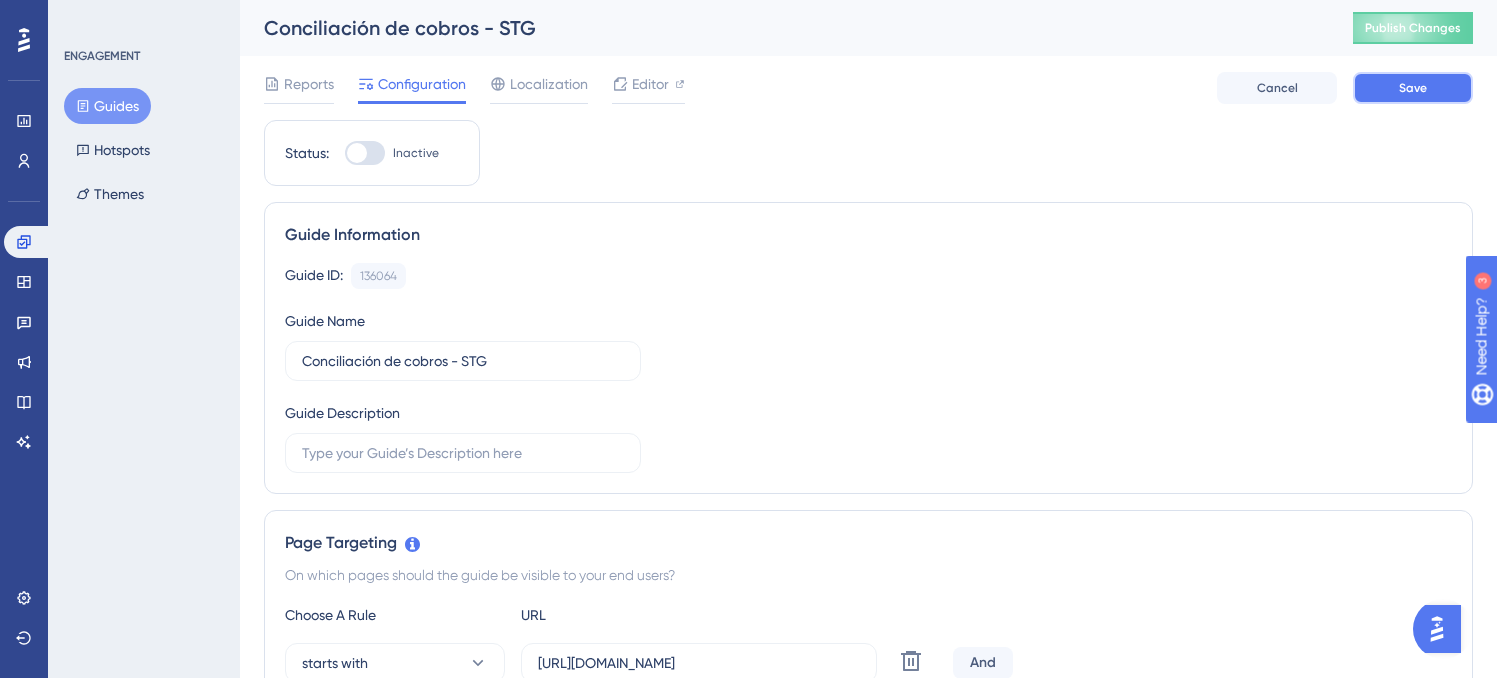 click on "Save" at bounding box center (1413, 88) 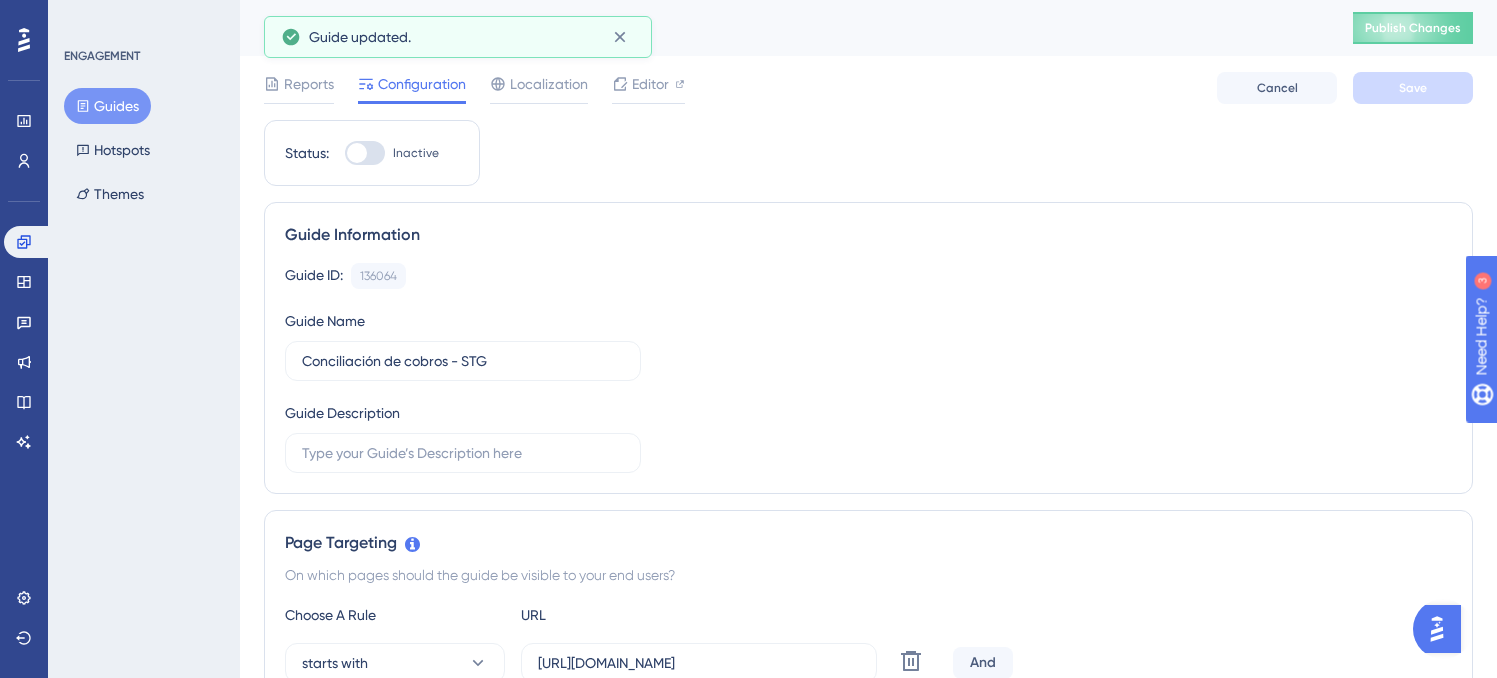 drag, startPoint x: 101, startPoint y: 111, endPoint x: 213, endPoint y: 133, distance: 114.14027 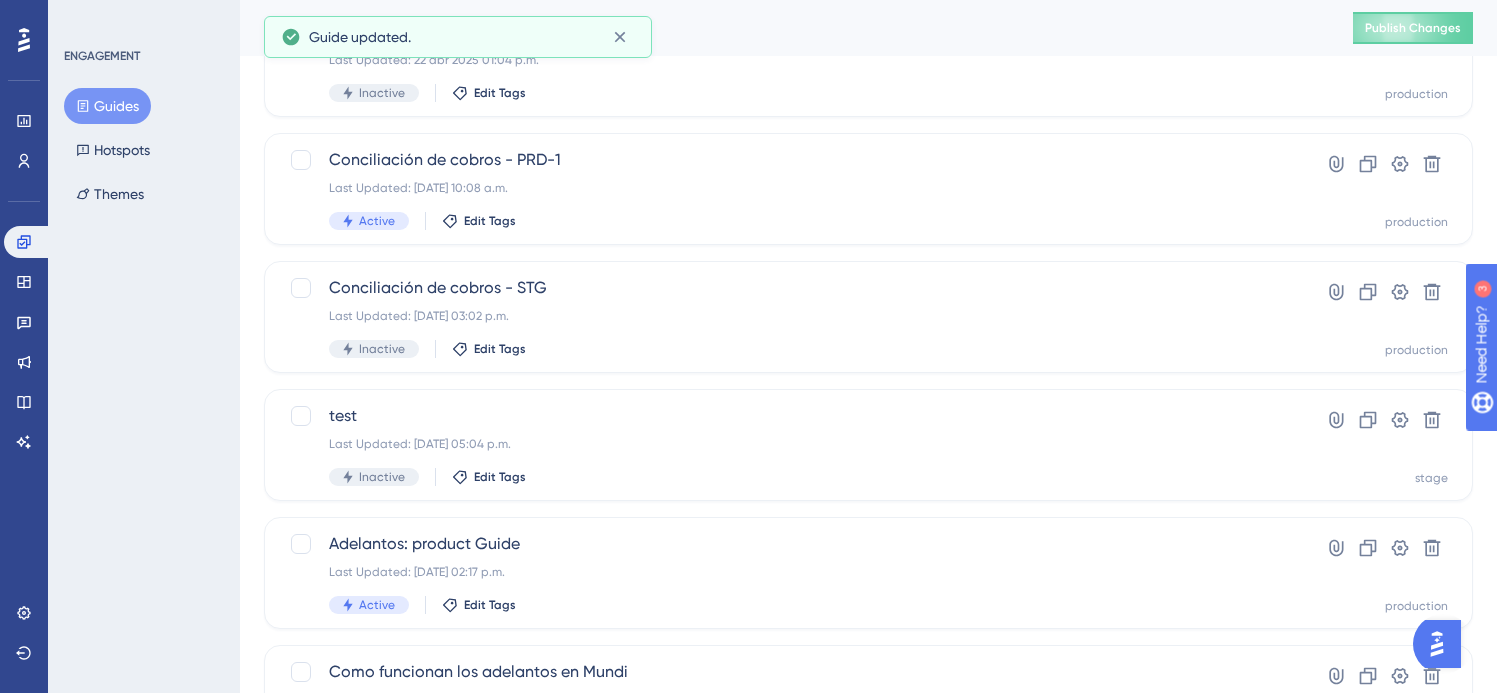 scroll, scrollTop: 692, scrollLeft: 0, axis: vertical 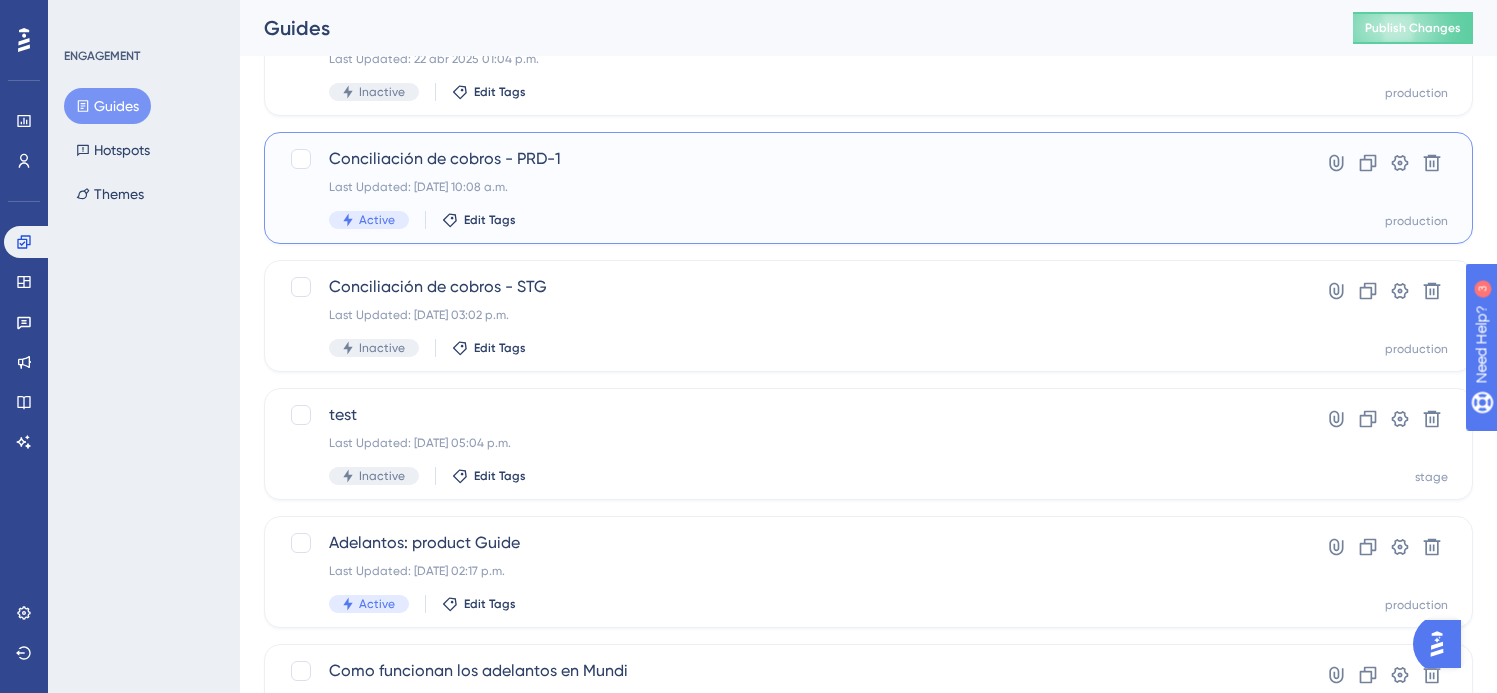 click on "Conciliación de cobros - PRD-1 Last Updated: 19 feb 2025 10:08 a.m. Active Edit Tags" at bounding box center [788, 188] 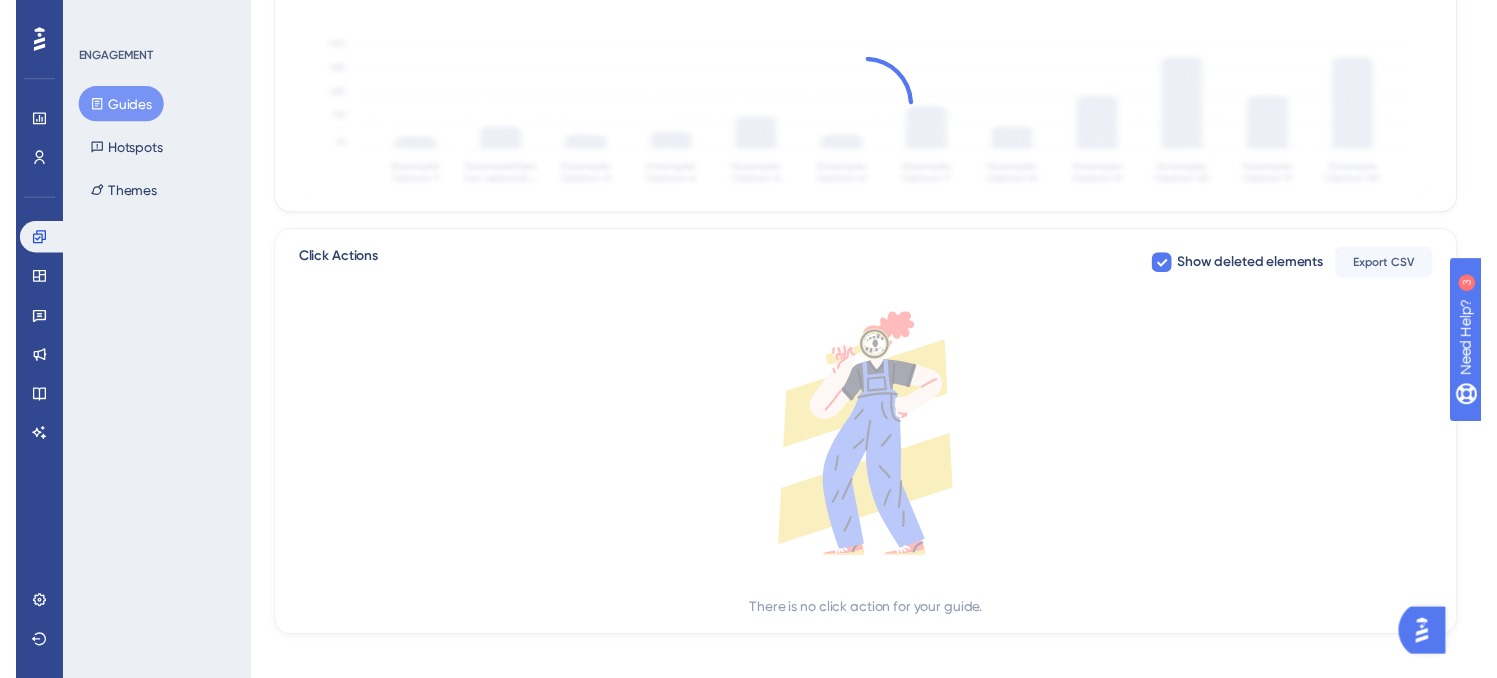 scroll, scrollTop: 0, scrollLeft: 0, axis: both 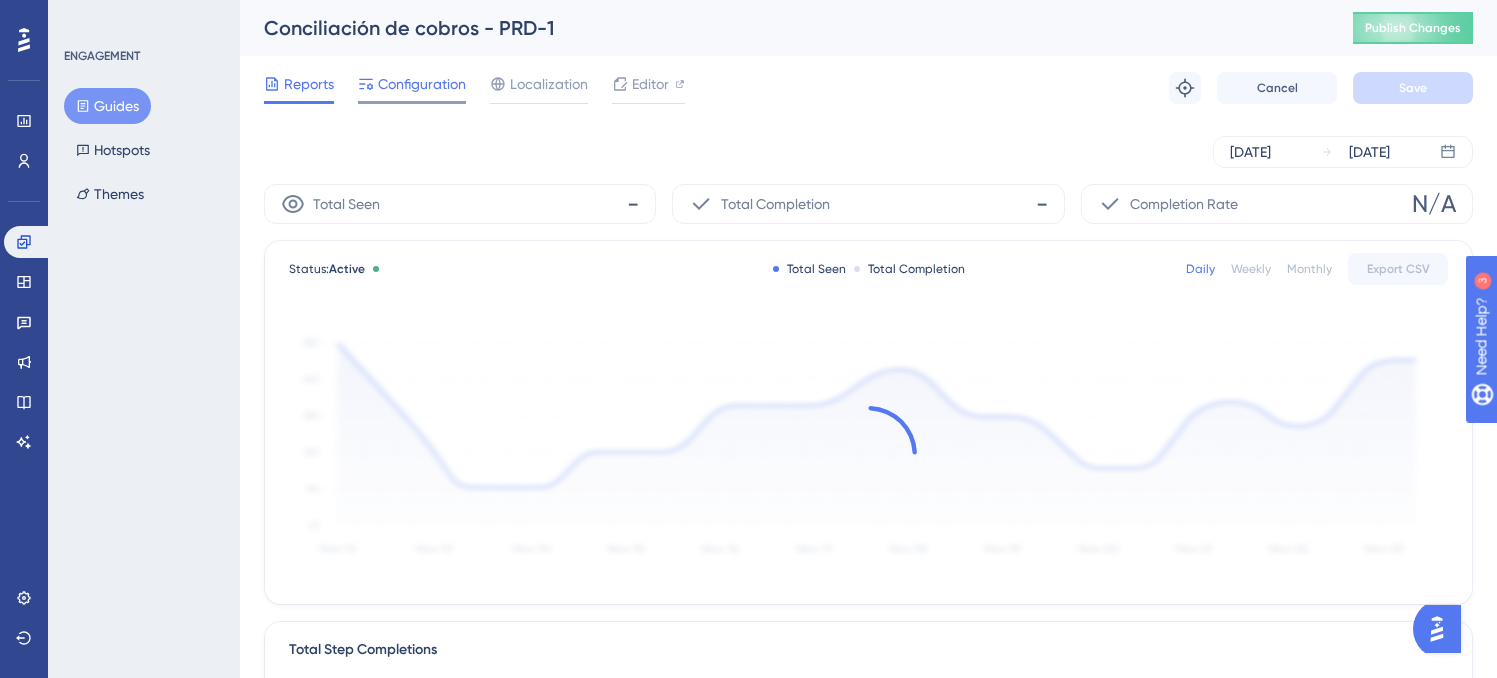 click on "Configuration" at bounding box center (422, 84) 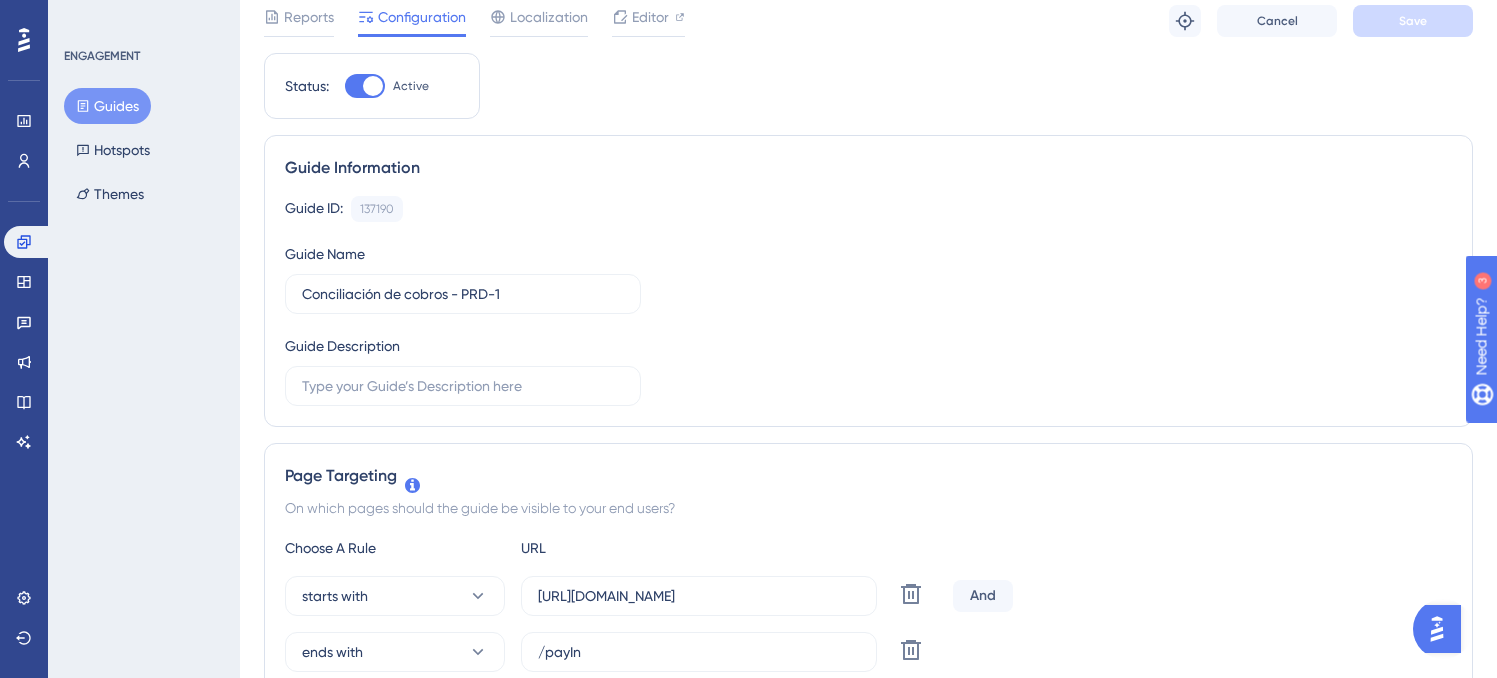 scroll, scrollTop: 0, scrollLeft: 0, axis: both 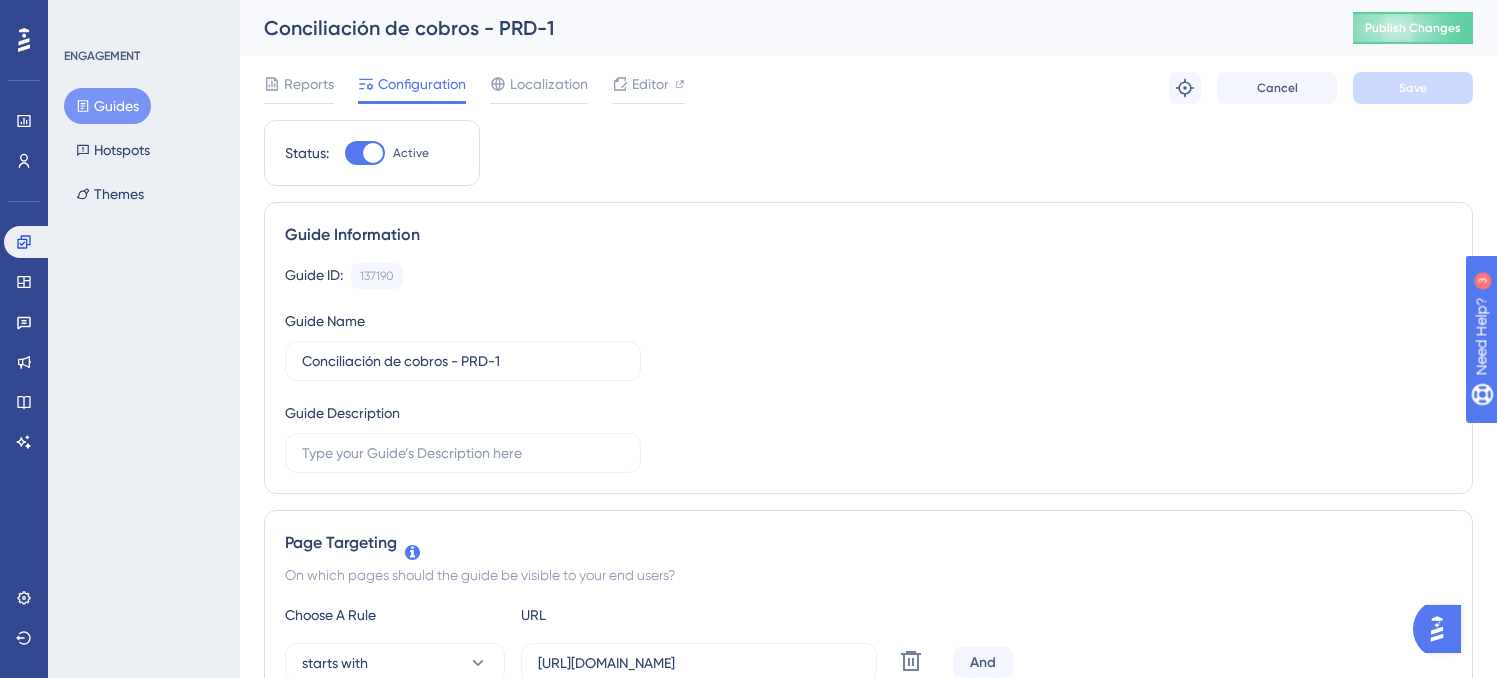 click on "Guides" at bounding box center (107, 106) 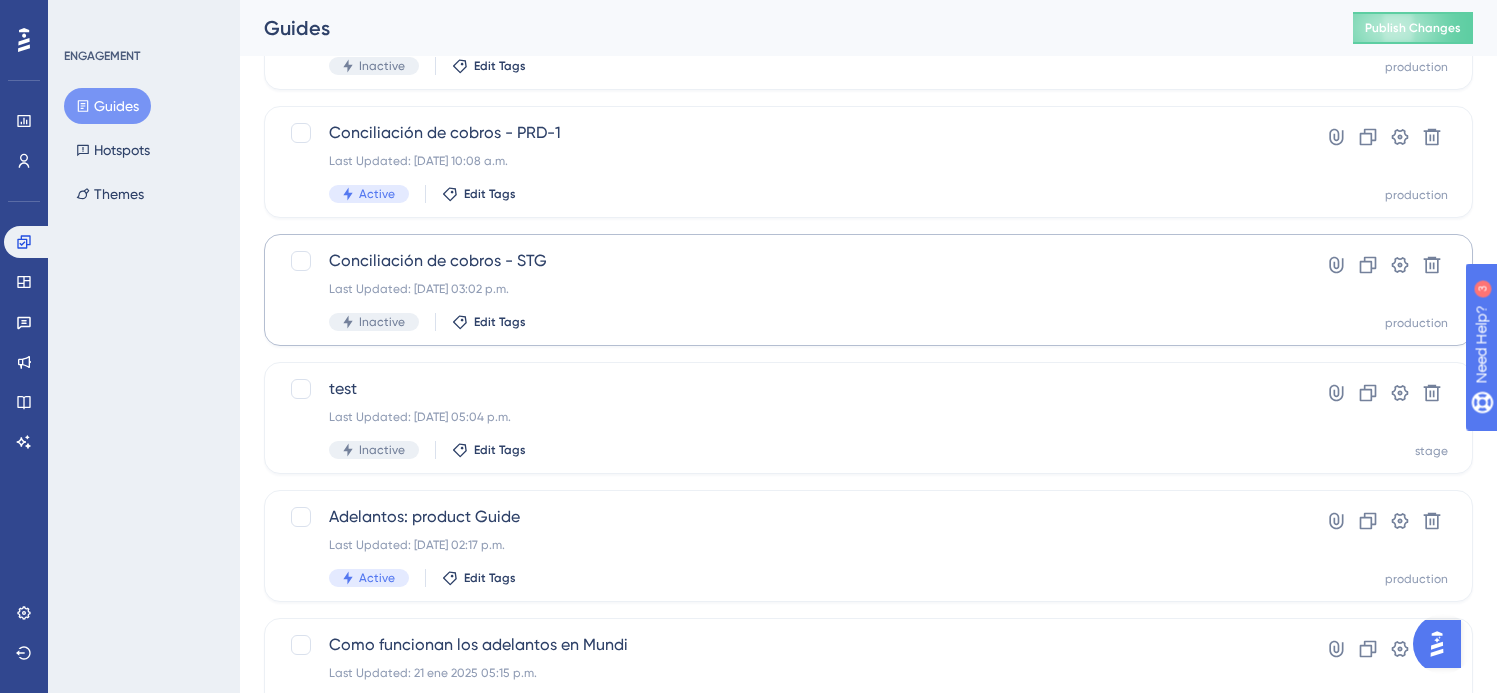 scroll, scrollTop: 768, scrollLeft: 0, axis: vertical 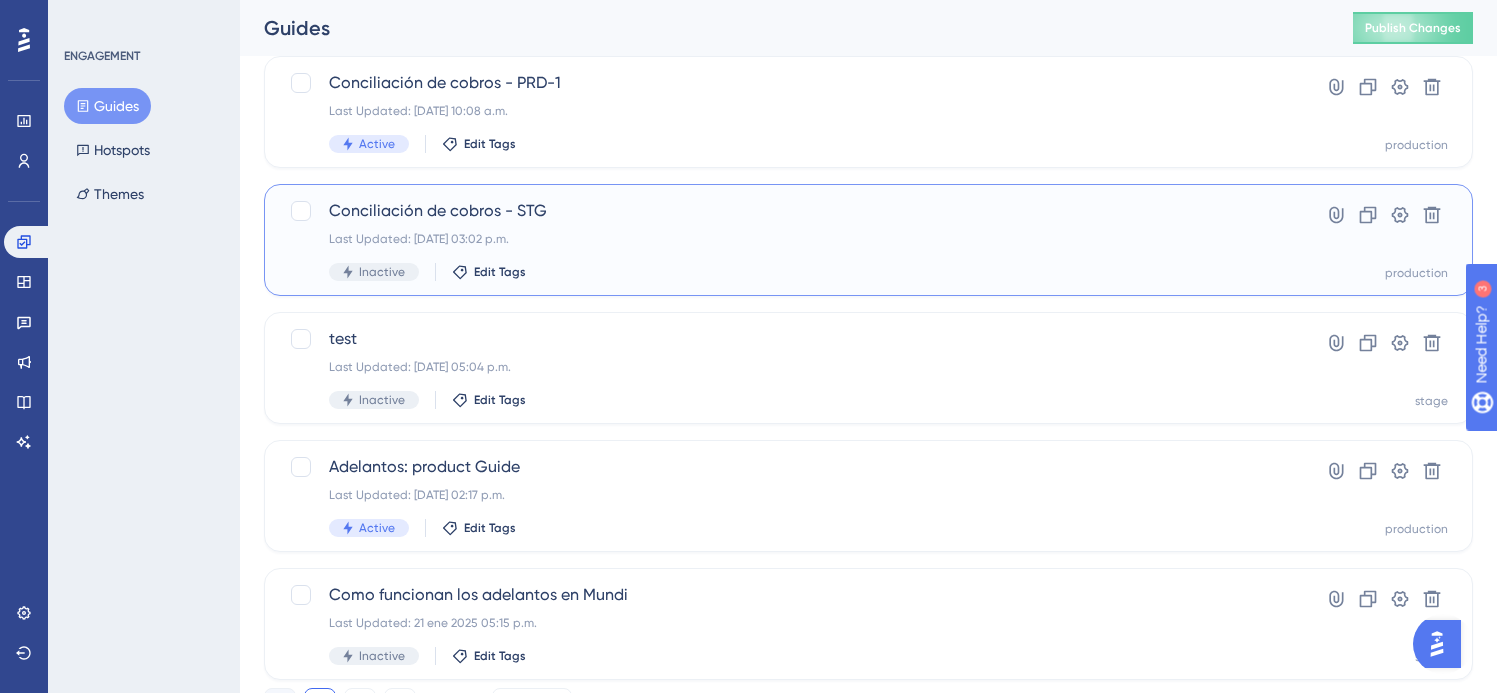 click on "Last Updated: 28 jul 2025 03:02 p.m." at bounding box center [788, 239] 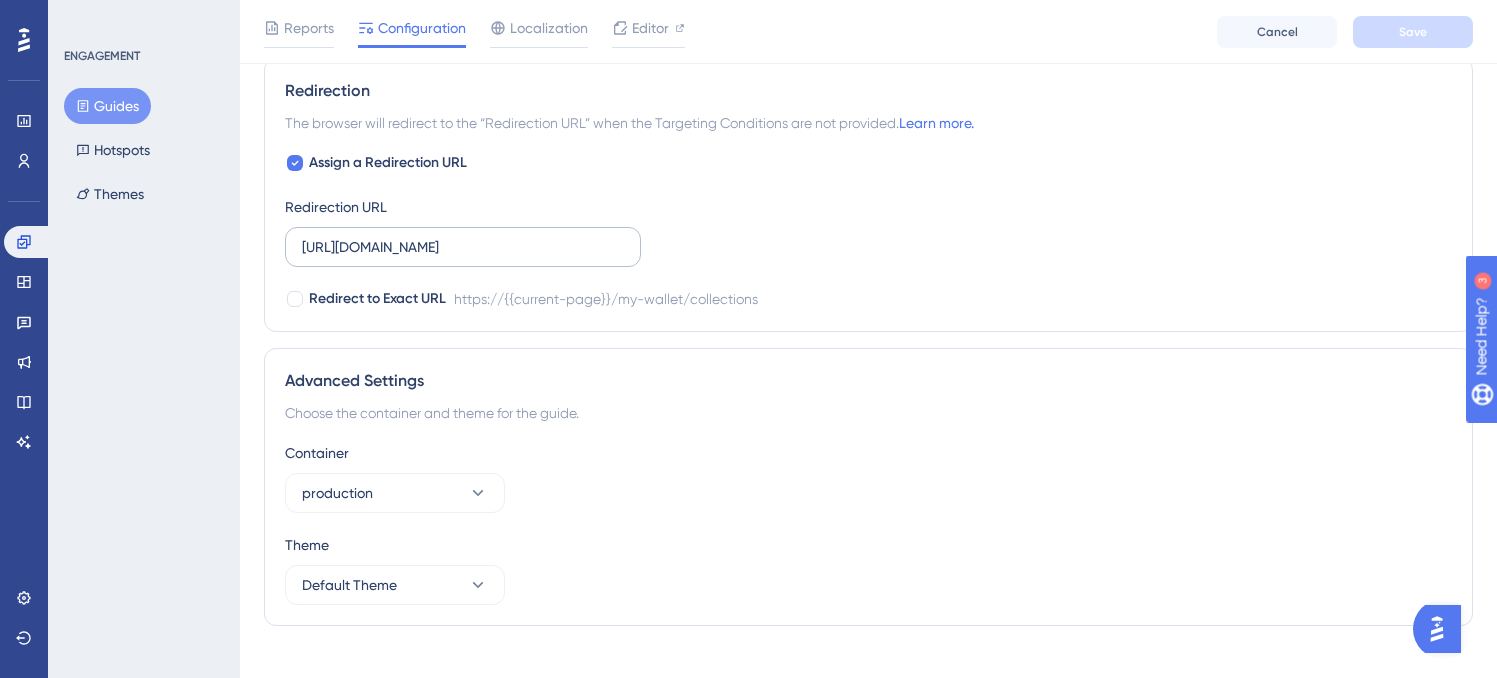 scroll, scrollTop: 1774, scrollLeft: 0, axis: vertical 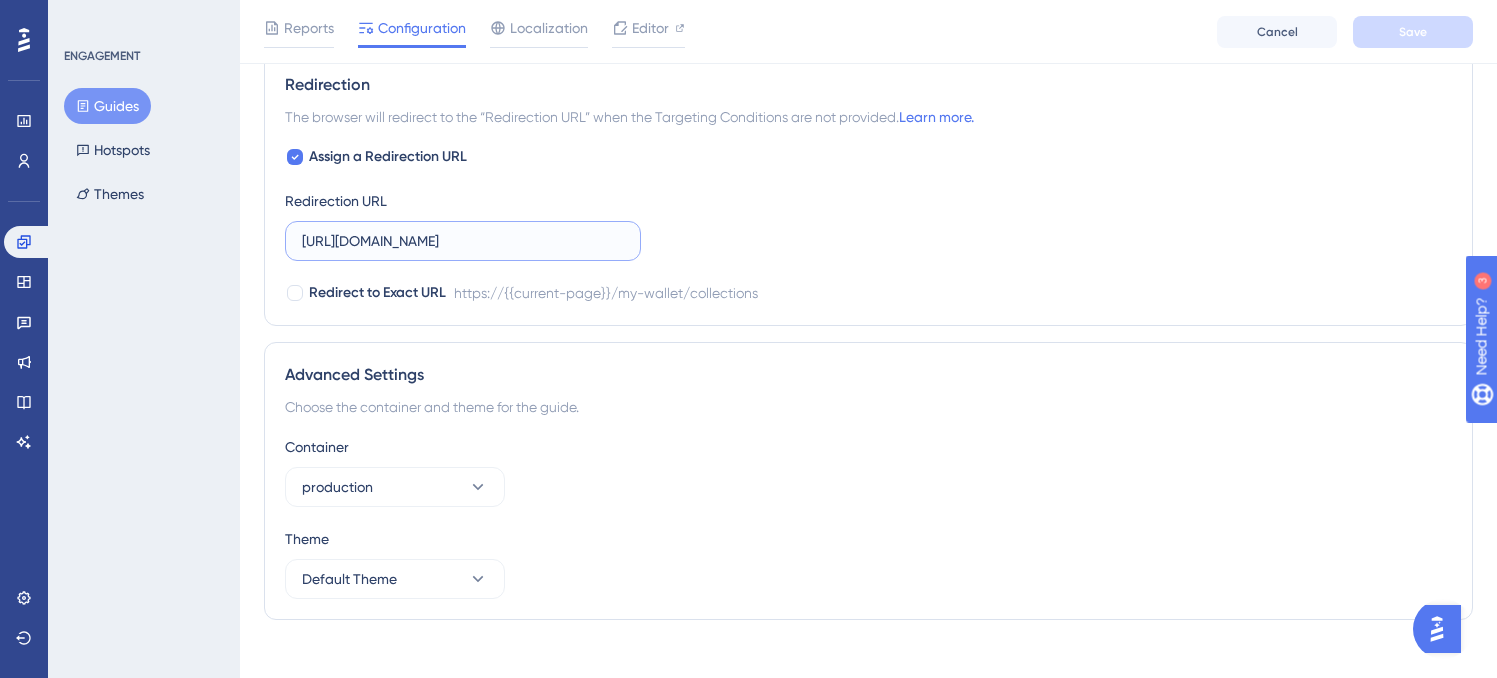 click on "https://customer.stg.mundi.work/my-wallet/collections" at bounding box center (463, 241) 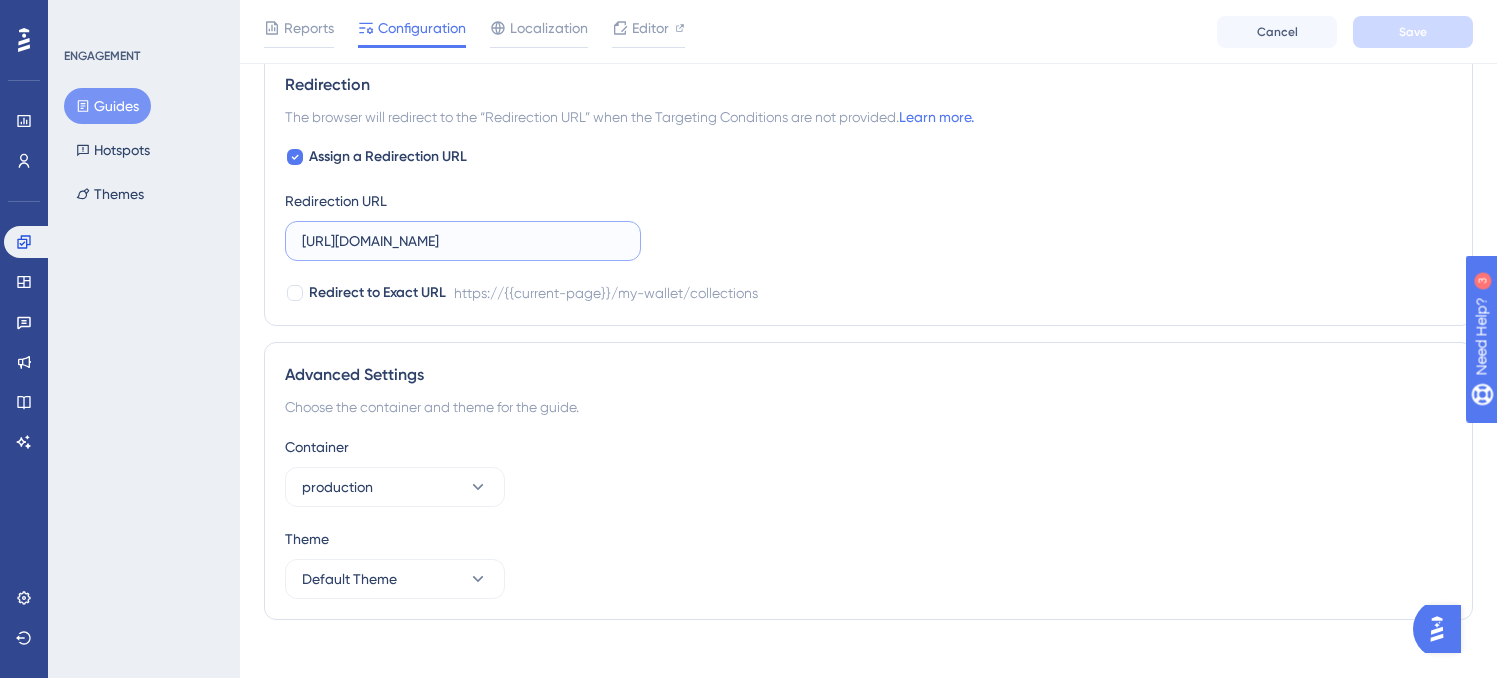 scroll, scrollTop: 0, scrollLeft: 35, axis: horizontal 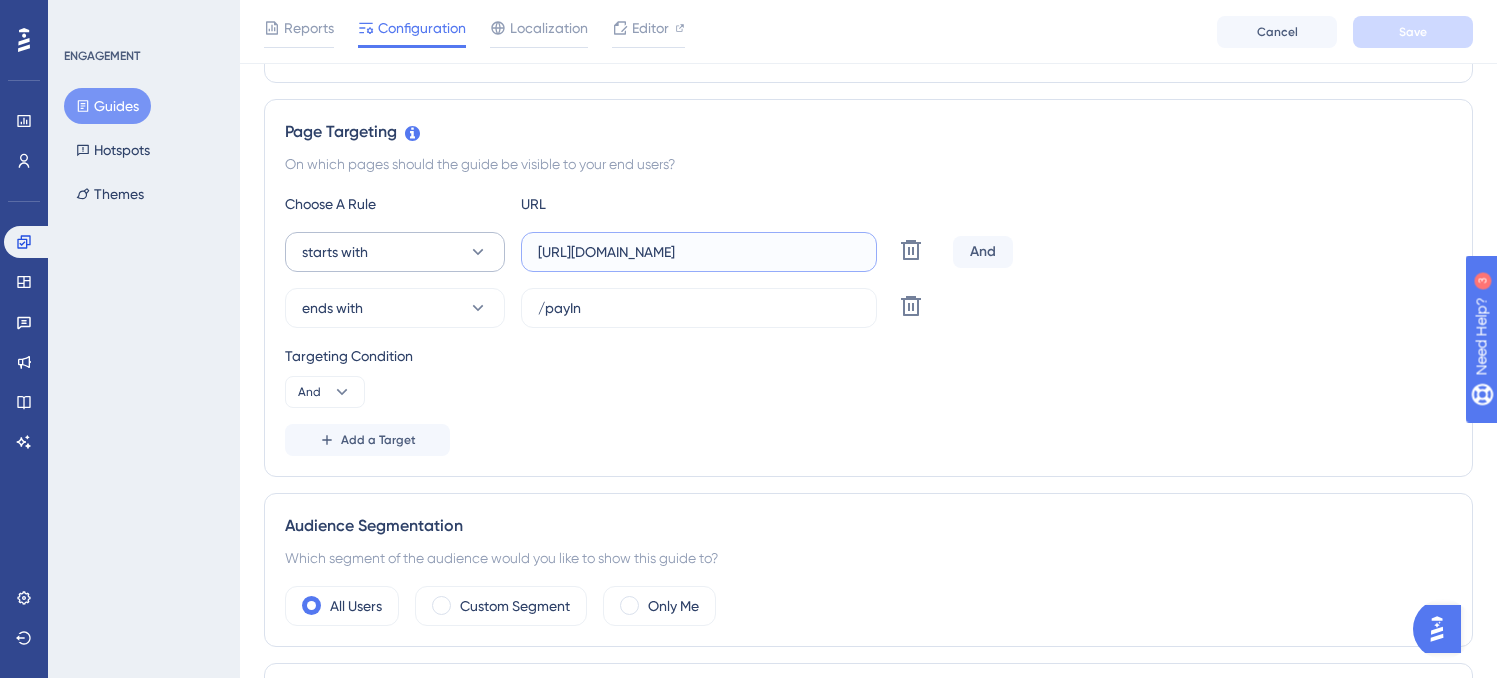 drag, startPoint x: 703, startPoint y: 250, endPoint x: 453, endPoint y: 252, distance: 250.008 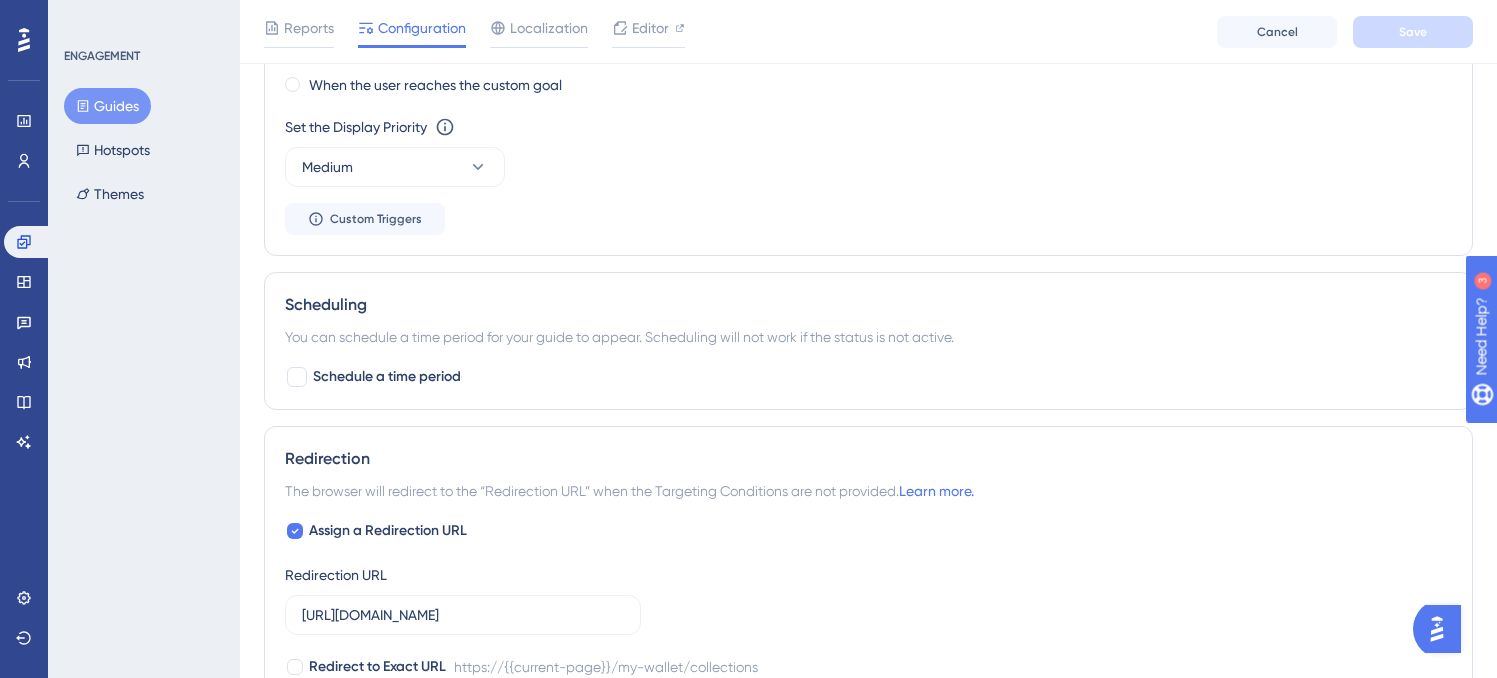 scroll, scrollTop: 1796, scrollLeft: 0, axis: vertical 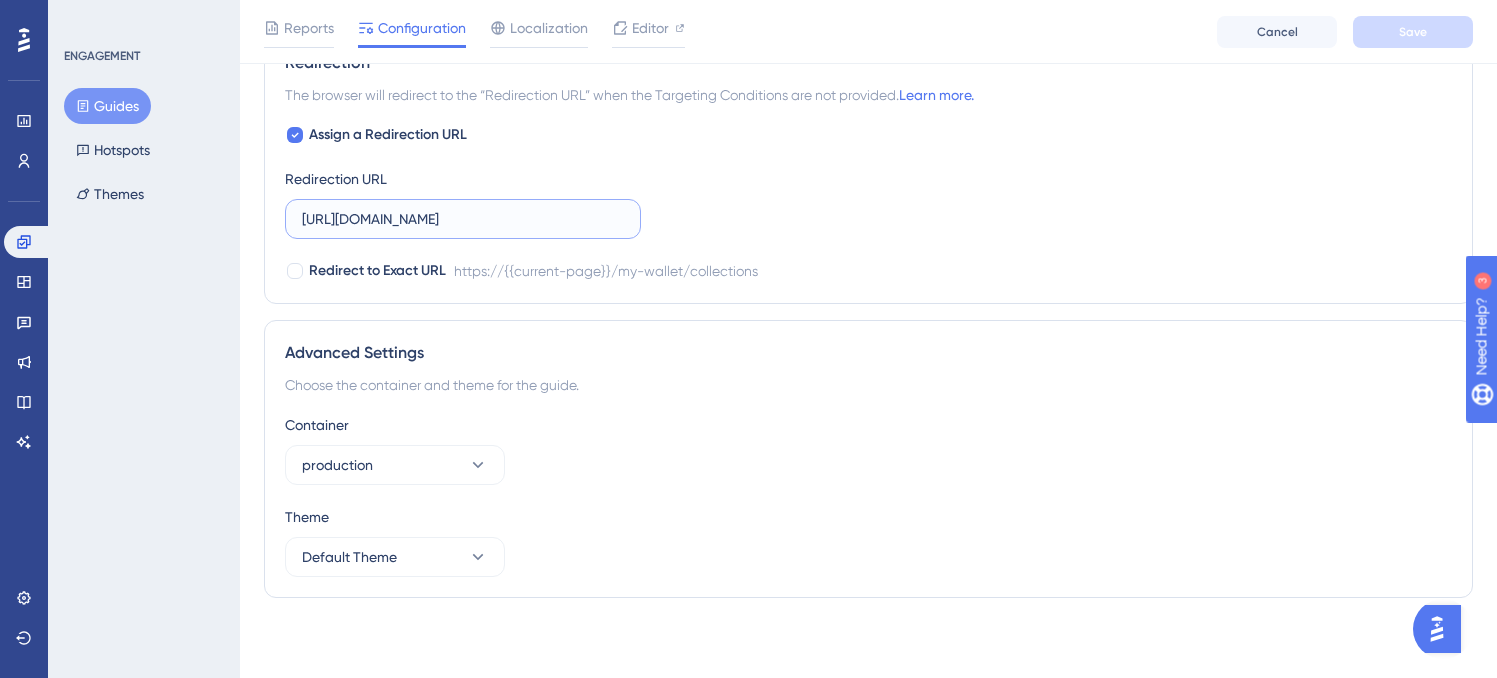 drag, startPoint x: 509, startPoint y: 214, endPoint x: 191, endPoint y: 208, distance: 318.0566 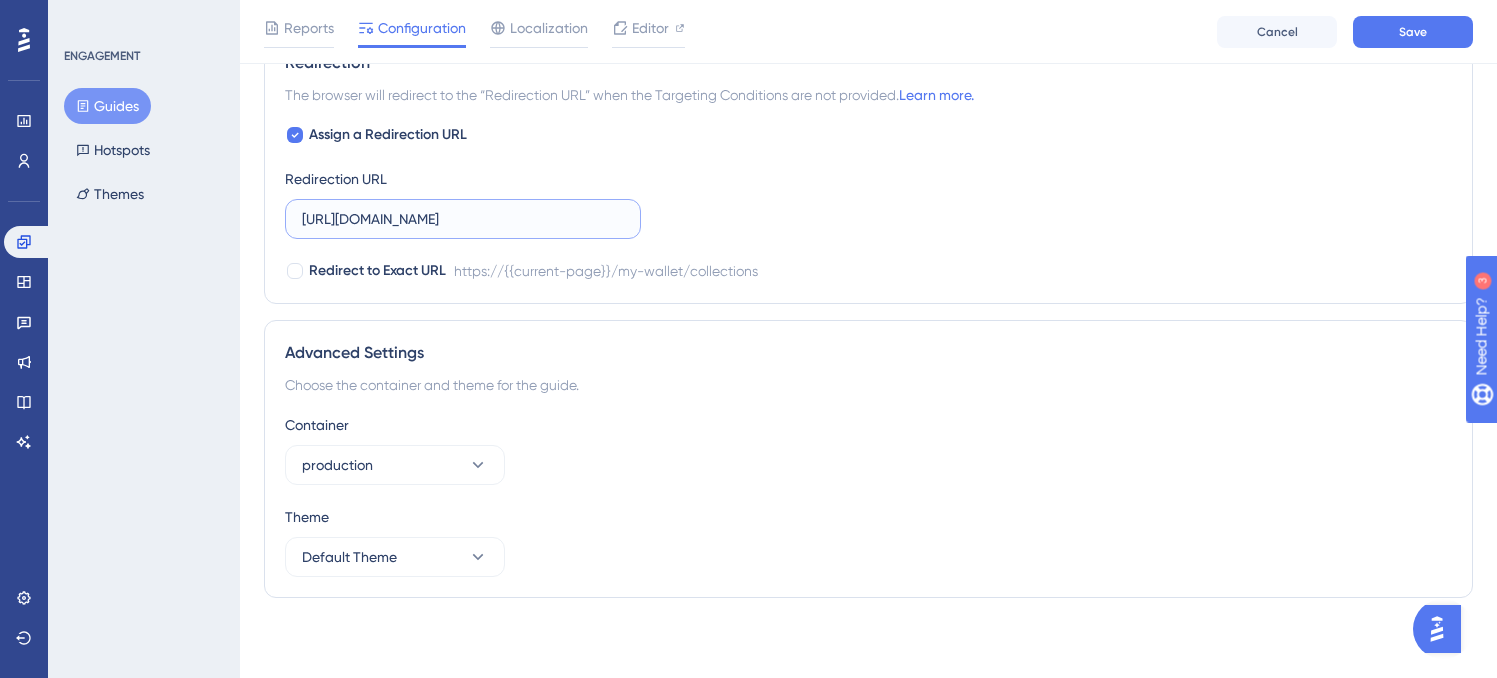 drag, startPoint x: 622, startPoint y: 222, endPoint x: 474, endPoint y: 223, distance: 148.00337 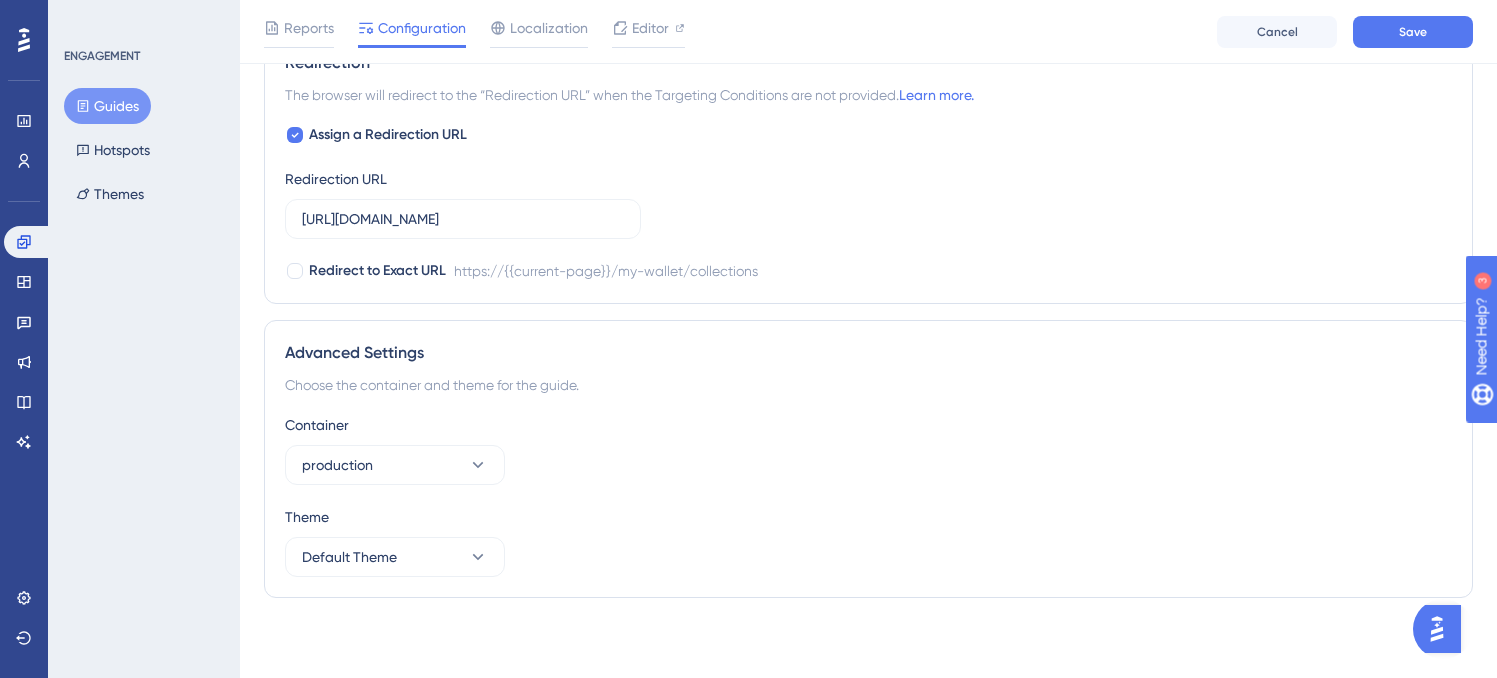click on "Assign a Redirection URL Redirection URL https://customer.mundi.io/my-wallet/collections Redirect to Exact URL https://{{current-page}}/my-wallet/collections" at bounding box center [868, 203] 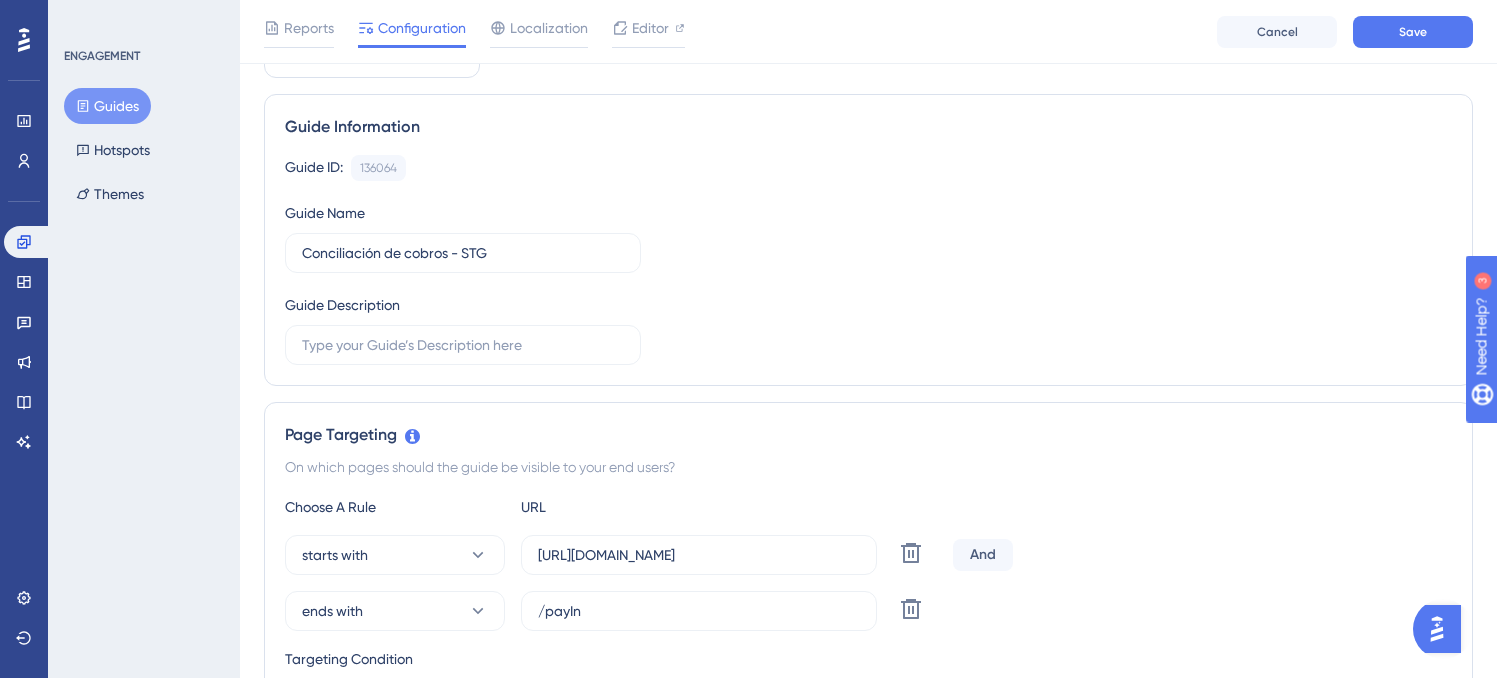 scroll, scrollTop: 0, scrollLeft: 0, axis: both 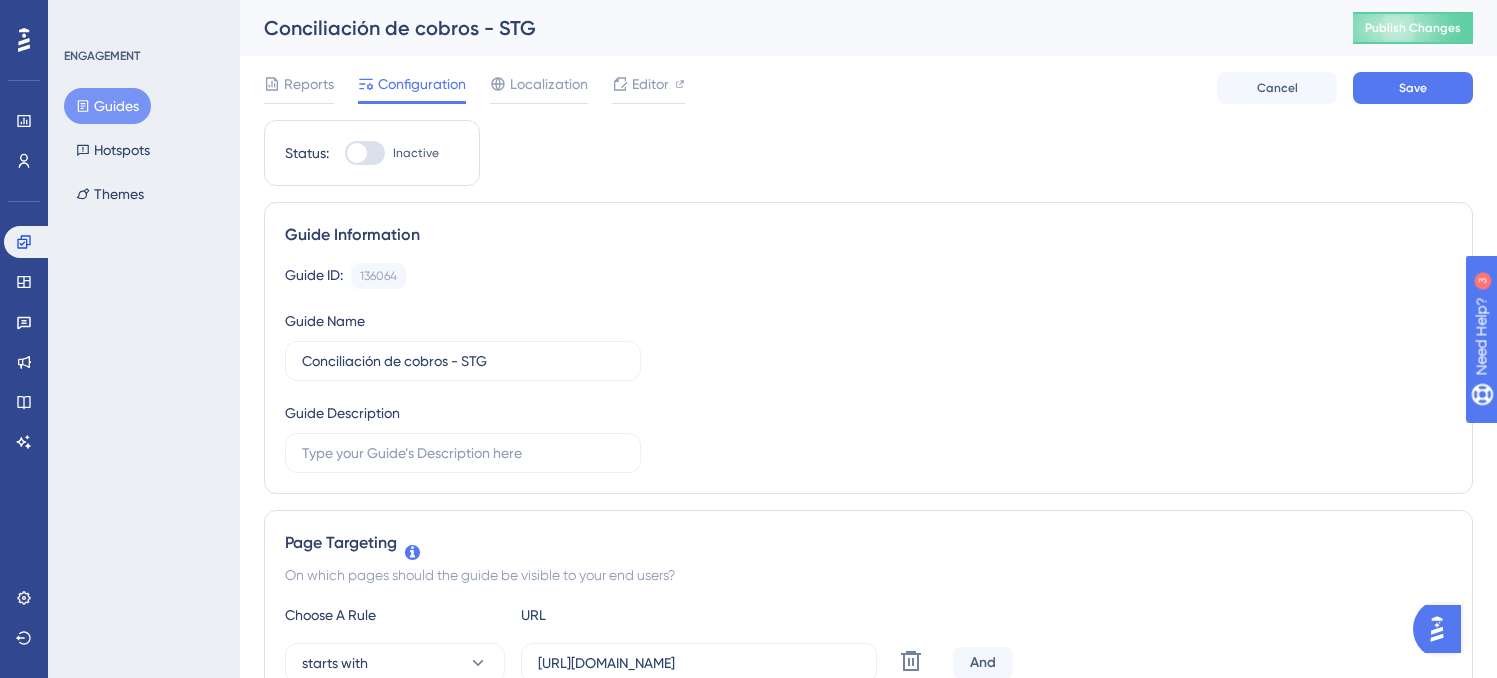 click at bounding box center [365, 153] 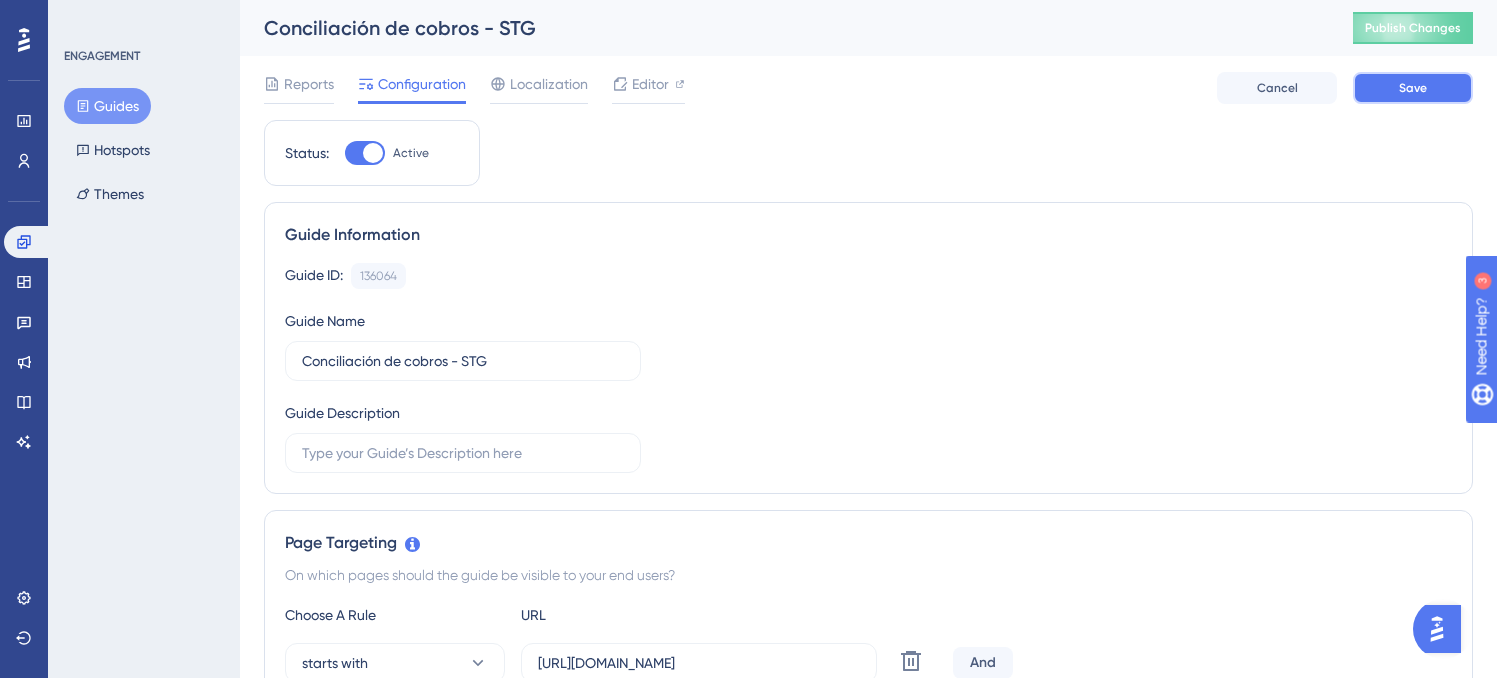 click on "Save" at bounding box center [1413, 88] 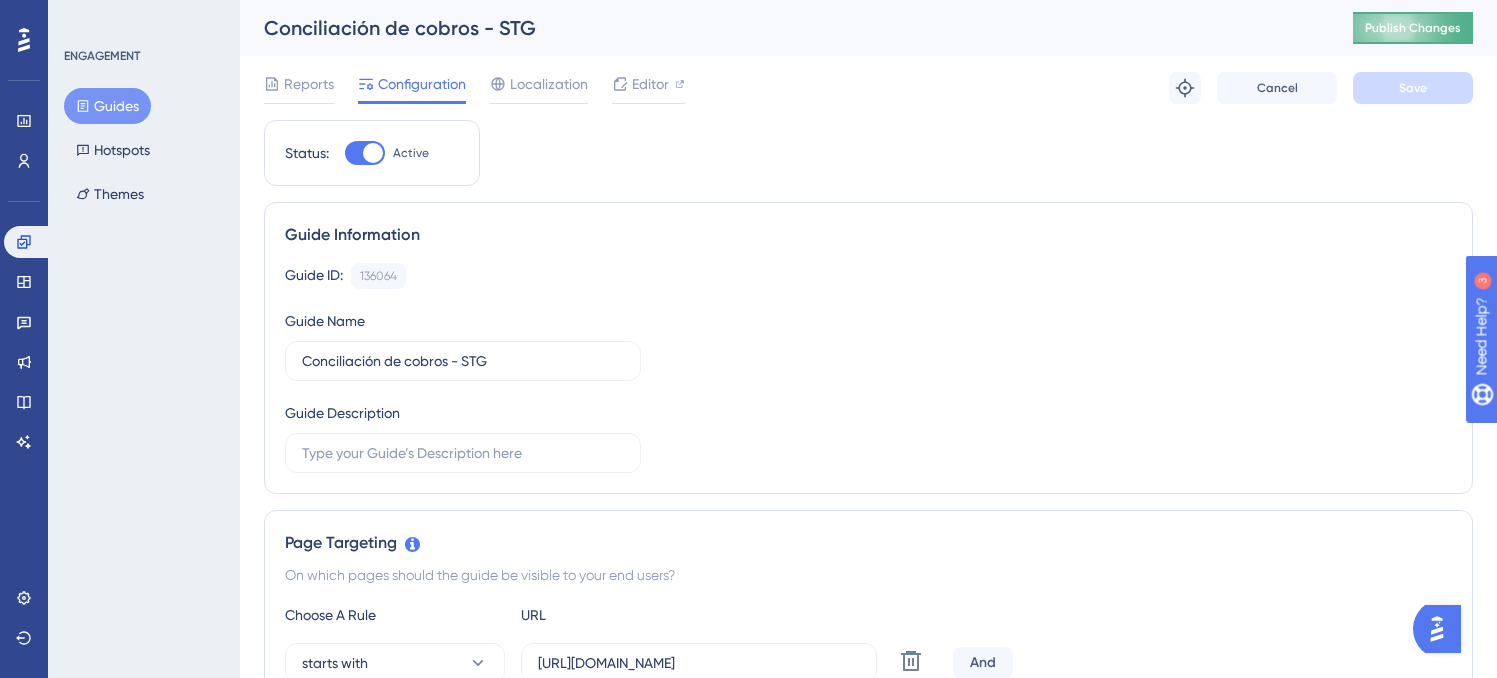 click on "Publish Changes" at bounding box center [1413, 28] 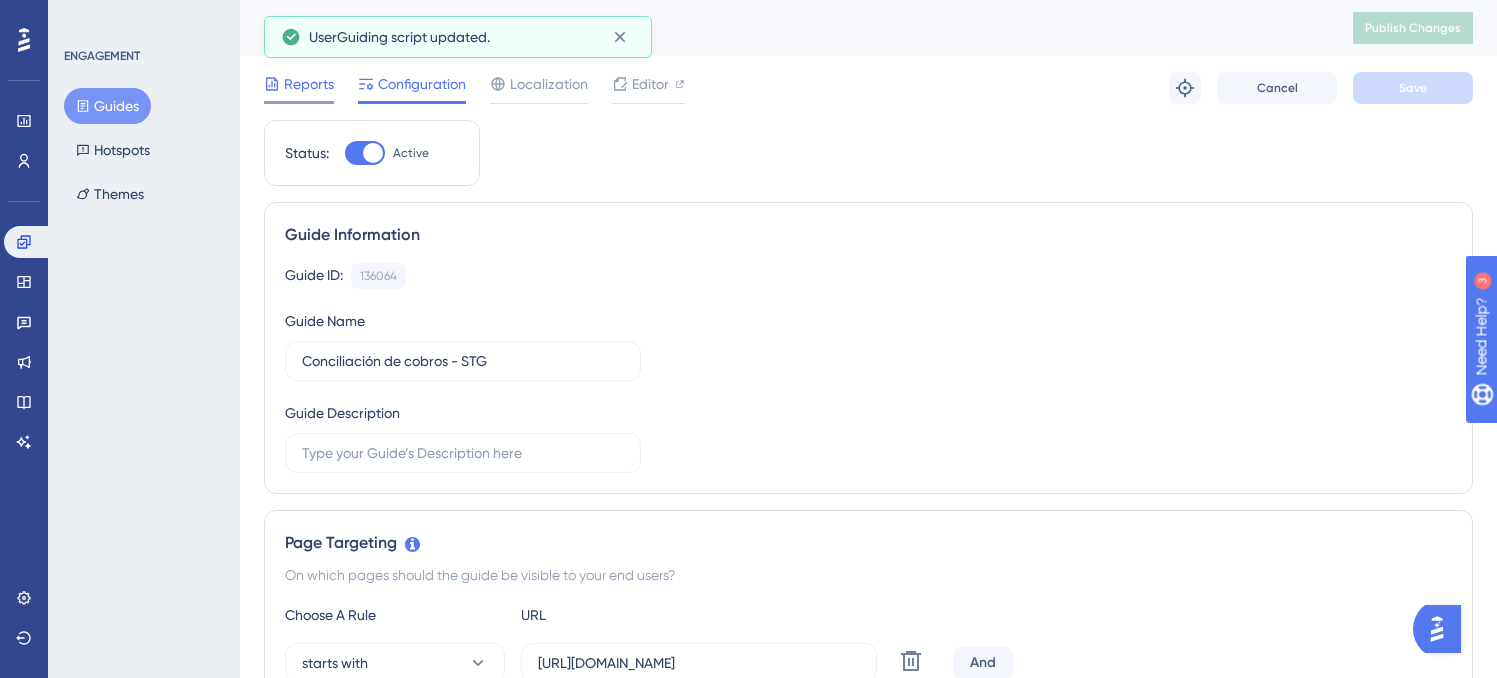 click on "Reports" at bounding box center [309, 84] 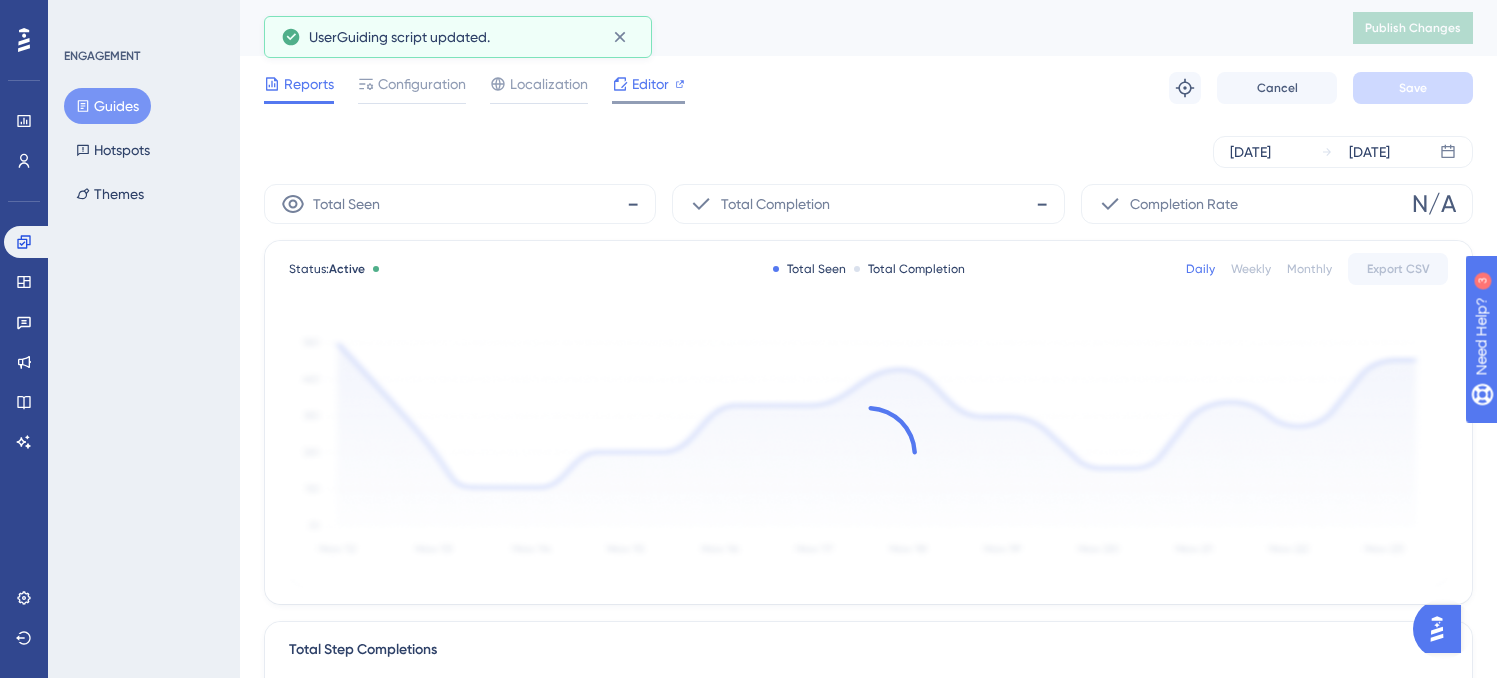 click on "Editor" at bounding box center (650, 84) 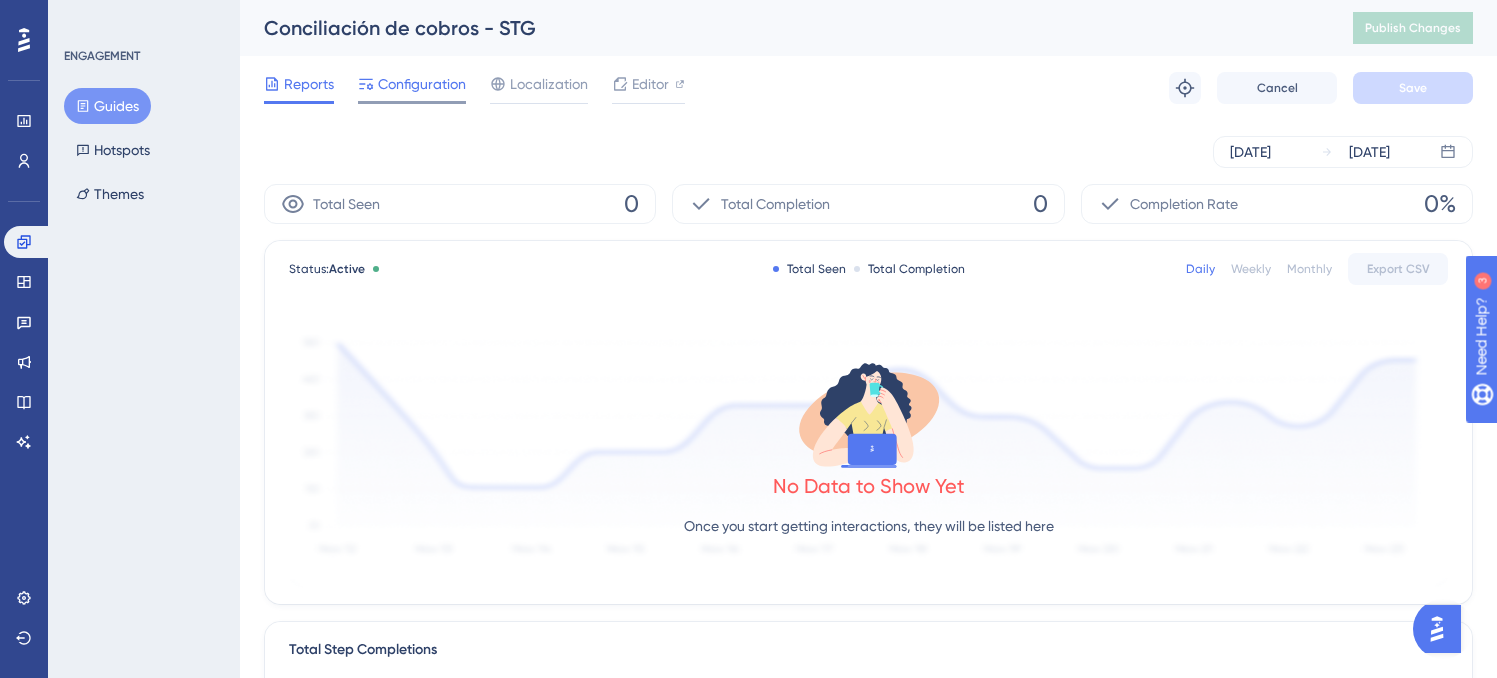 click on "Configuration" at bounding box center (412, 88) 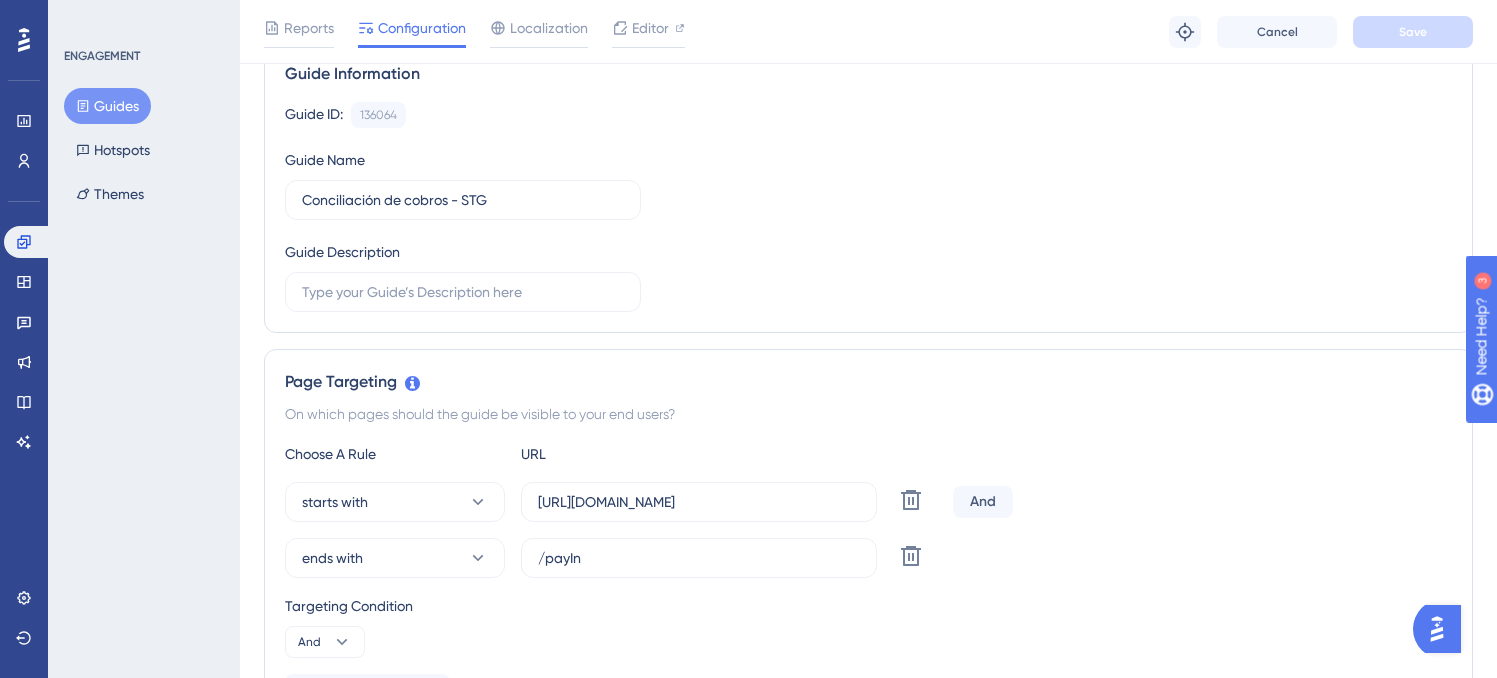 scroll, scrollTop: 0, scrollLeft: 0, axis: both 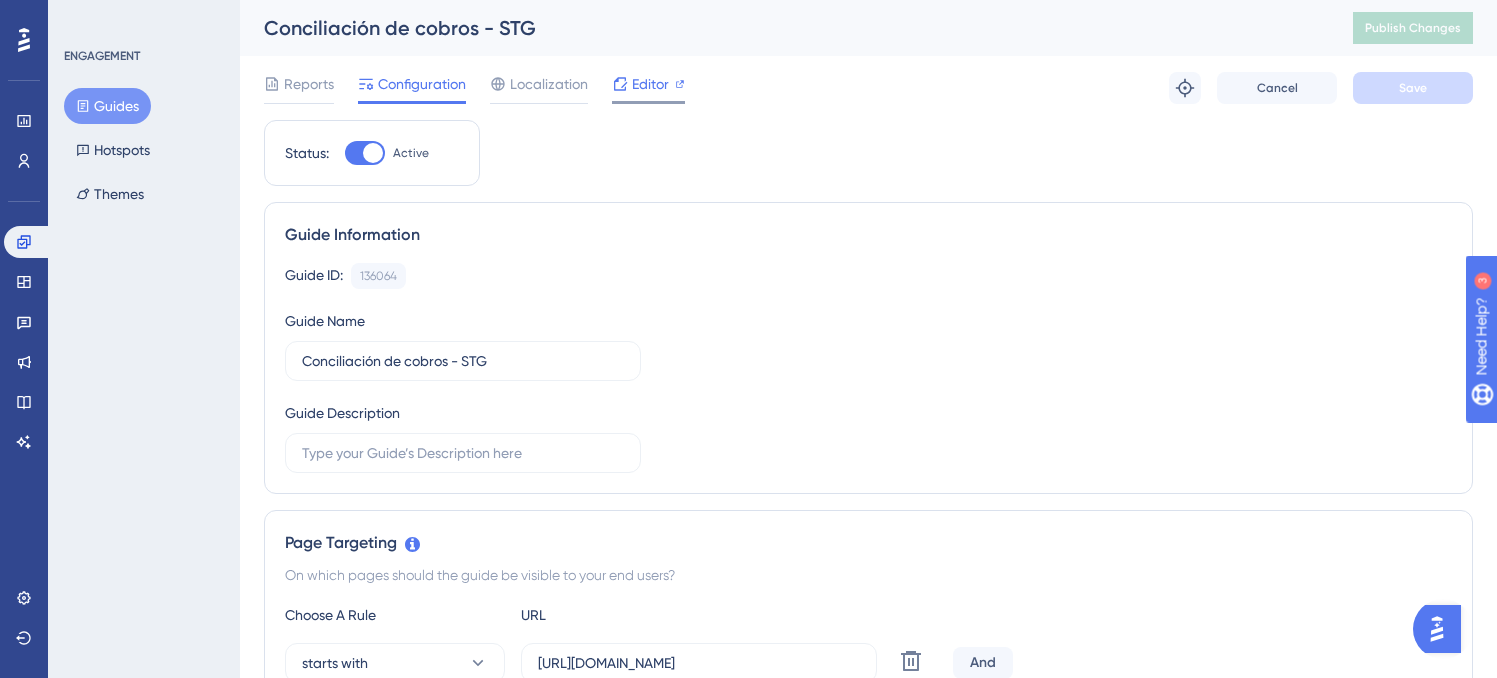 click on "Editor" at bounding box center (650, 84) 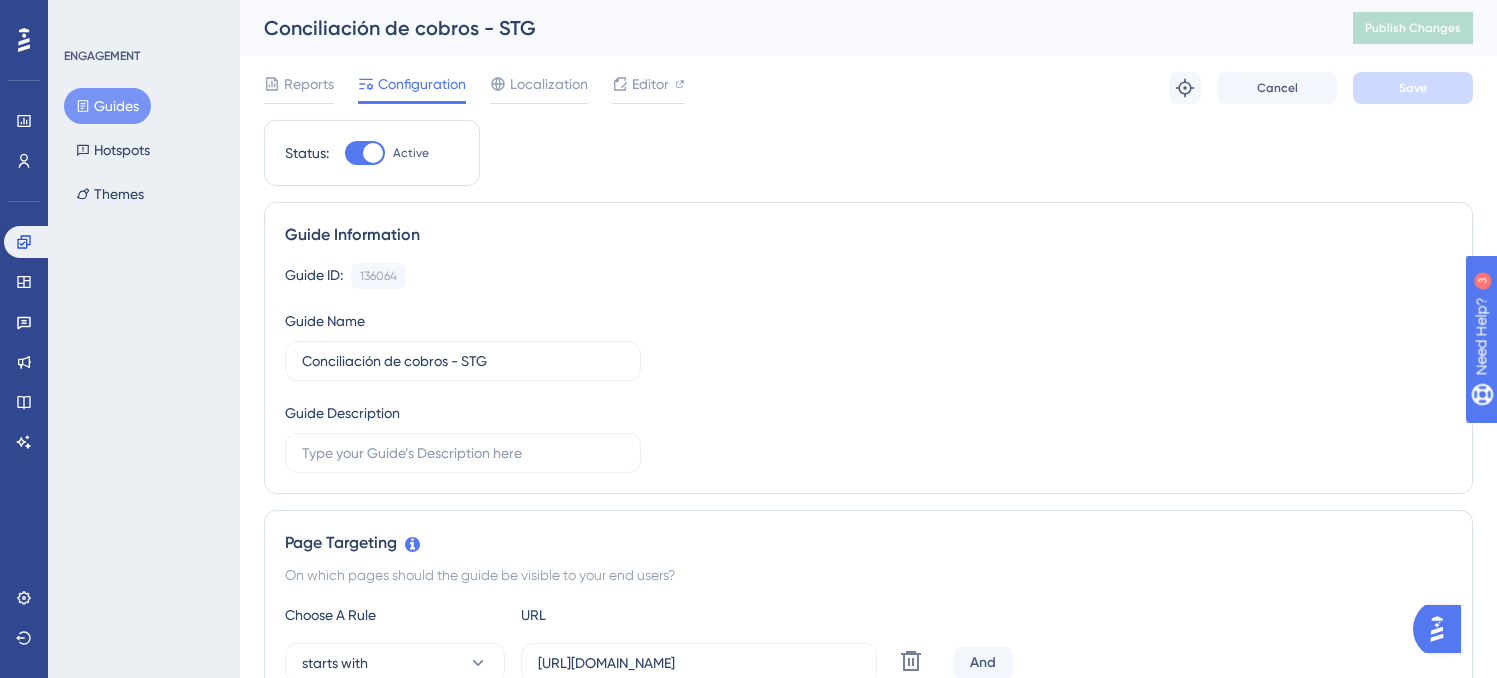 click on "Guides" at bounding box center (107, 106) 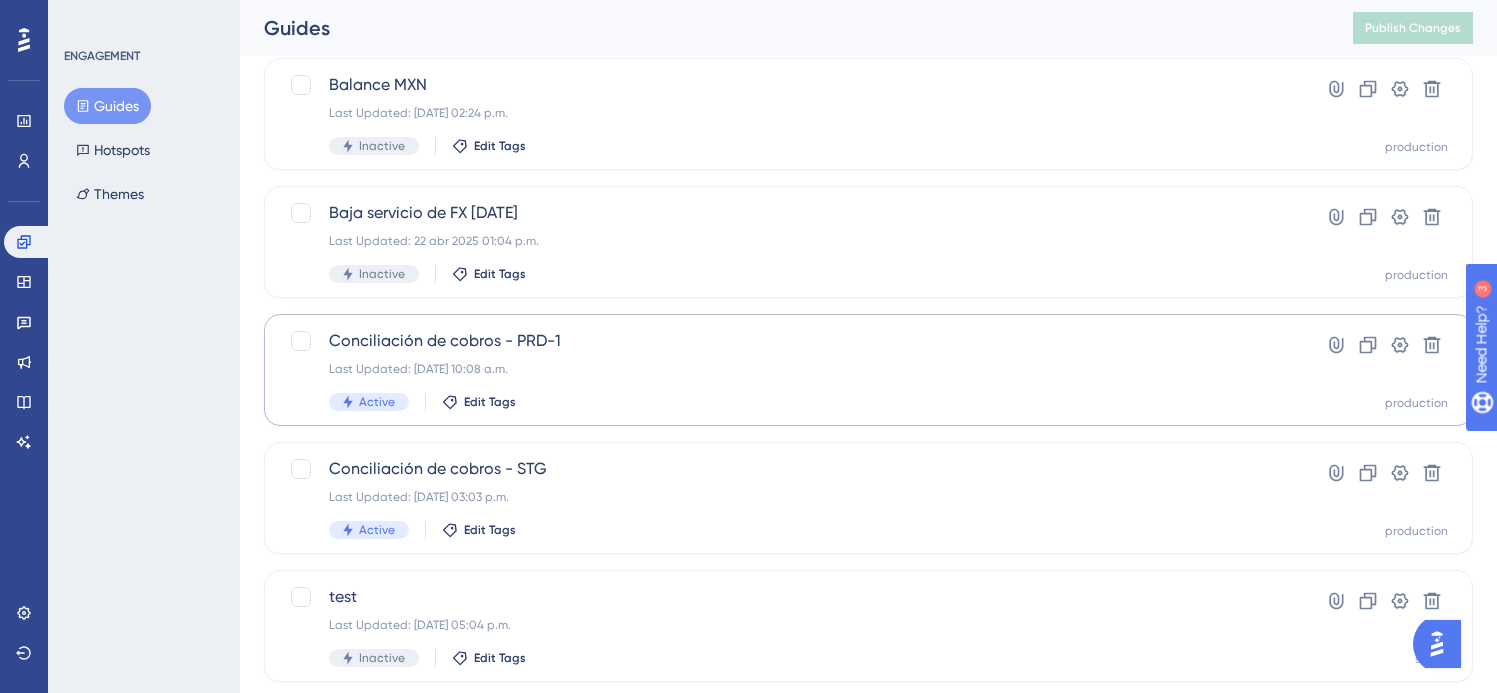 scroll, scrollTop: 559, scrollLeft: 0, axis: vertical 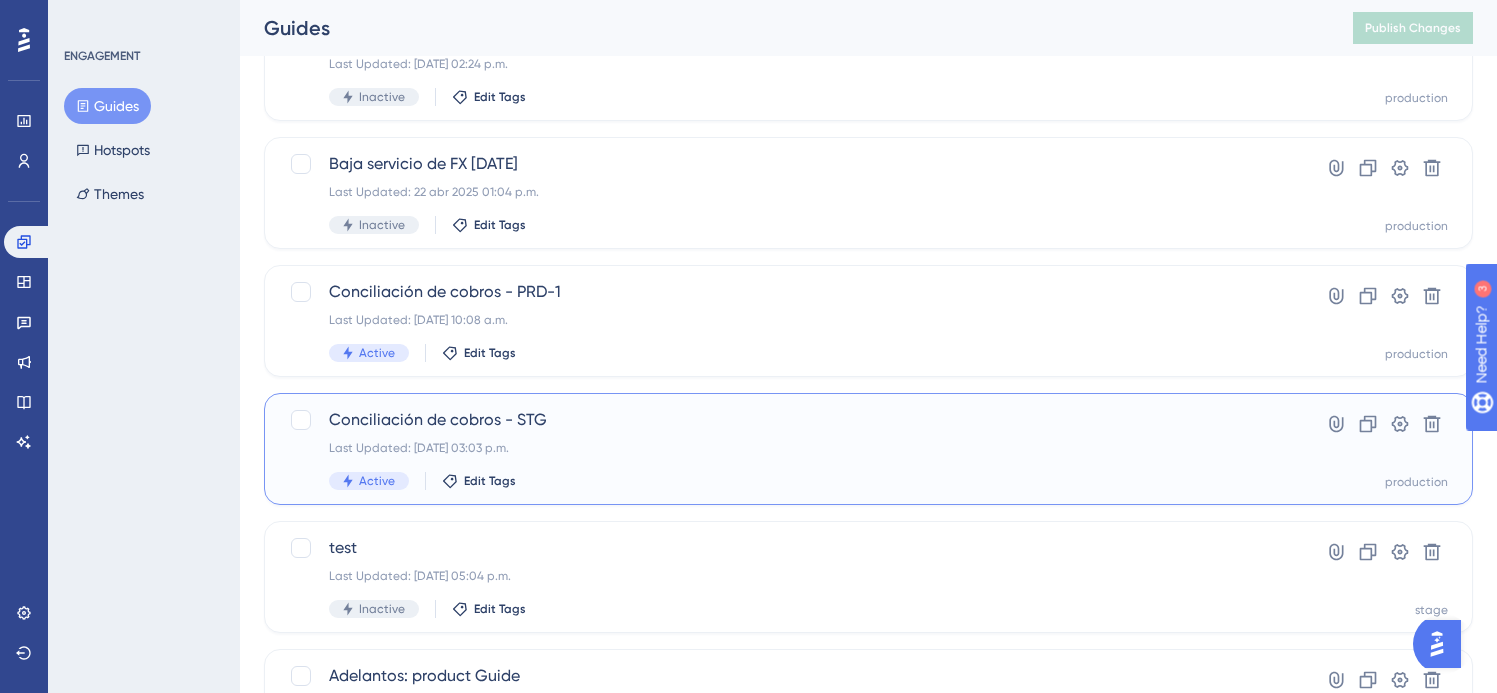 drag, startPoint x: 599, startPoint y: 436, endPoint x: 784, endPoint y: 135, distance: 353.30722 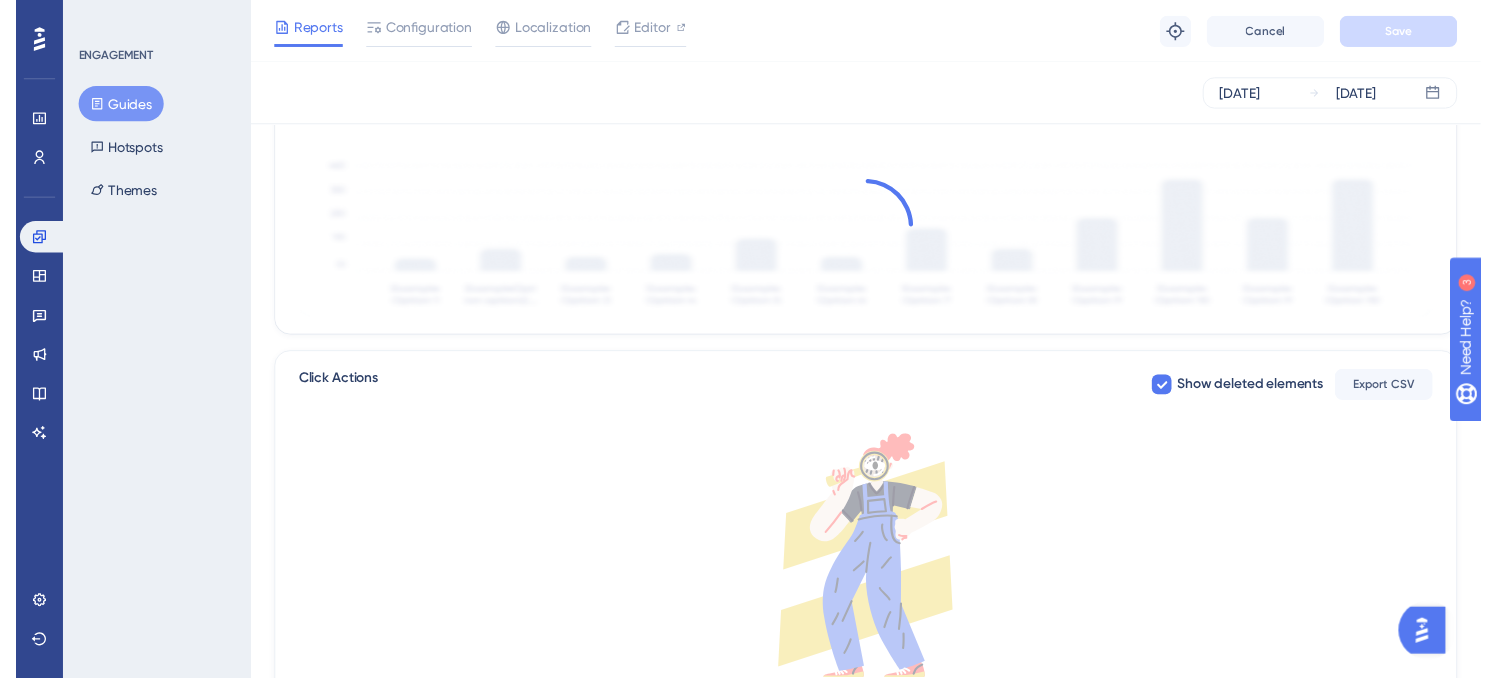 scroll, scrollTop: 0, scrollLeft: 0, axis: both 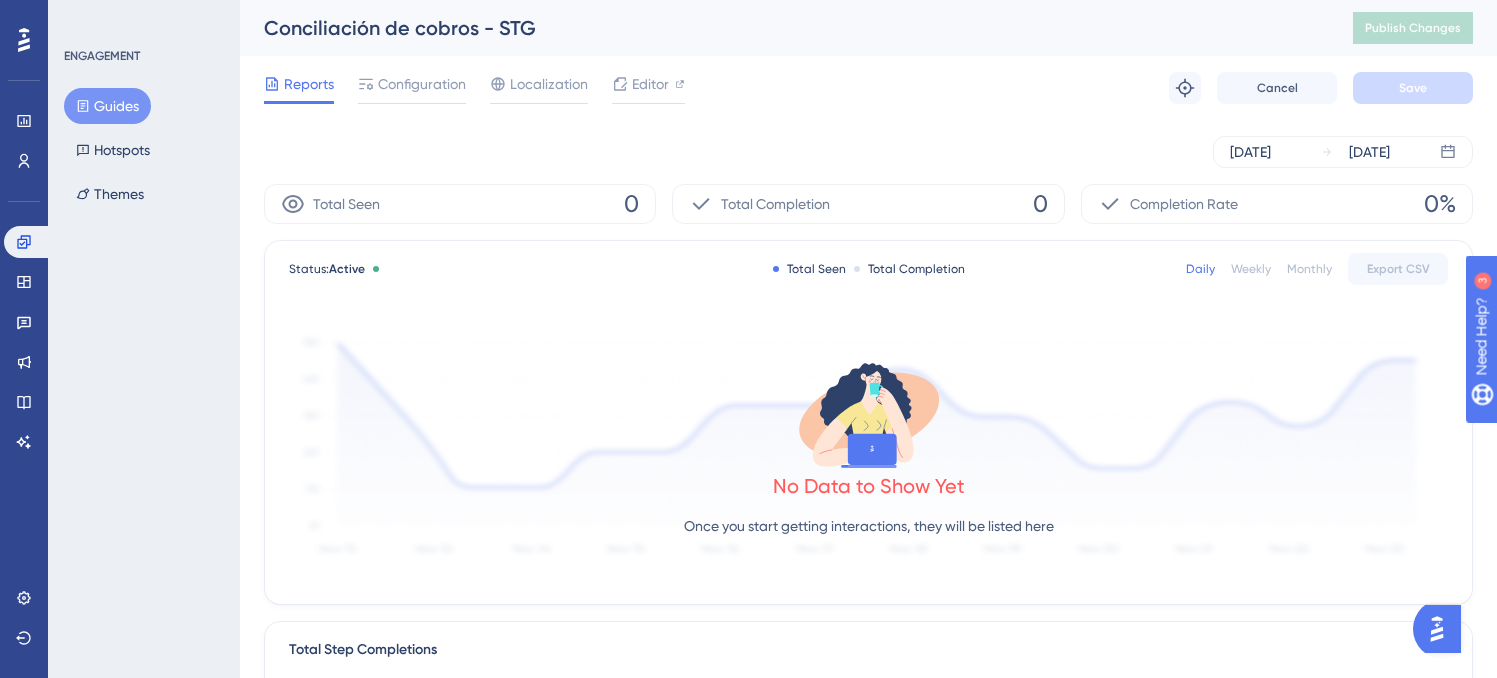 drag, startPoint x: 272, startPoint y: 36, endPoint x: 285, endPoint y: 33, distance: 13.341664 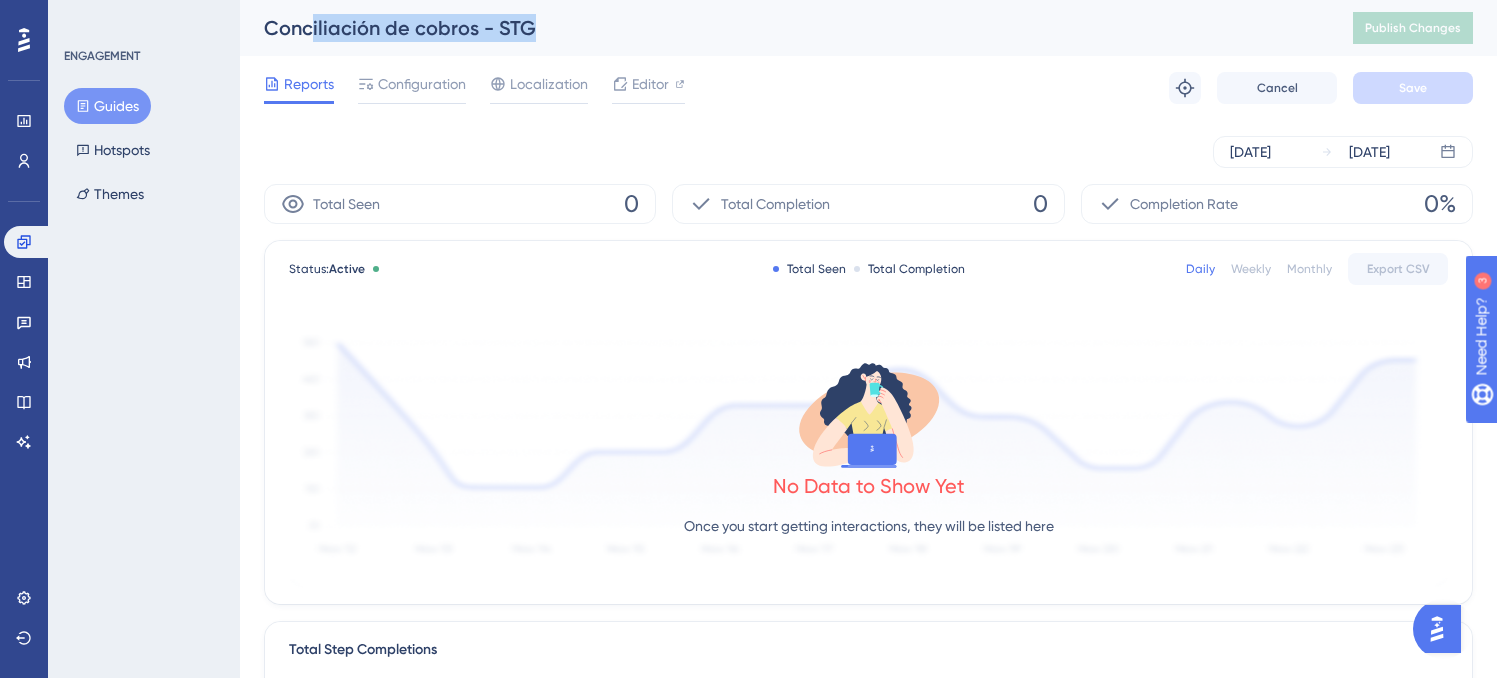 drag, startPoint x: 309, startPoint y: 32, endPoint x: 762, endPoint y: 35, distance: 453.00995 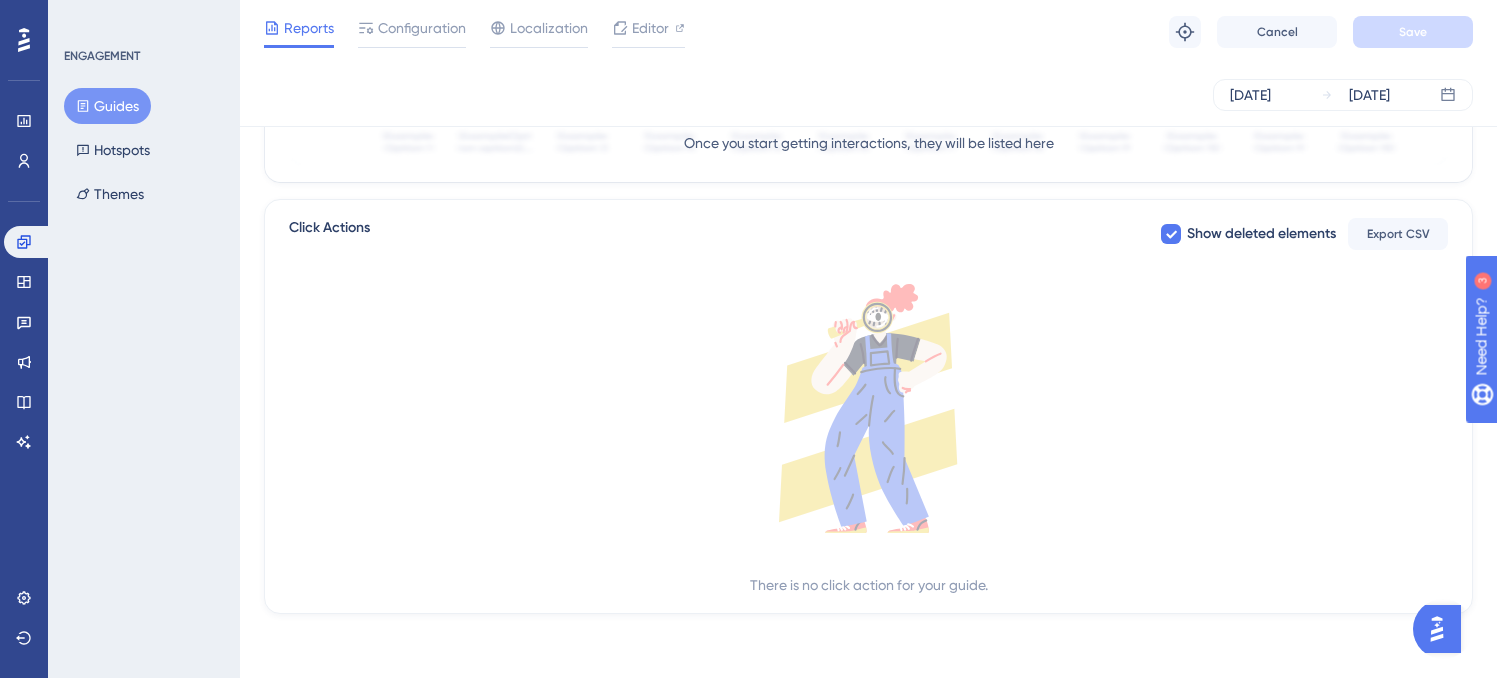 scroll, scrollTop: 0, scrollLeft: 0, axis: both 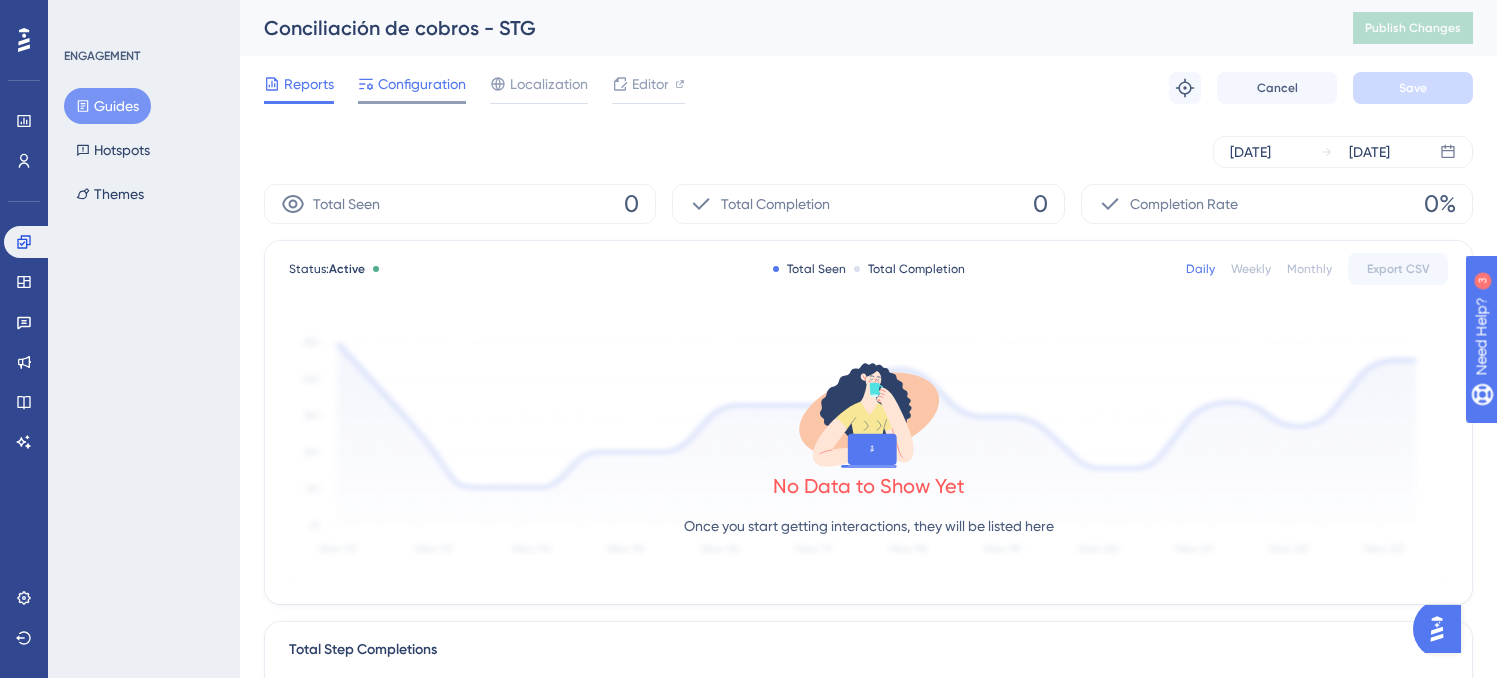 click on "Configuration" at bounding box center (422, 84) 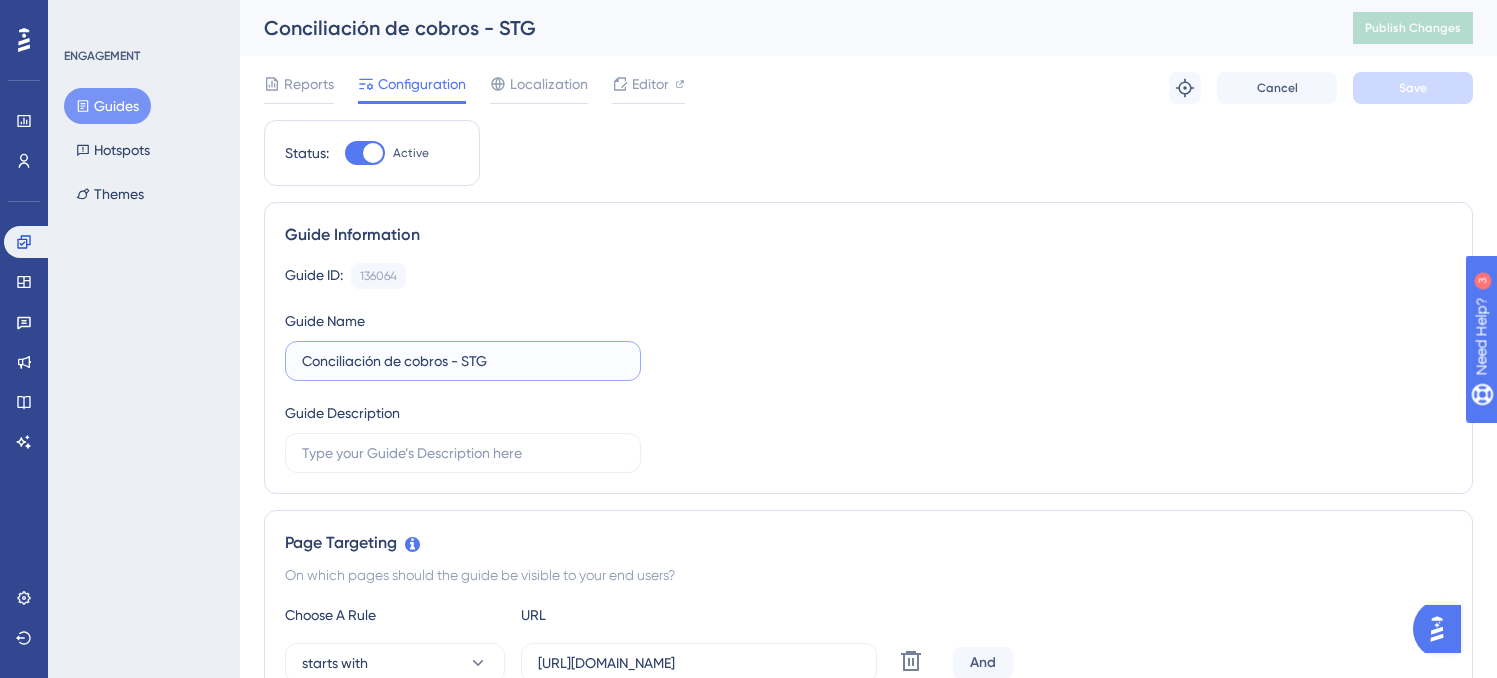 drag, startPoint x: 511, startPoint y: 364, endPoint x: 528, endPoint y: 385, distance: 27.018513 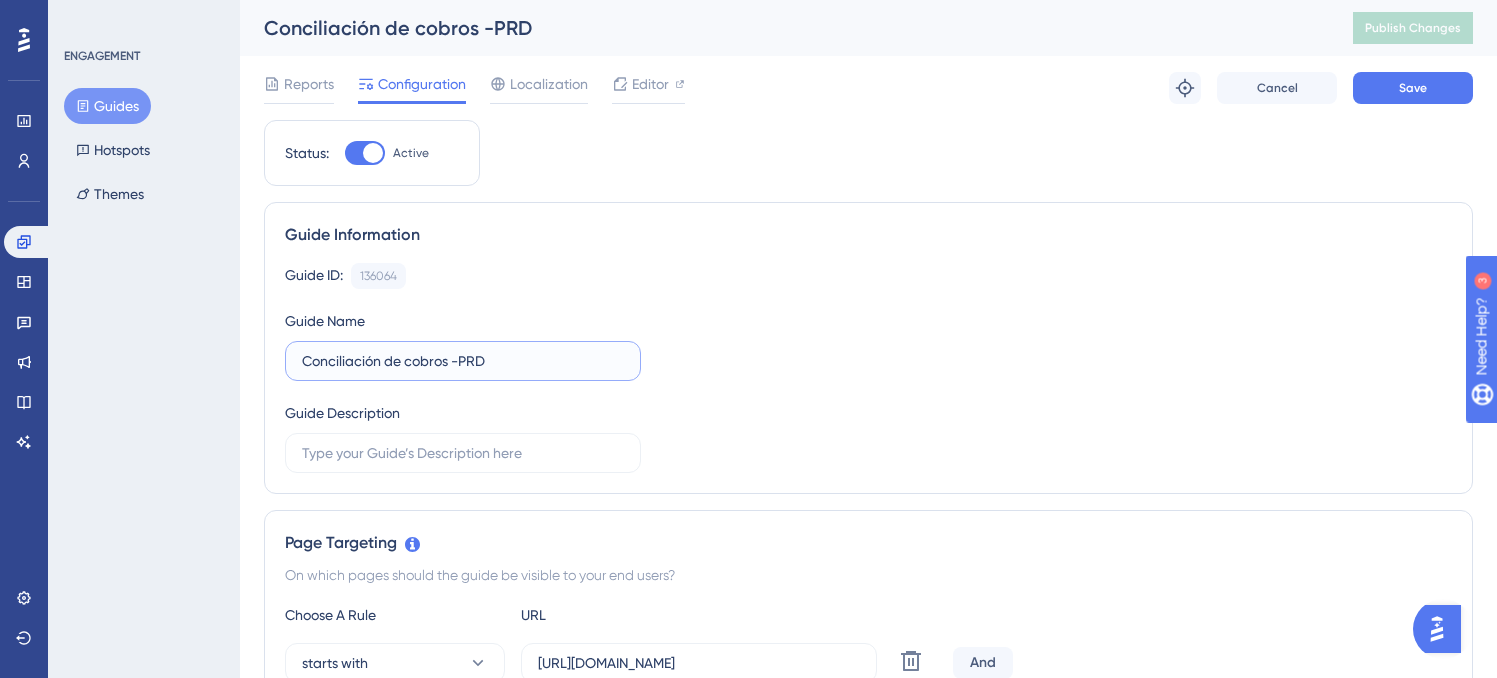 drag, startPoint x: 458, startPoint y: 355, endPoint x: 483, endPoint y: 346, distance: 26.57066 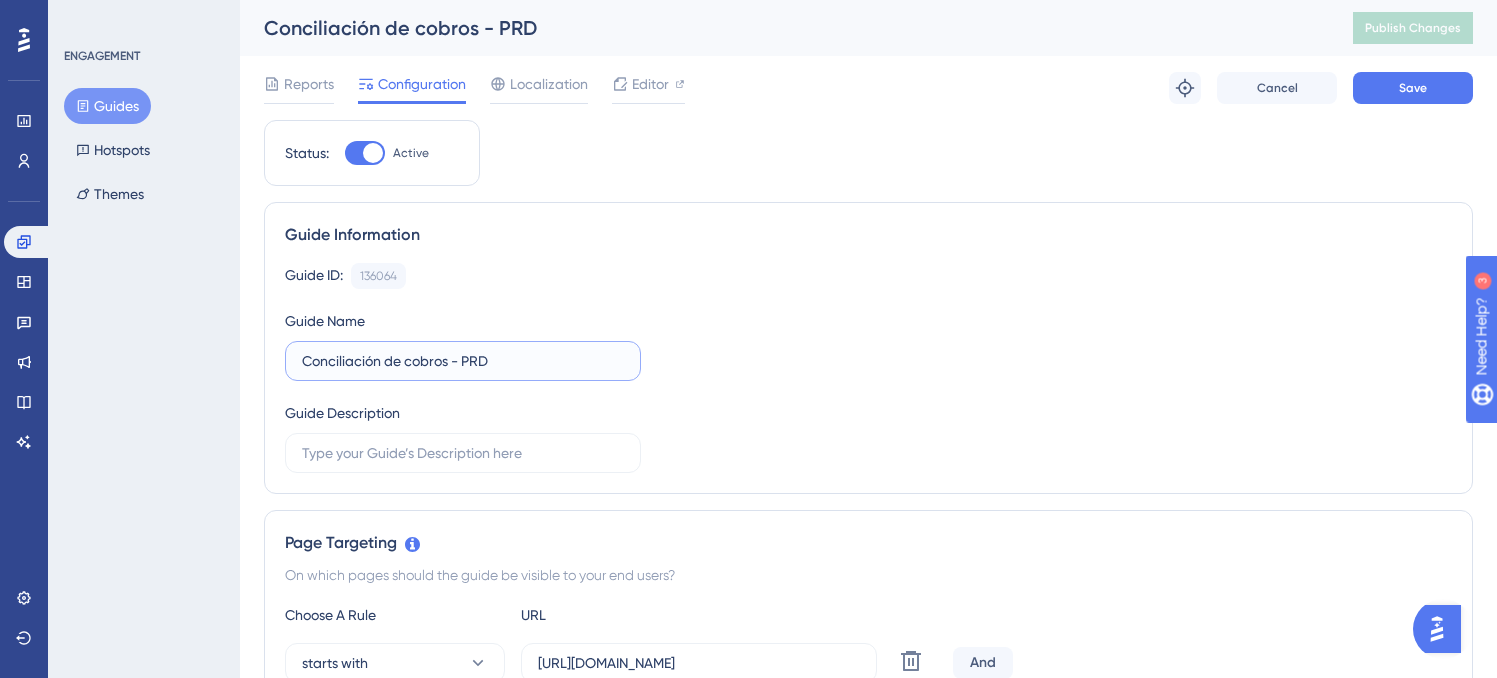 click on "Conciliación de cobros - PRD" at bounding box center [463, 361] 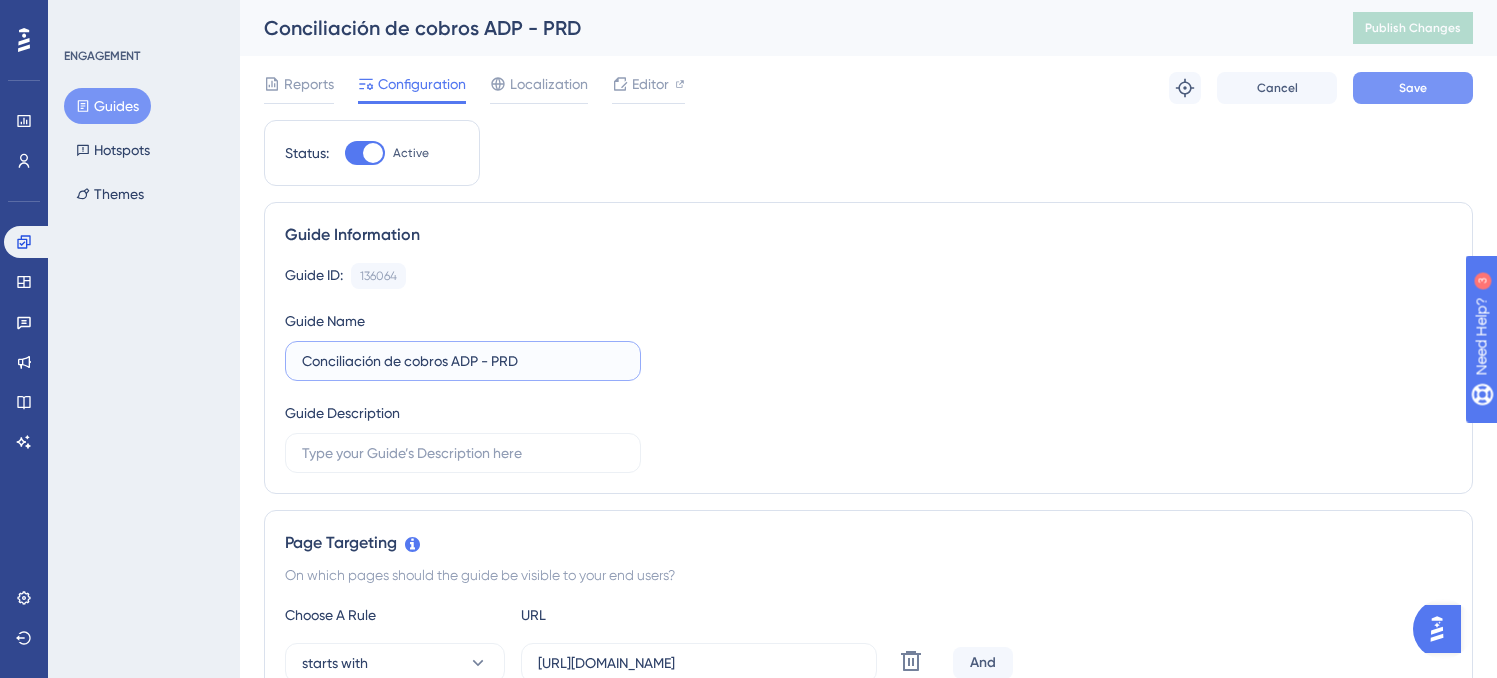 type on "Conciliación de cobros ADP - PRD" 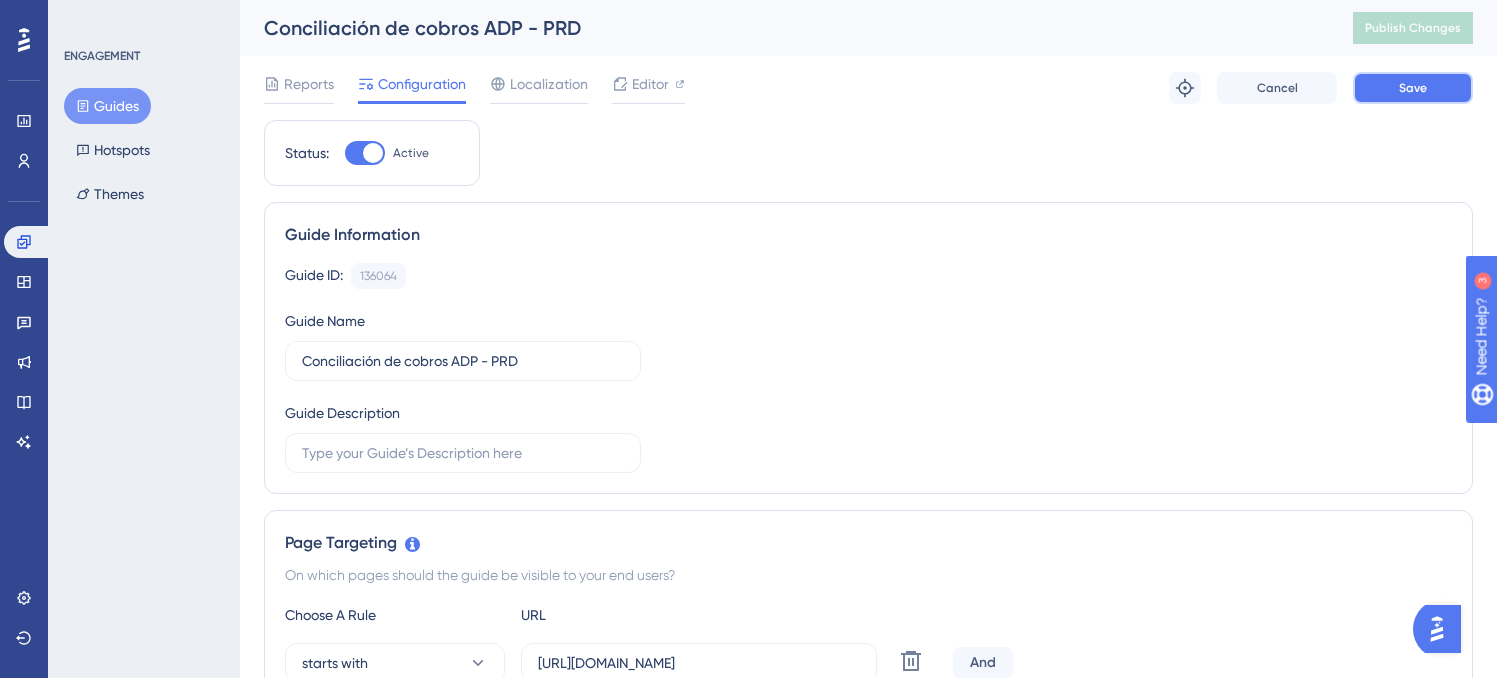 click on "Save" at bounding box center (1413, 88) 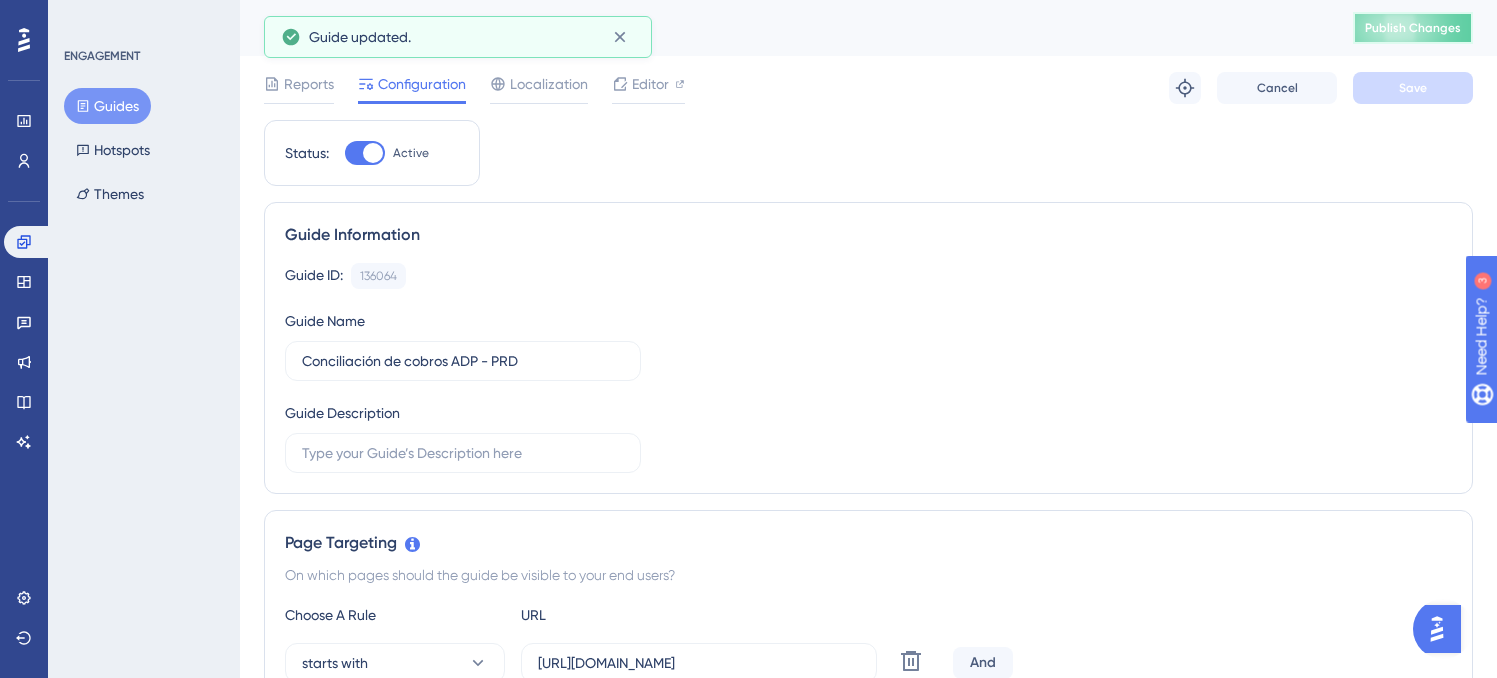 click on "Publish Changes" at bounding box center [1413, 28] 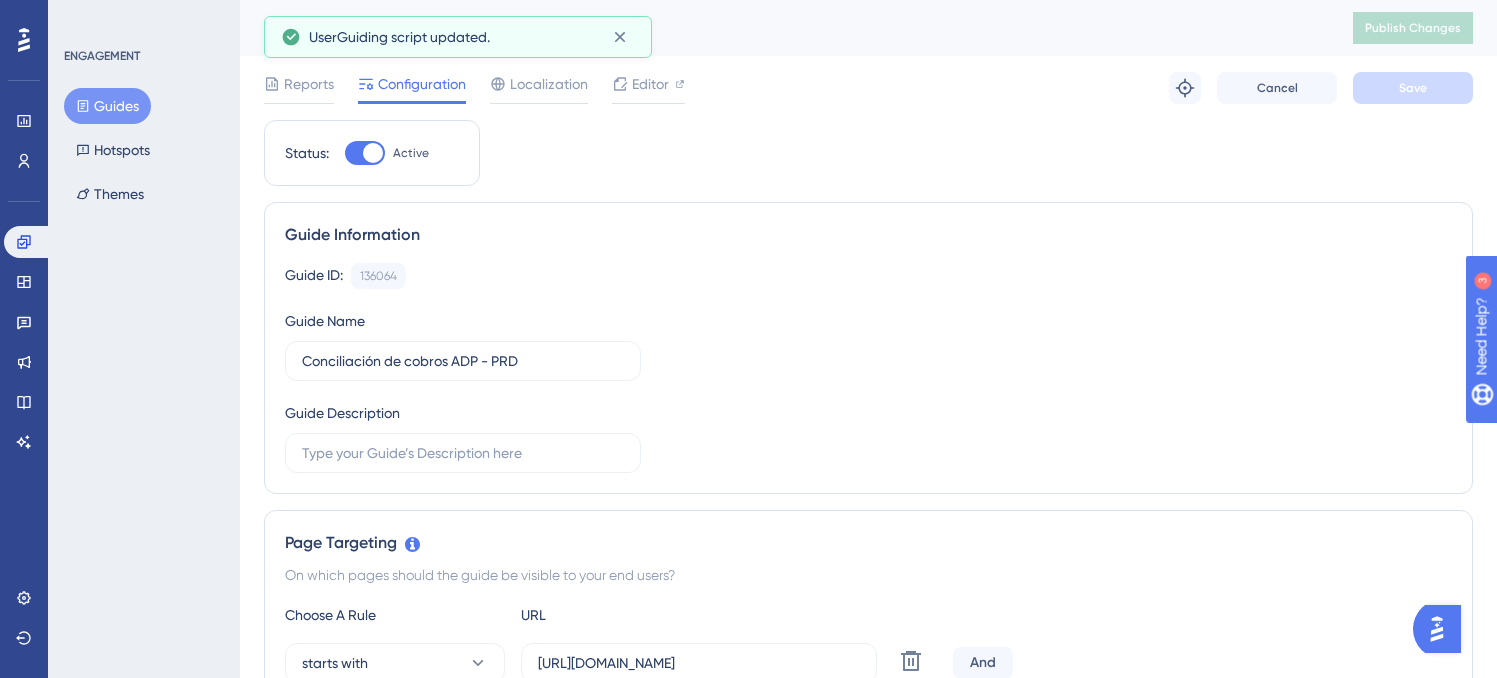 click on "Guides" at bounding box center [107, 106] 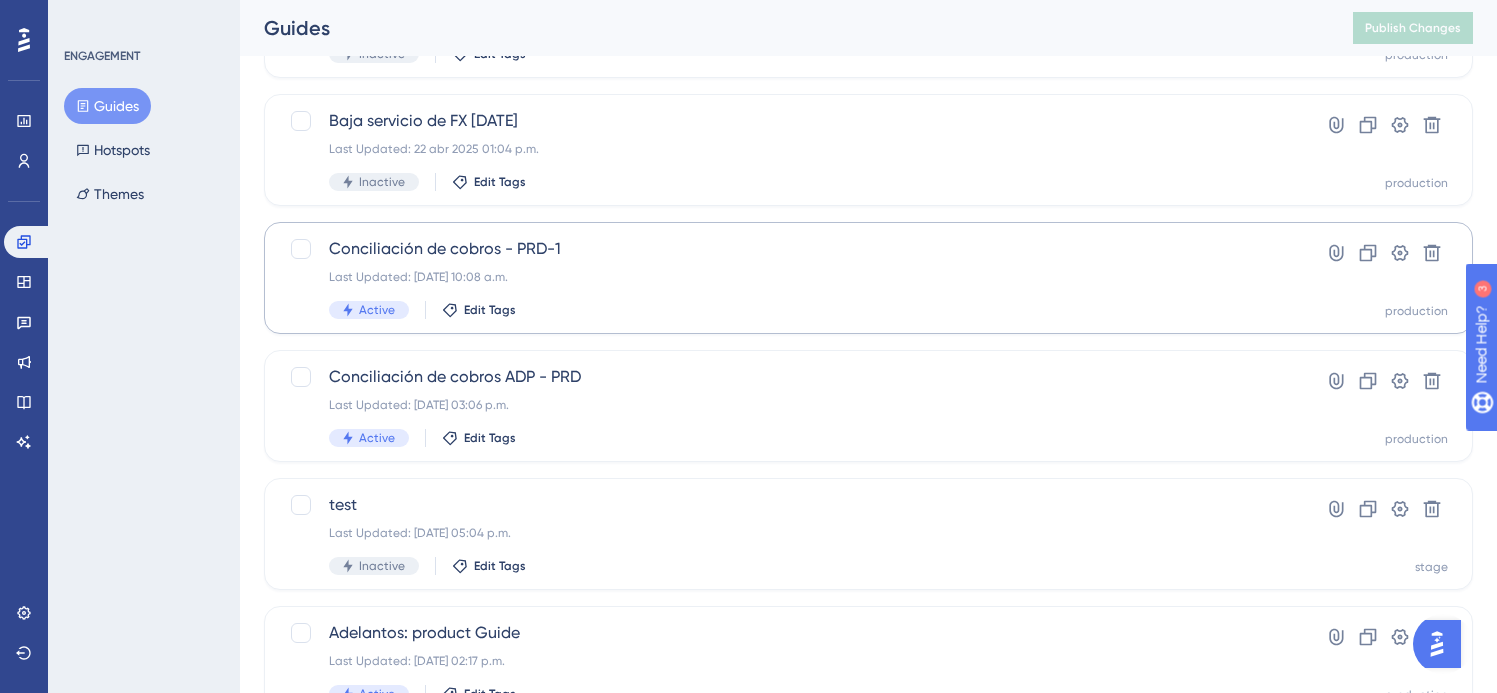 scroll, scrollTop: 624, scrollLeft: 0, axis: vertical 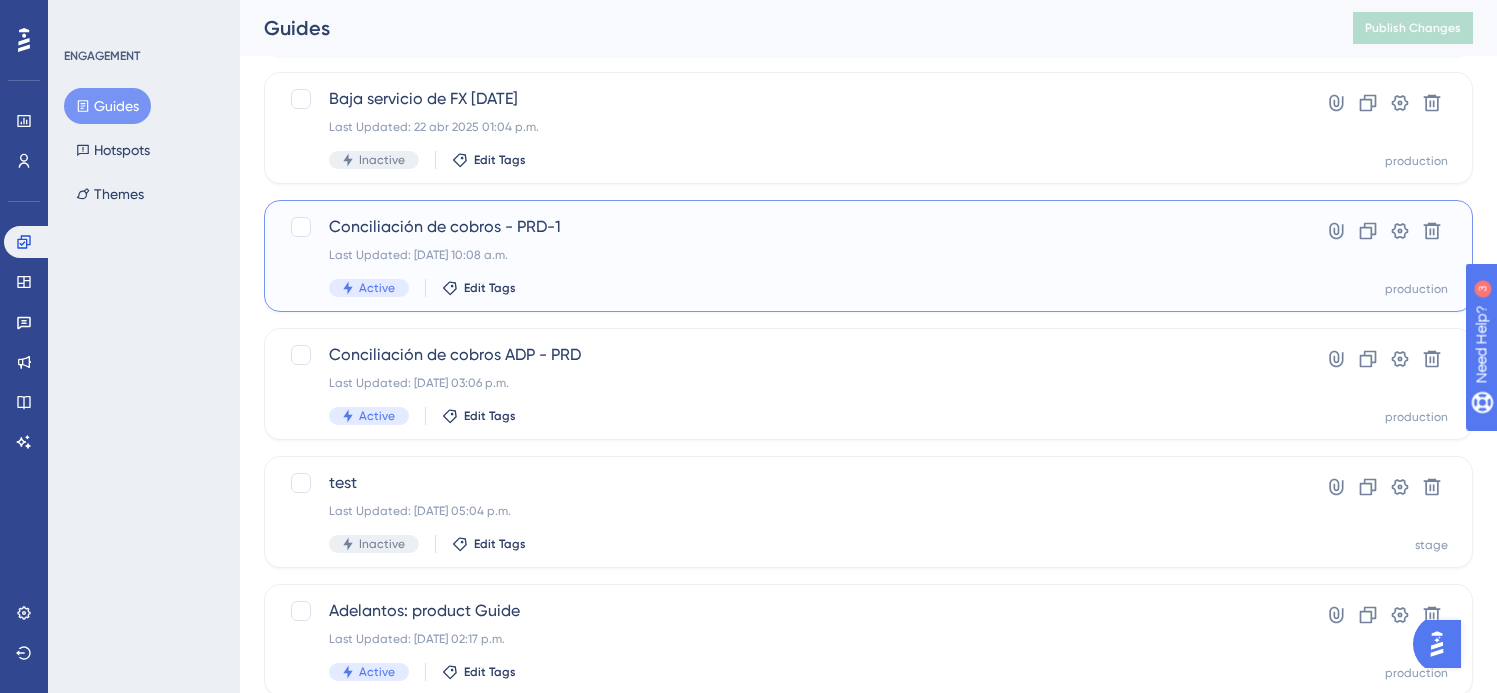 click on "Conciliación de cobros - PRD-1 Last Updated: 19 feb 2025 10:08 a.m. Active Edit Tags" at bounding box center (788, 256) 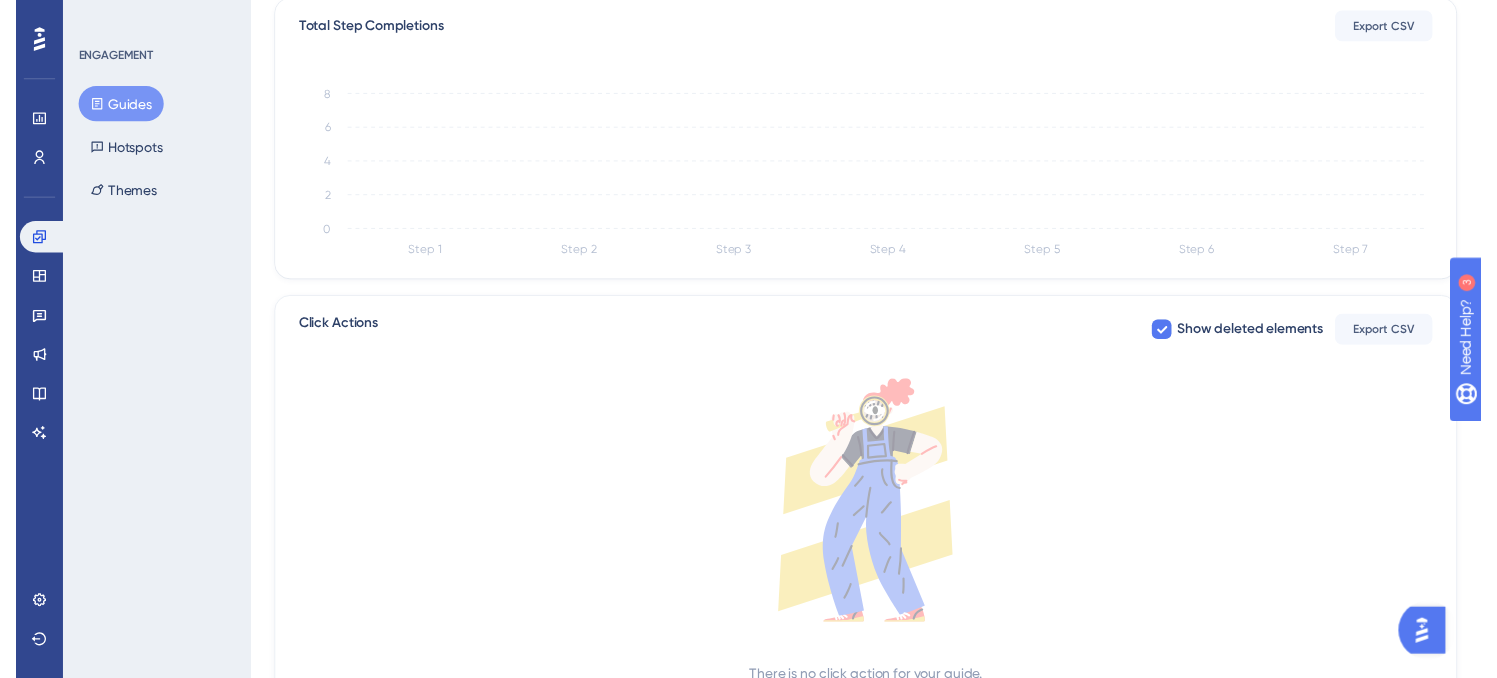 scroll, scrollTop: 0, scrollLeft: 0, axis: both 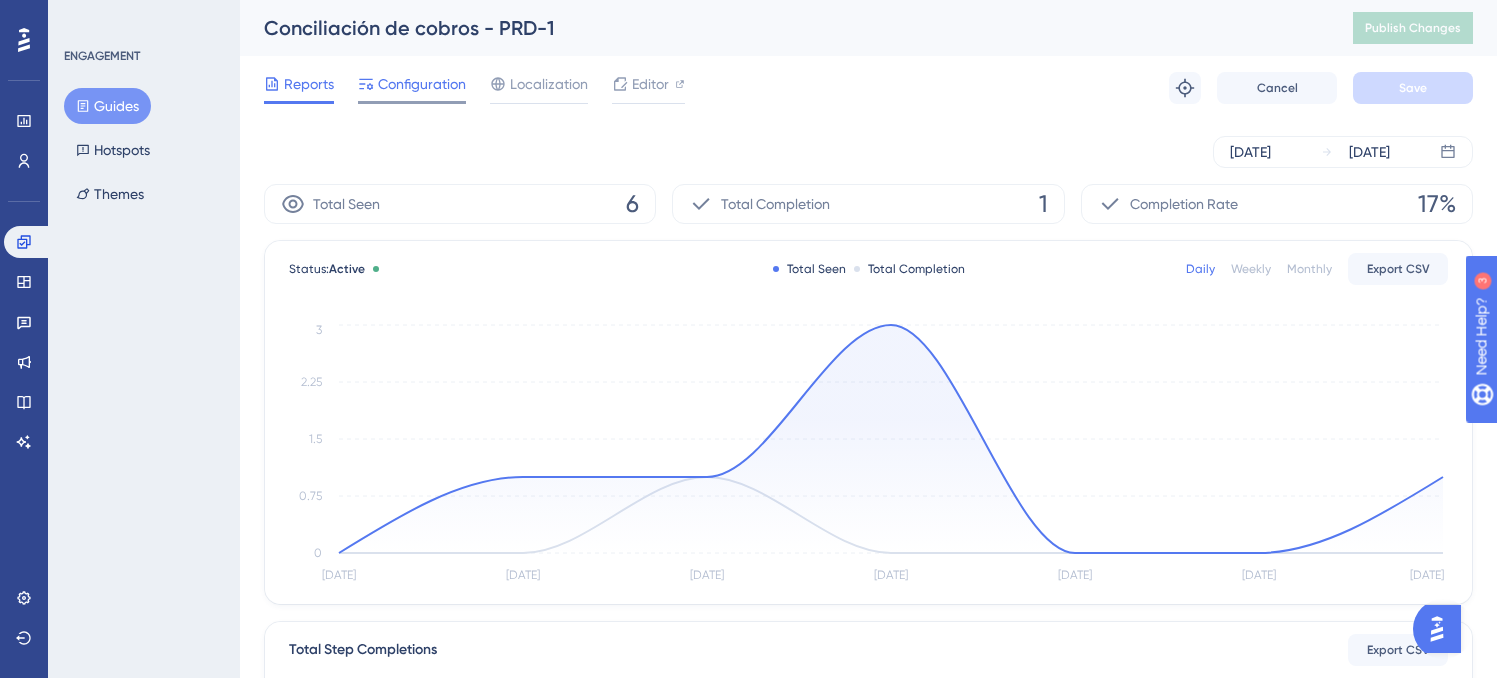 click on "Configuration" at bounding box center [422, 84] 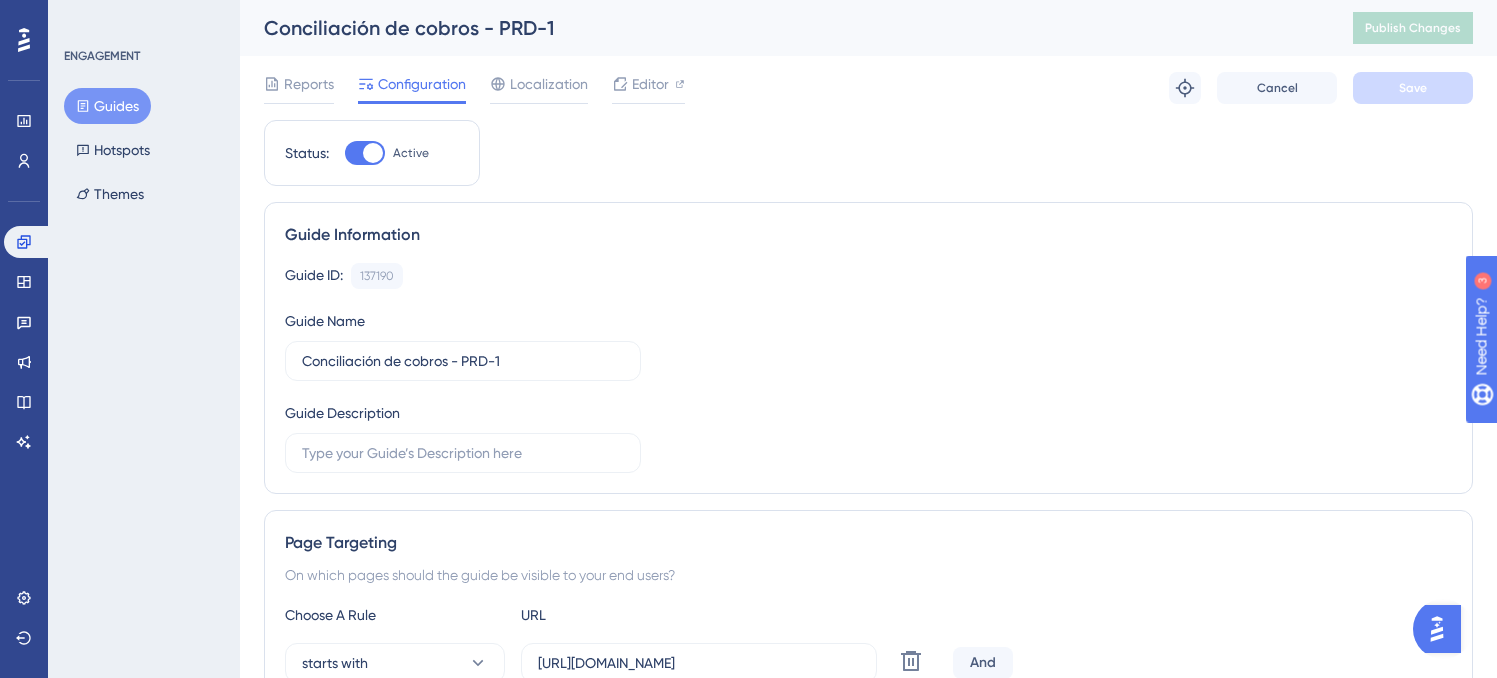 click at bounding box center (373, 153) 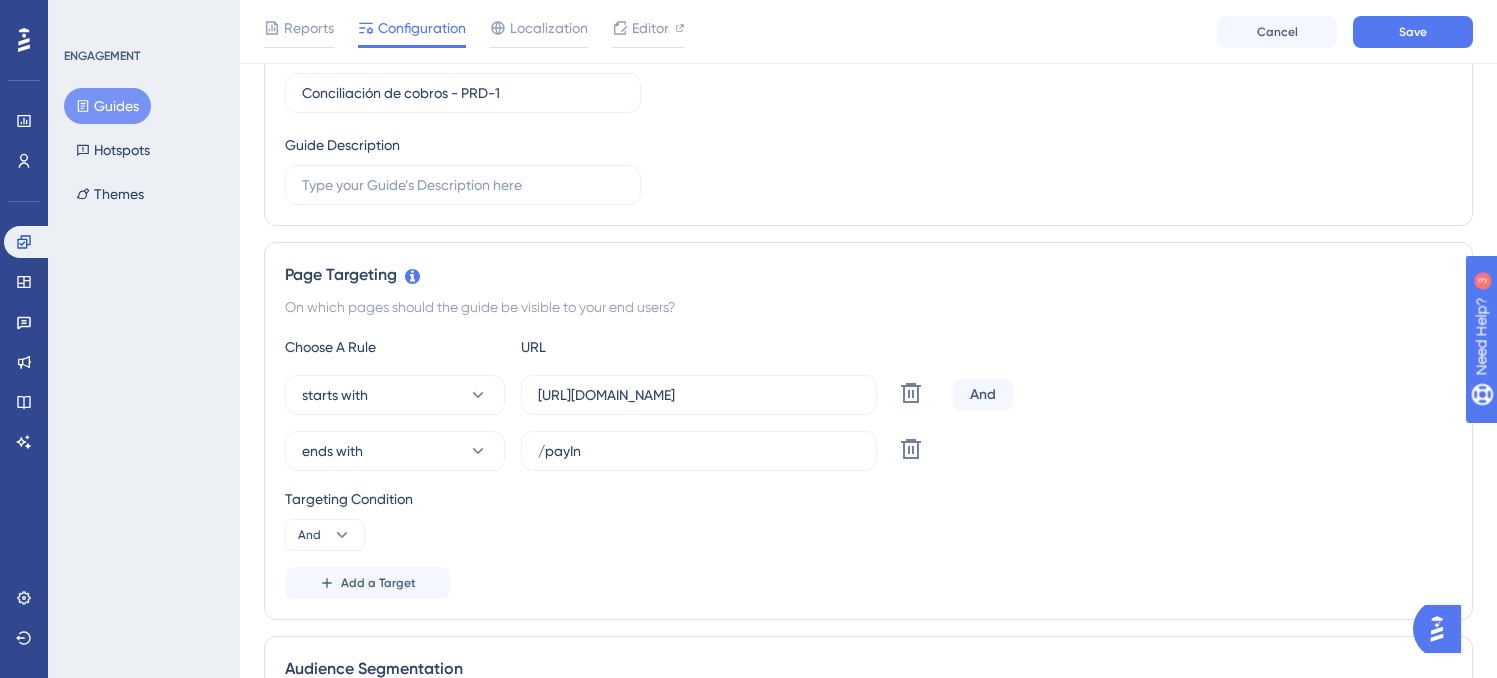 scroll, scrollTop: 268, scrollLeft: 0, axis: vertical 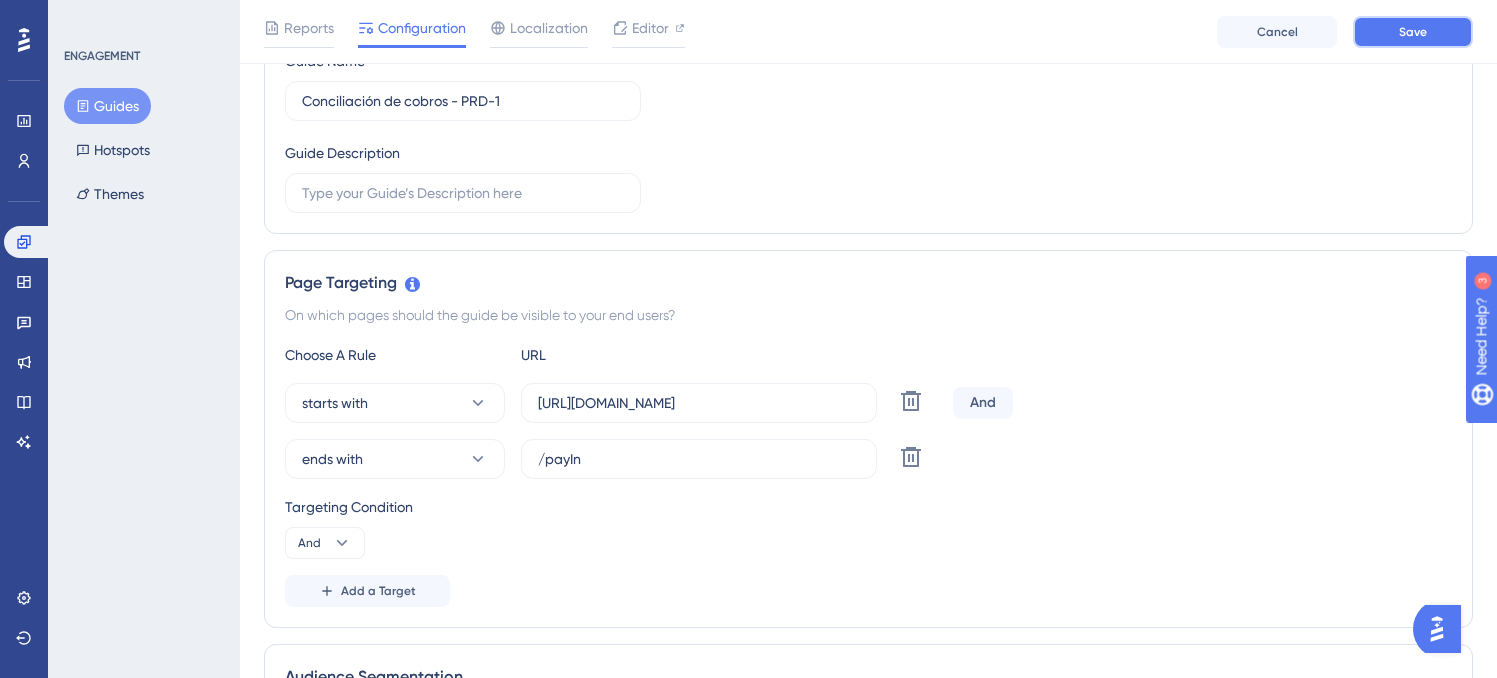 click on "Save" at bounding box center [1413, 32] 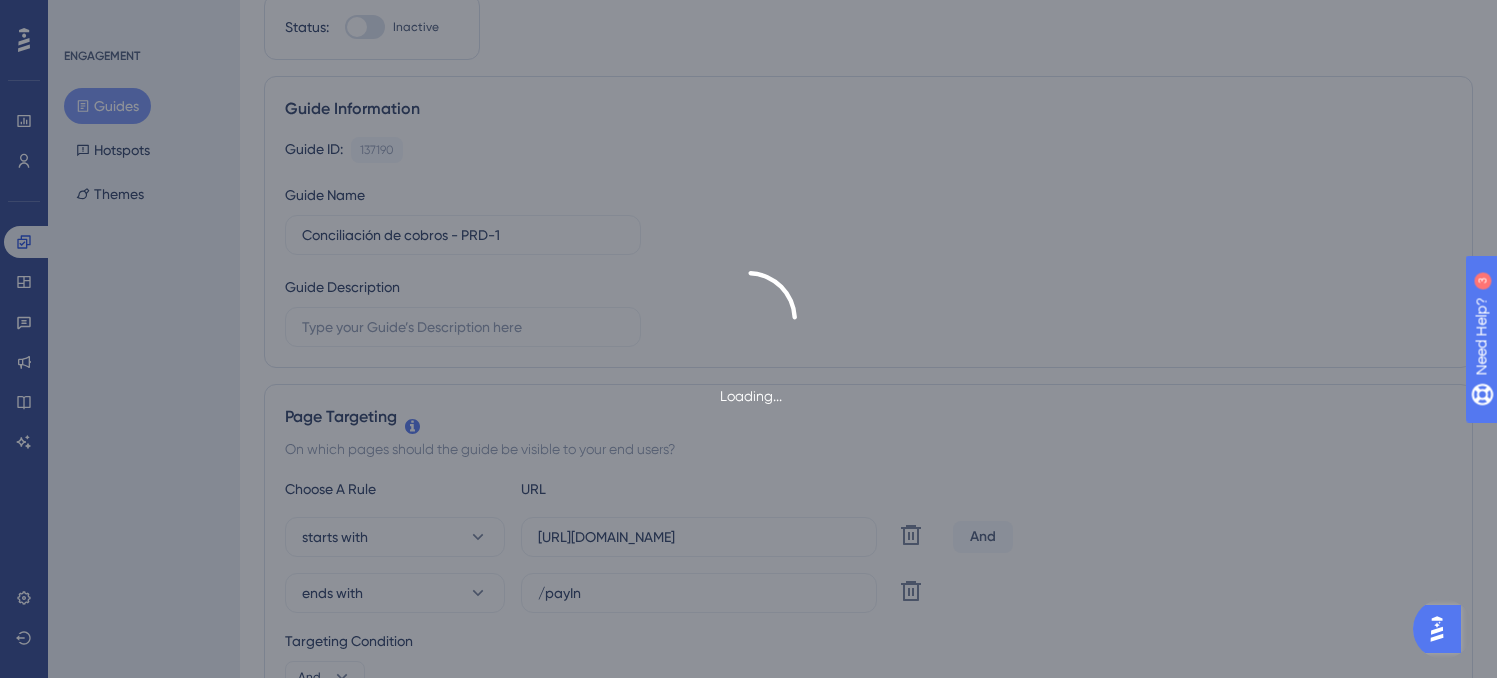 scroll, scrollTop: 0, scrollLeft: 0, axis: both 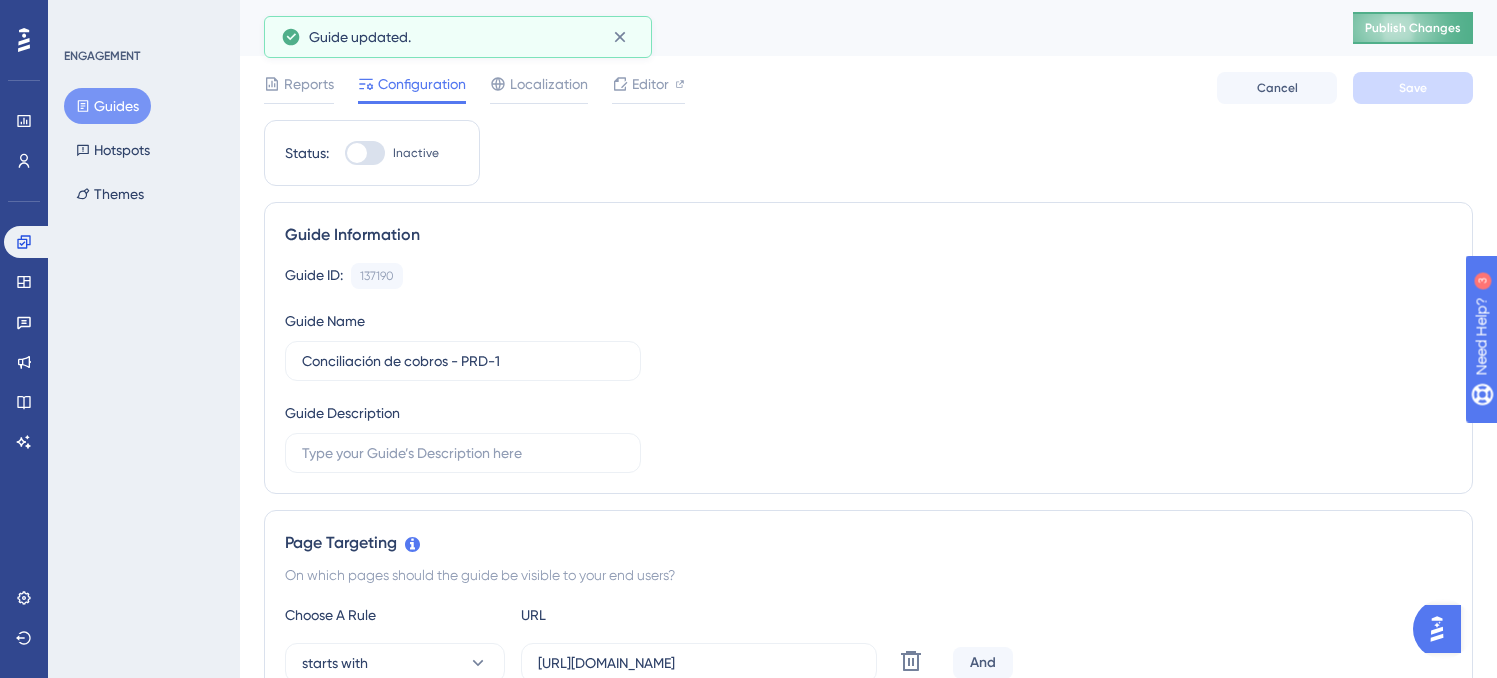 click on "Publish Changes" at bounding box center (1413, 28) 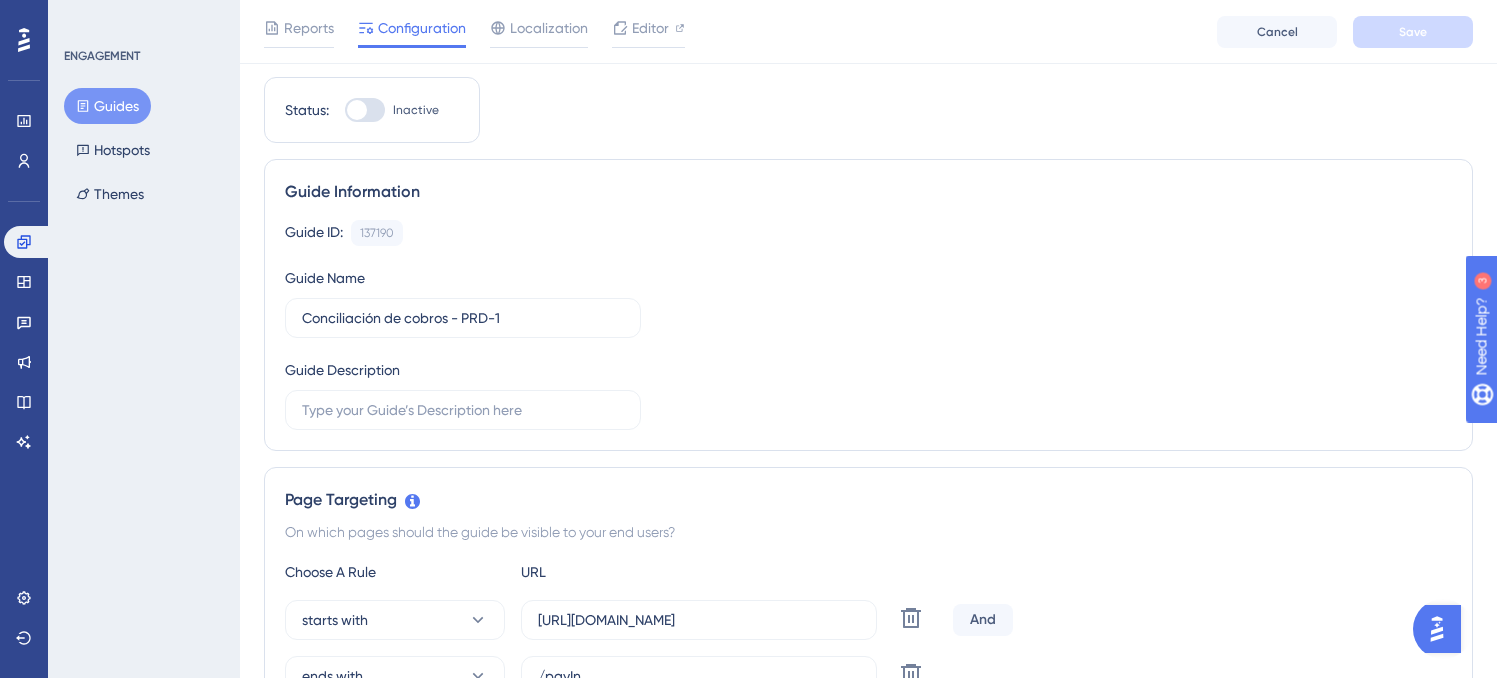 scroll, scrollTop: 0, scrollLeft: 0, axis: both 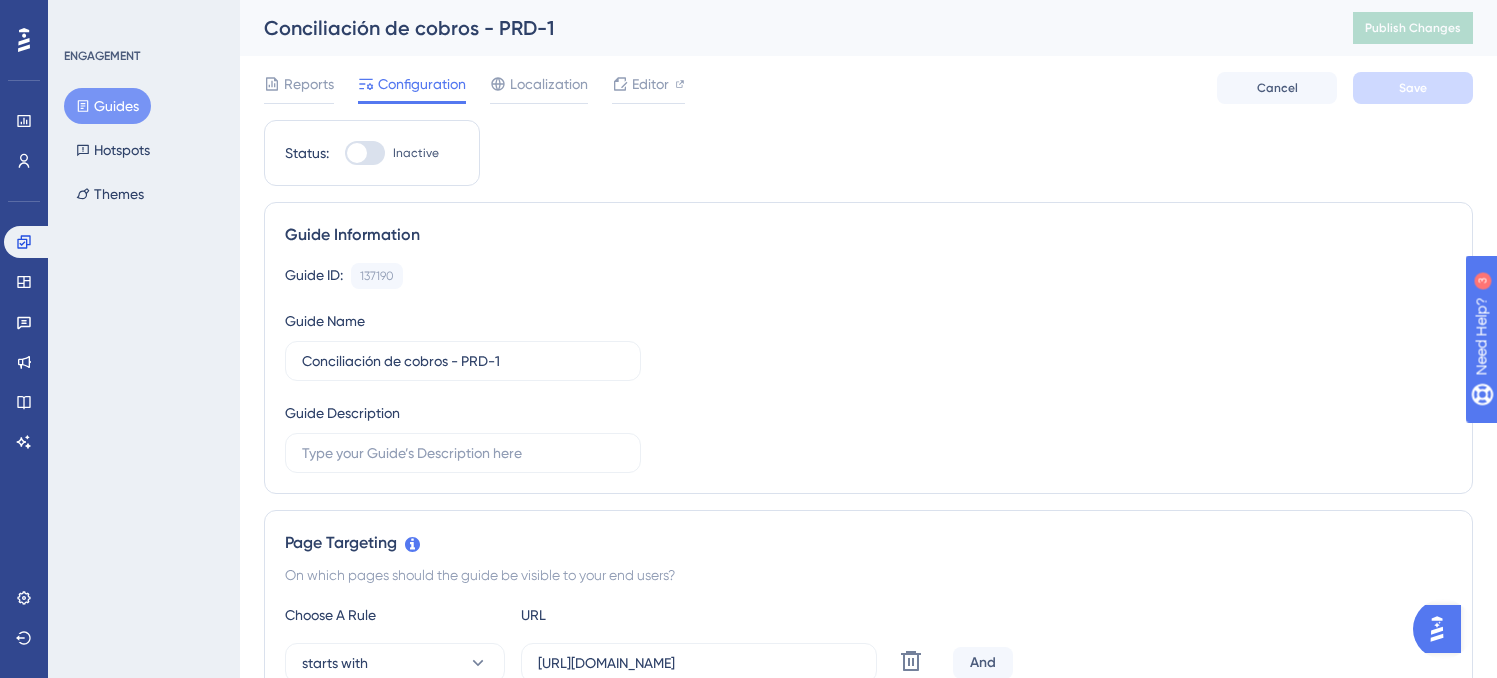 click on "Guides" at bounding box center [107, 106] 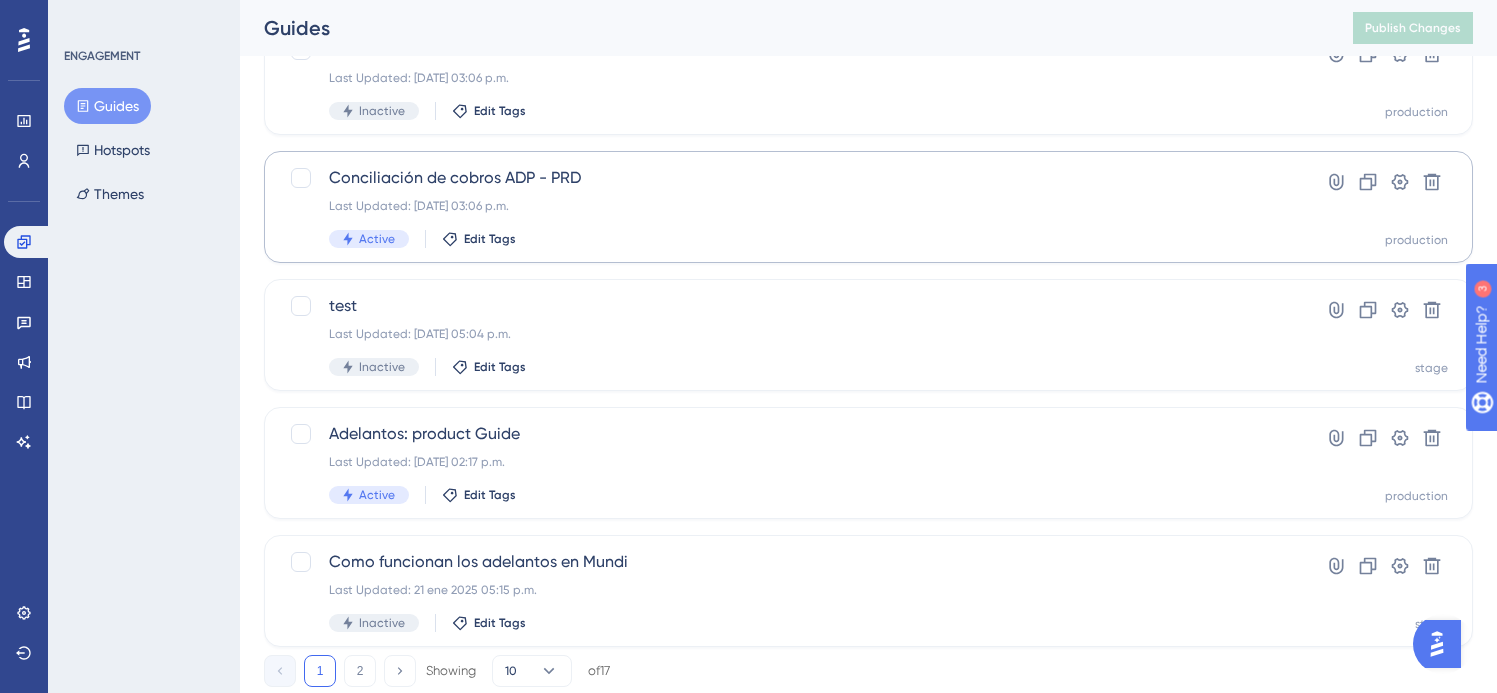 scroll, scrollTop: 859, scrollLeft: 0, axis: vertical 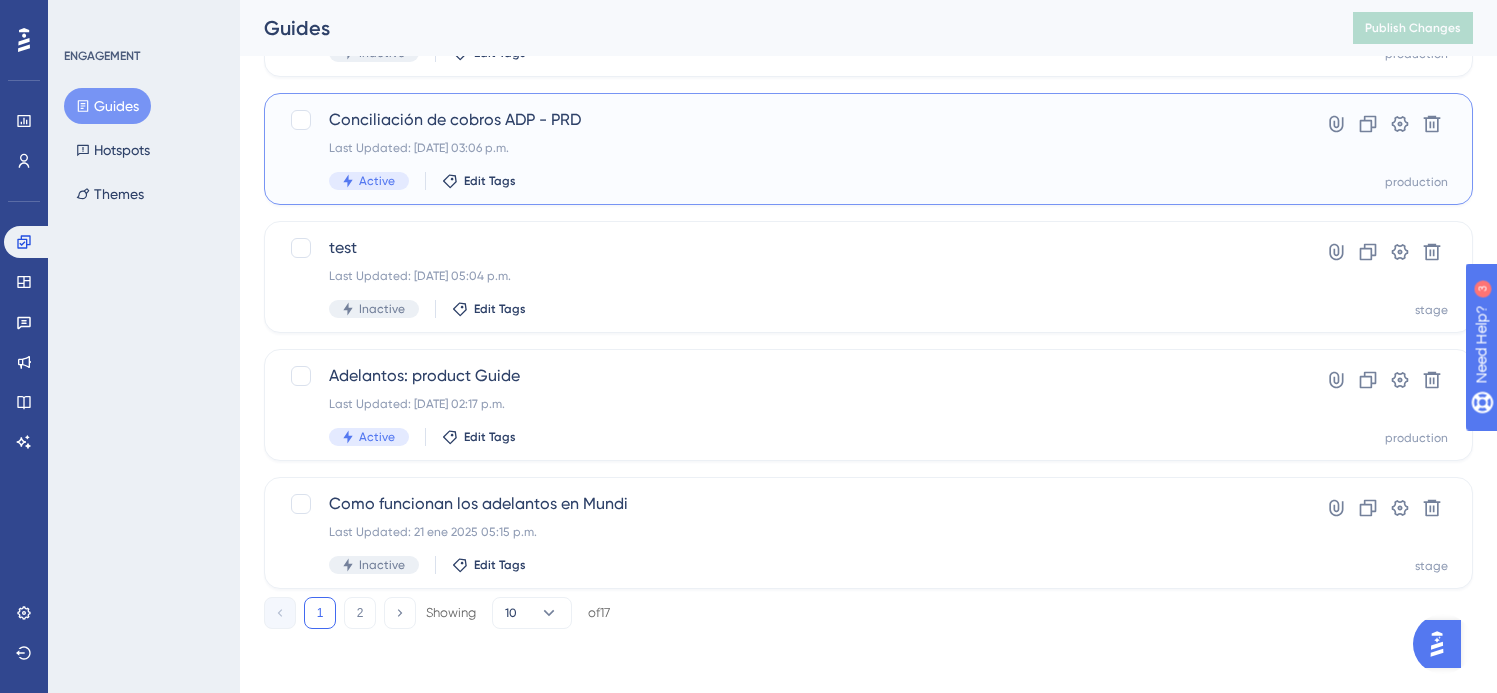 click on "Conciliación de cobros ADP - PRD" at bounding box center (788, 120) 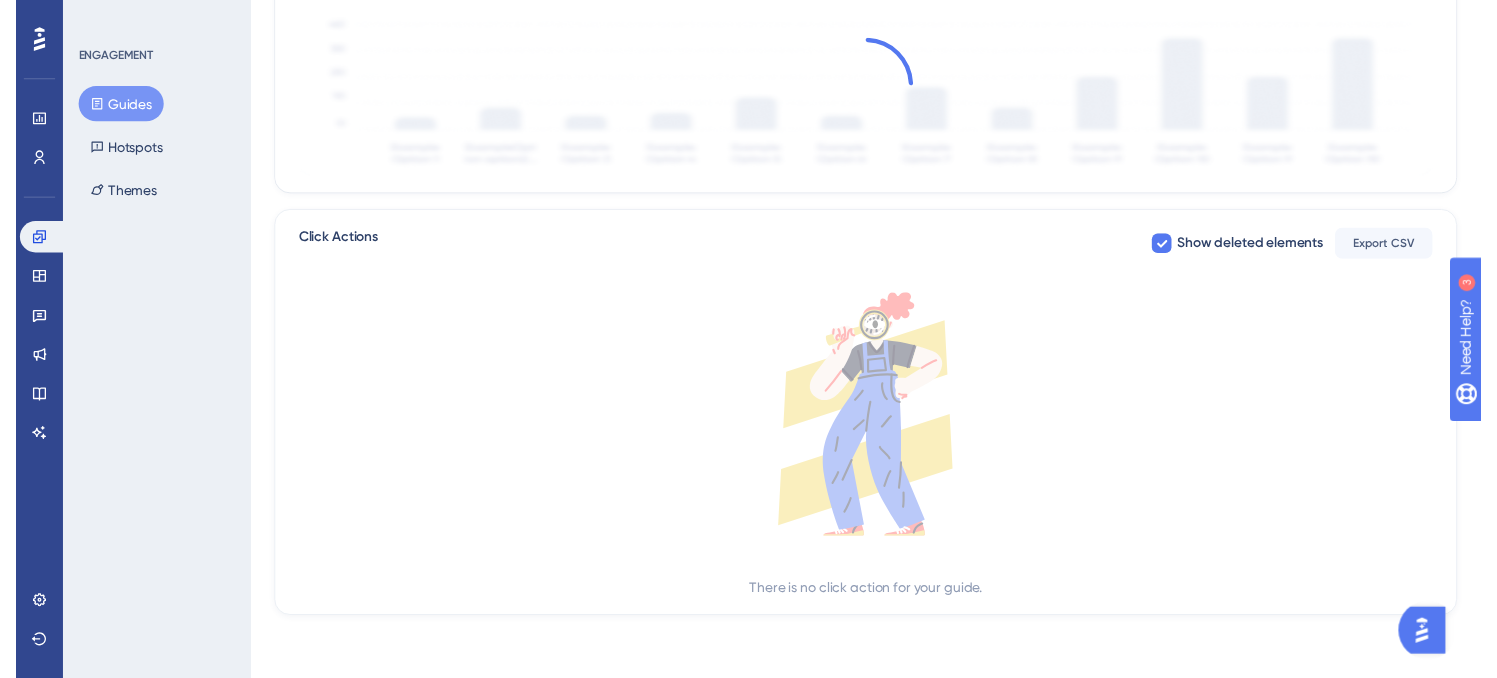 scroll, scrollTop: 0, scrollLeft: 0, axis: both 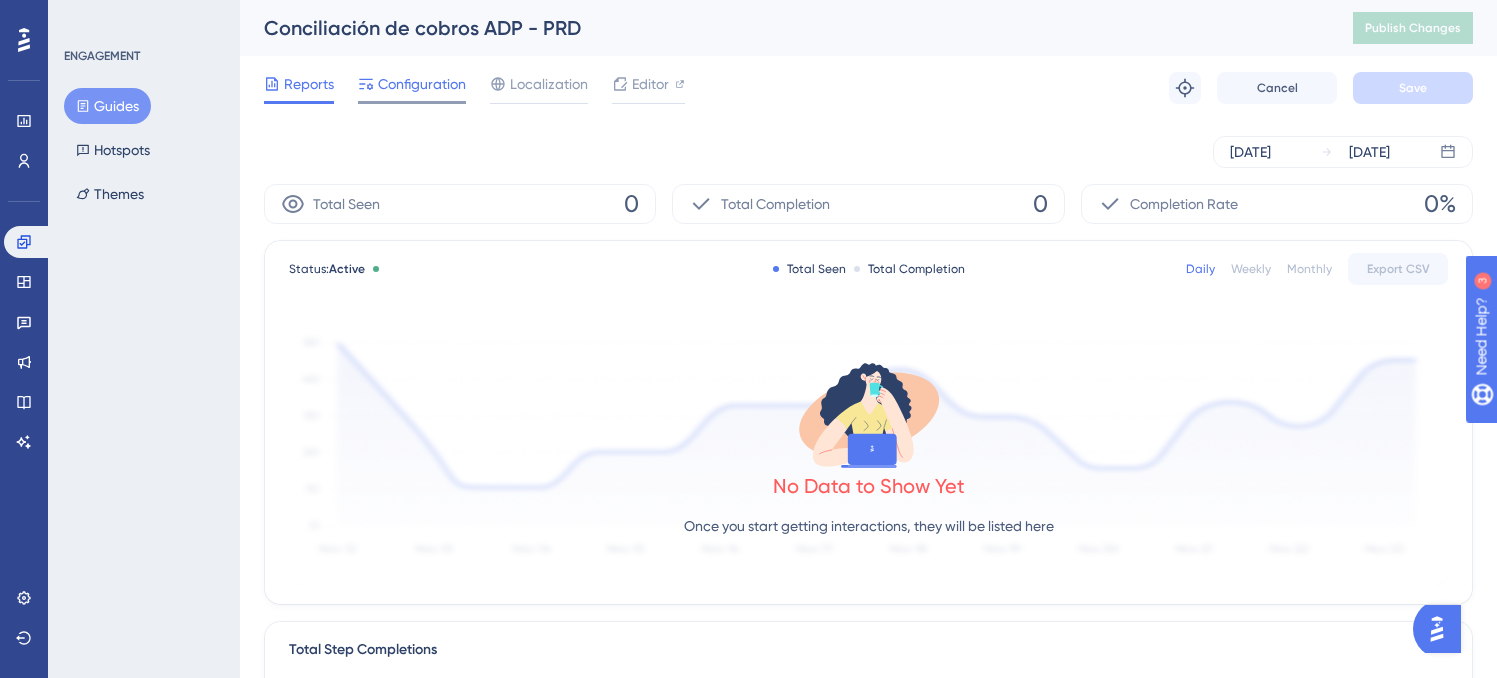 click on "Configuration" at bounding box center [422, 84] 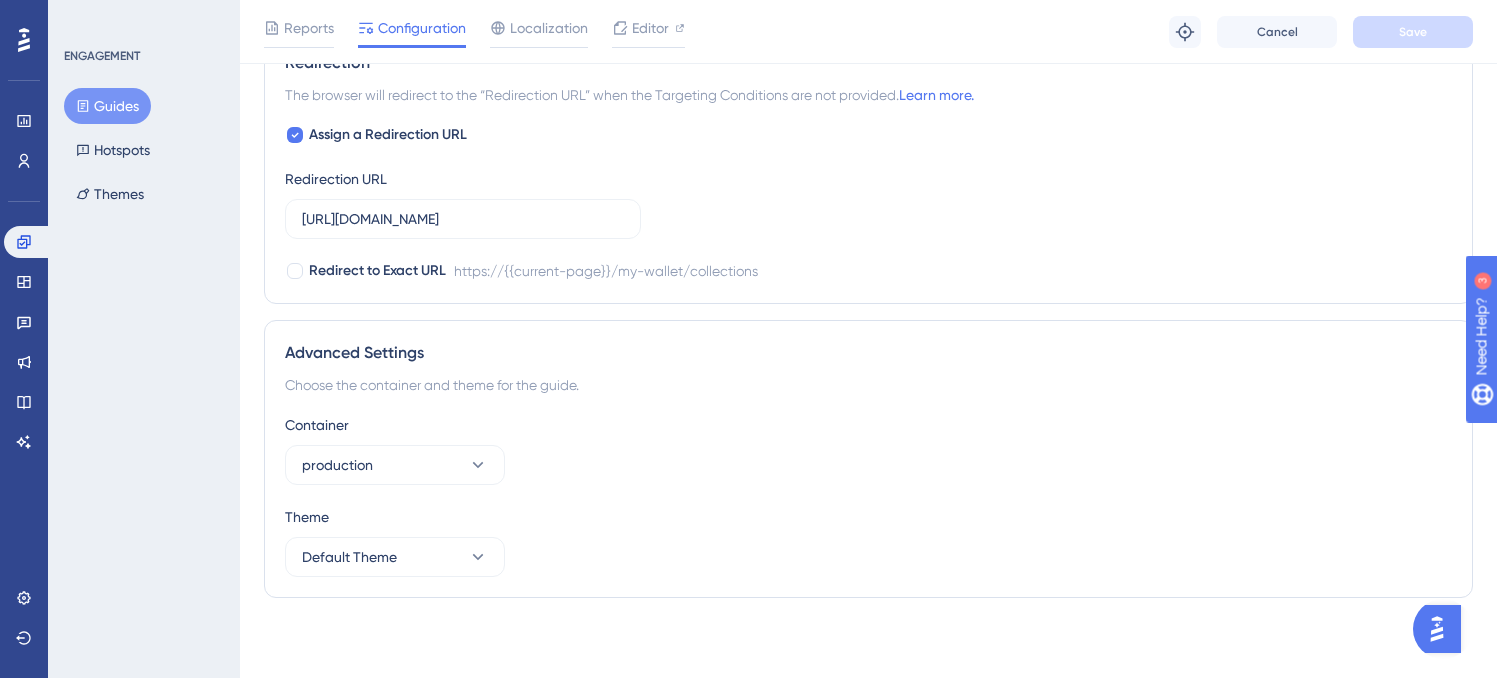 scroll, scrollTop: 0, scrollLeft: 0, axis: both 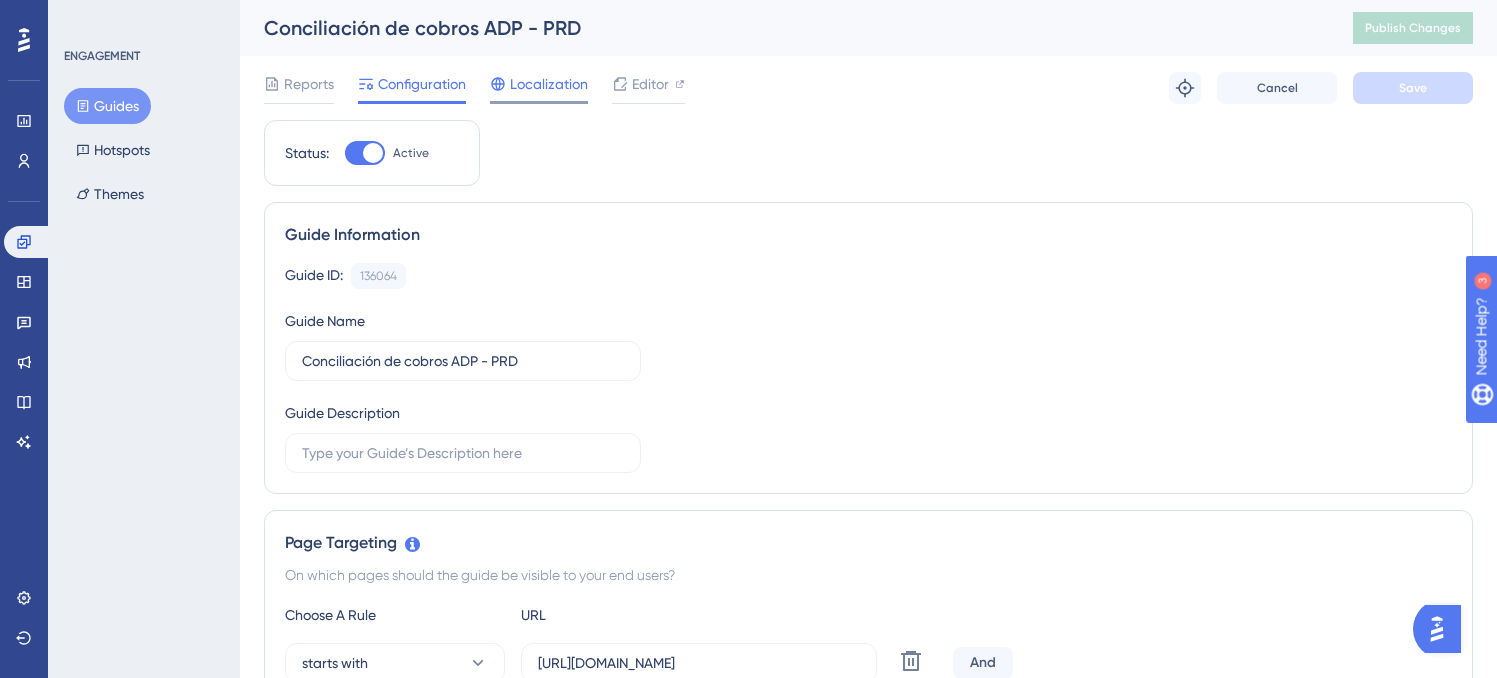 click on "Localization" at bounding box center [549, 84] 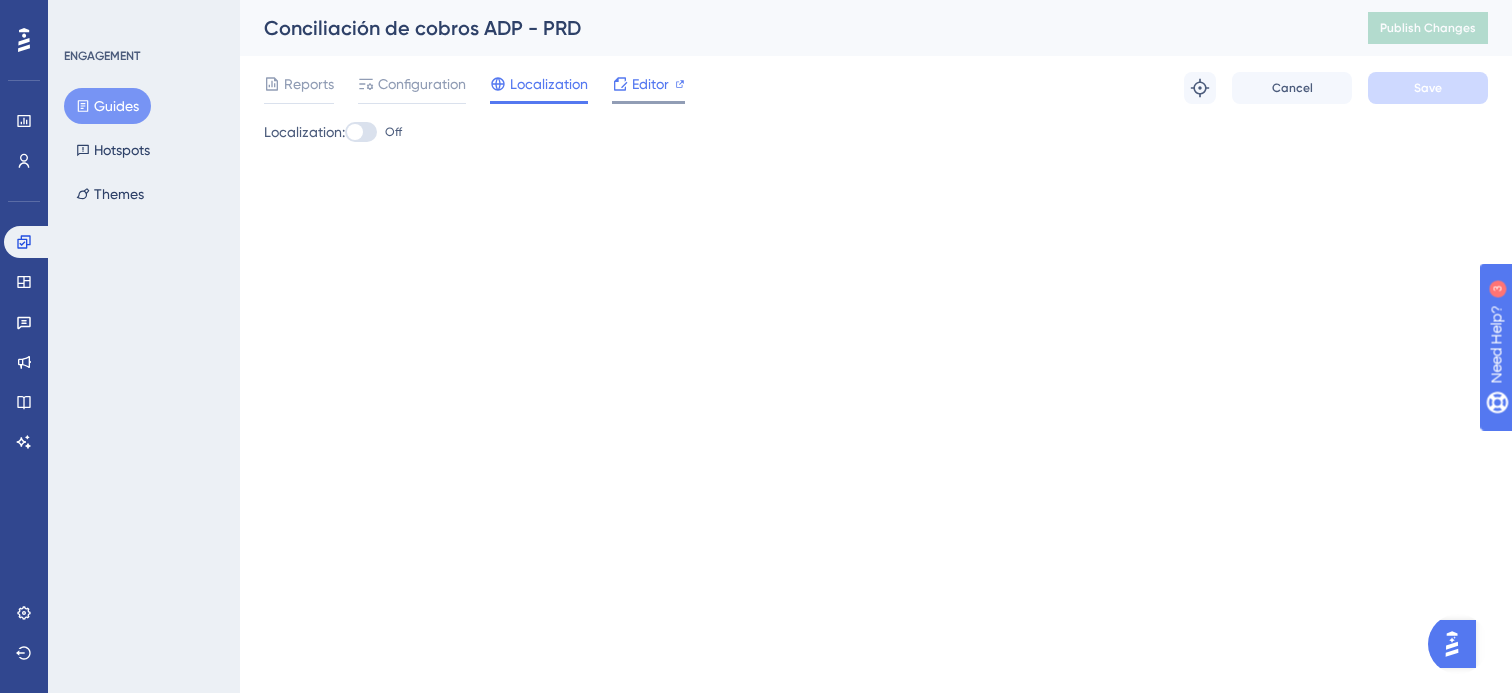 click on "Editor" at bounding box center [650, 84] 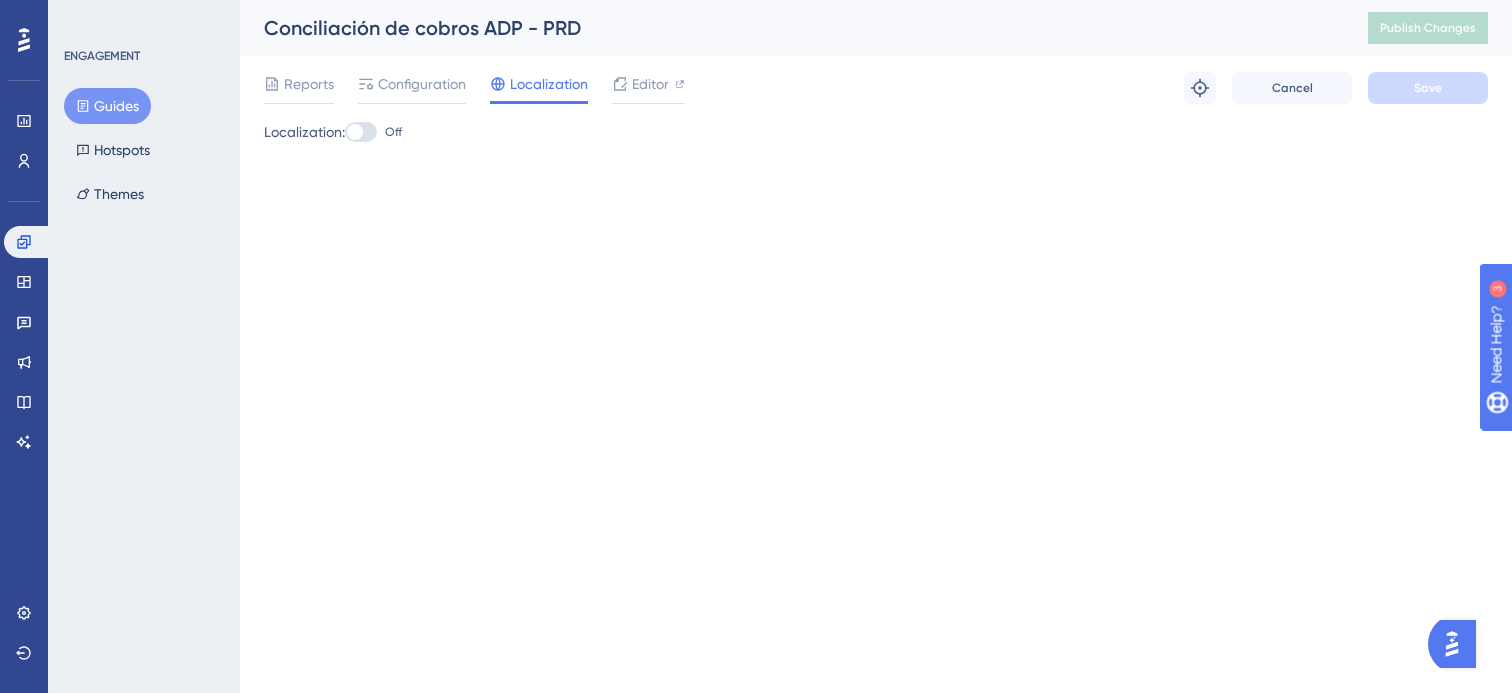 click on "Guides" at bounding box center (107, 106) 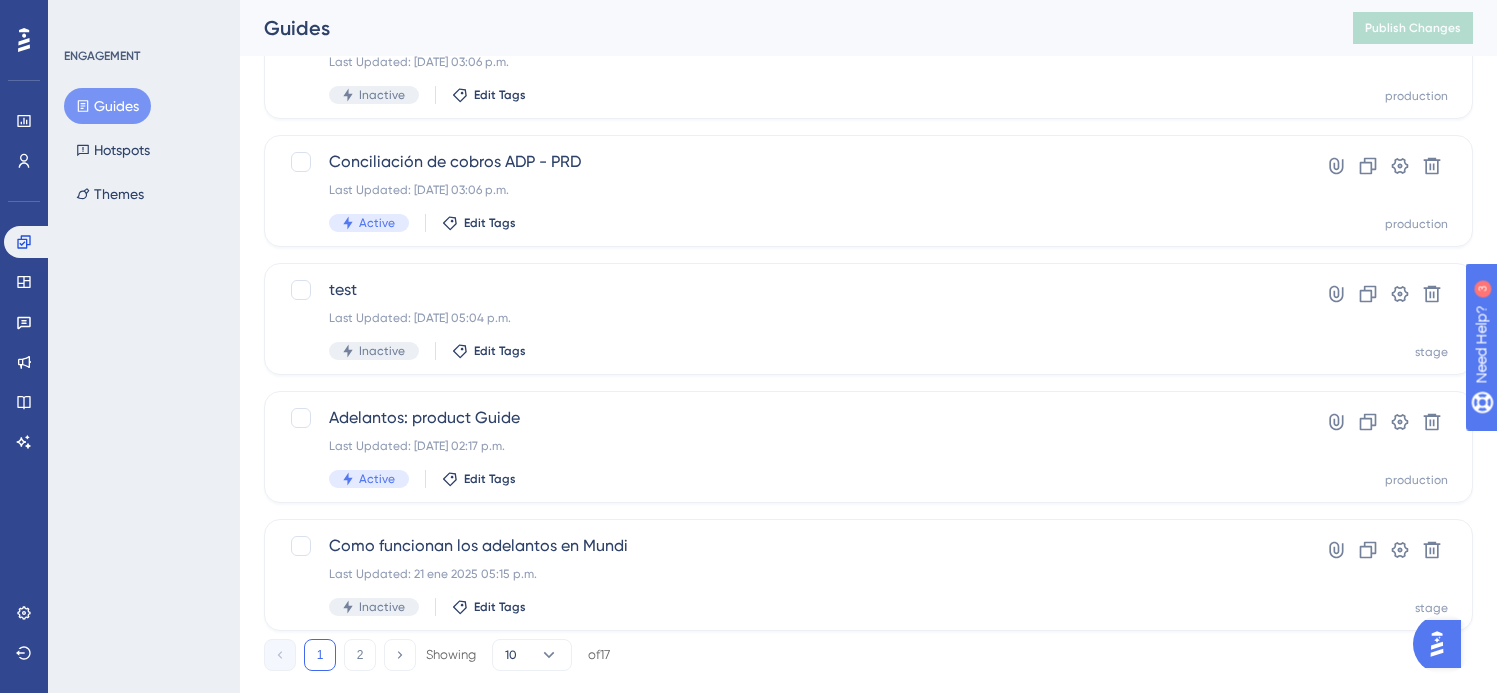 scroll, scrollTop: 859, scrollLeft: 0, axis: vertical 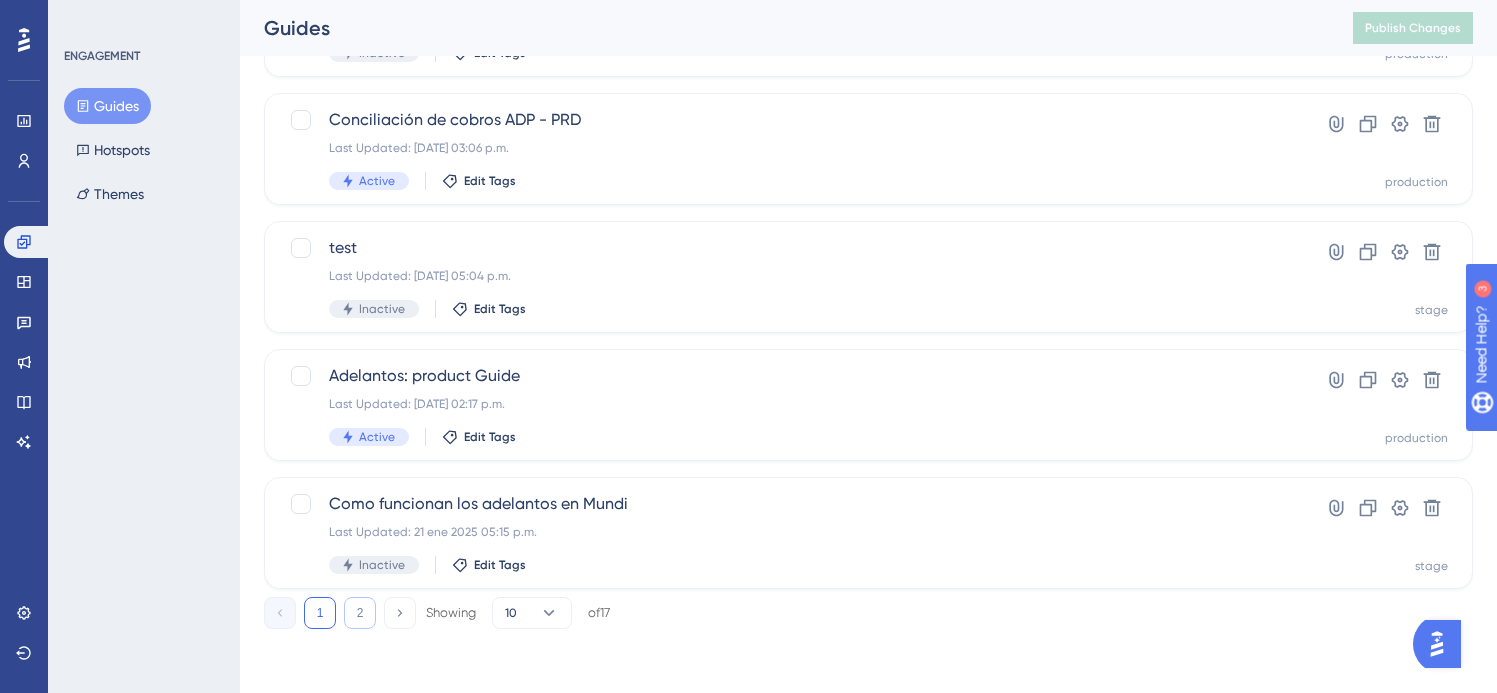 click on "2" at bounding box center (360, 613) 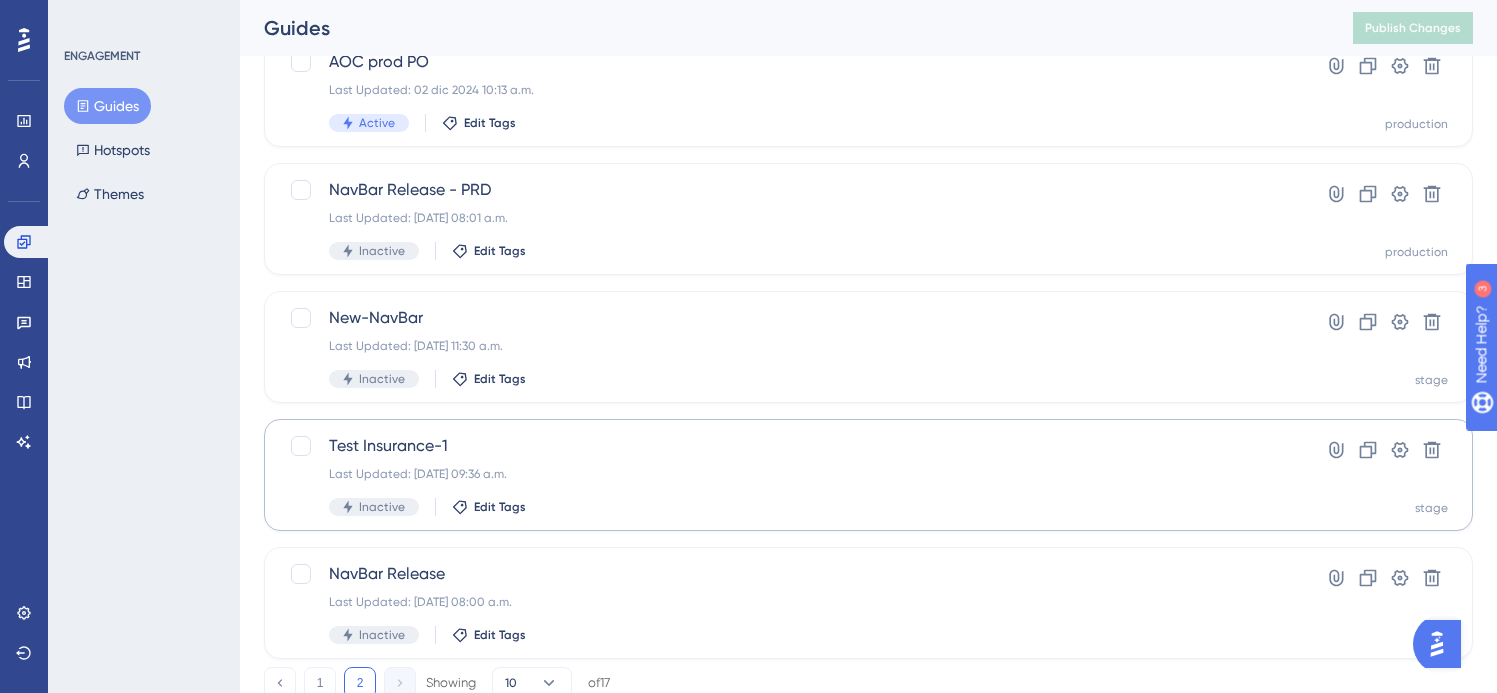 scroll, scrollTop: 475, scrollLeft: 0, axis: vertical 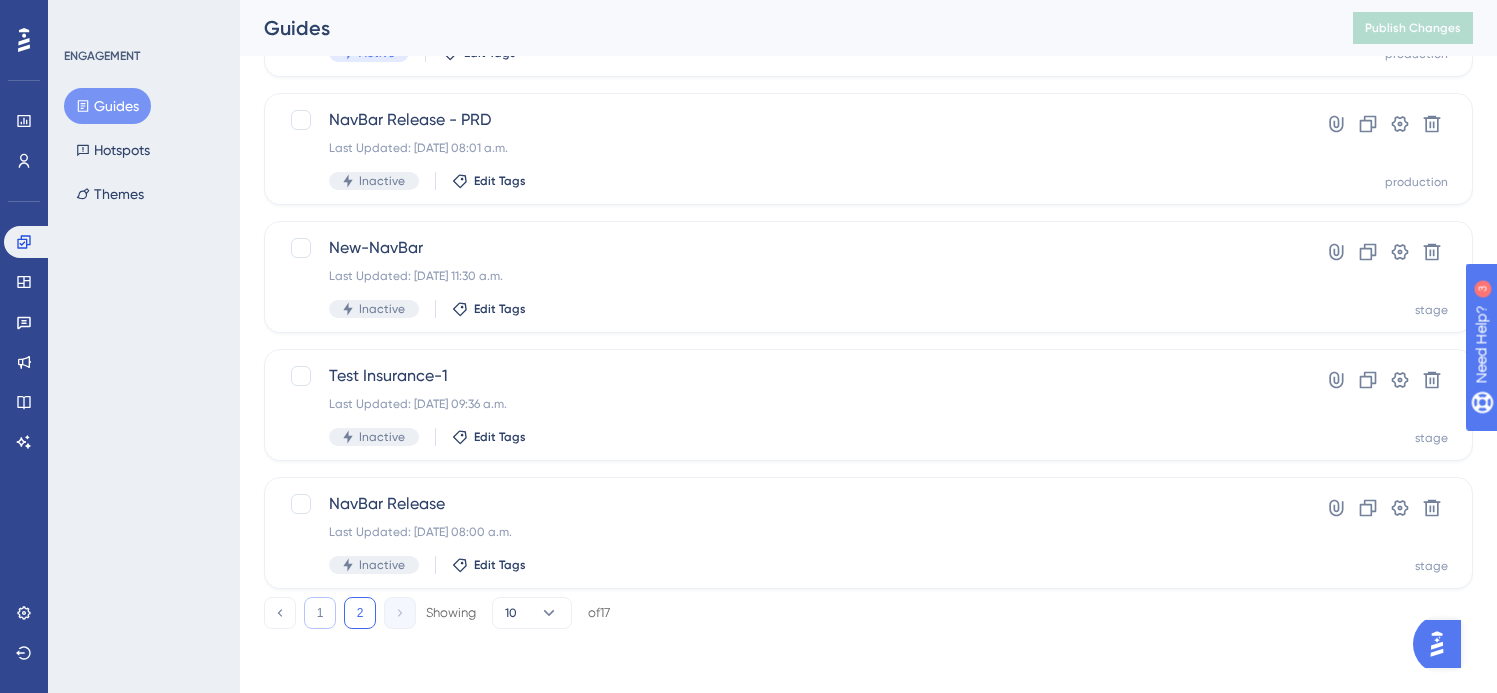 click on "1" at bounding box center [320, 613] 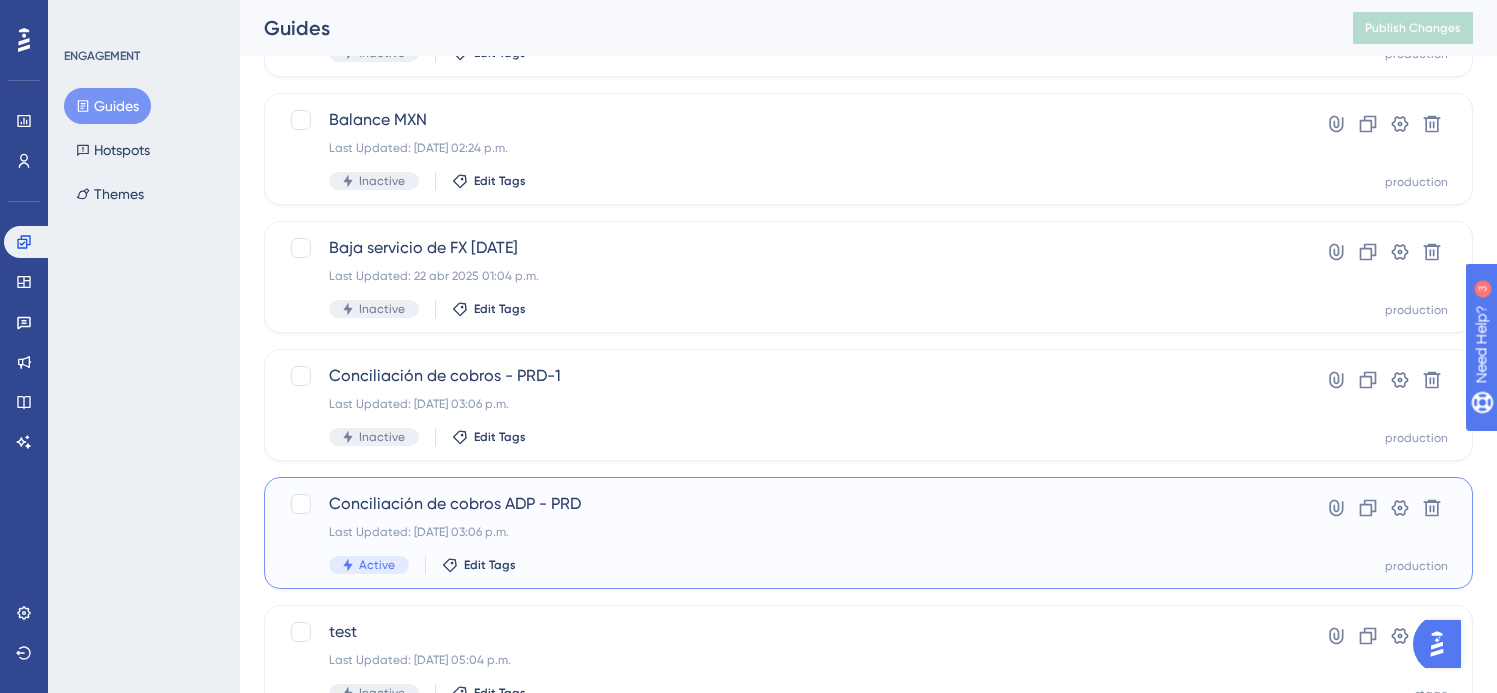 click on "Last Updated: 28 jul 2025 03:06 p.m." at bounding box center [788, 532] 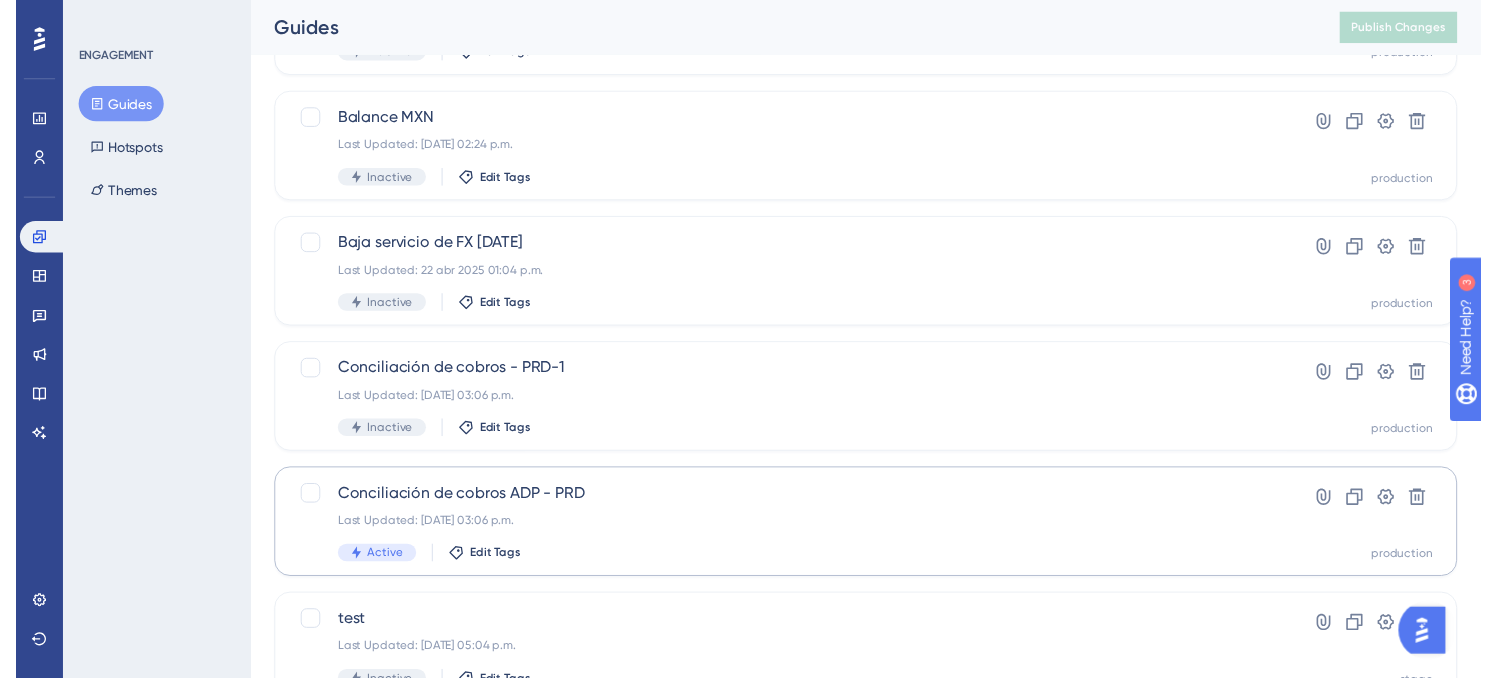 scroll, scrollTop: 0, scrollLeft: 0, axis: both 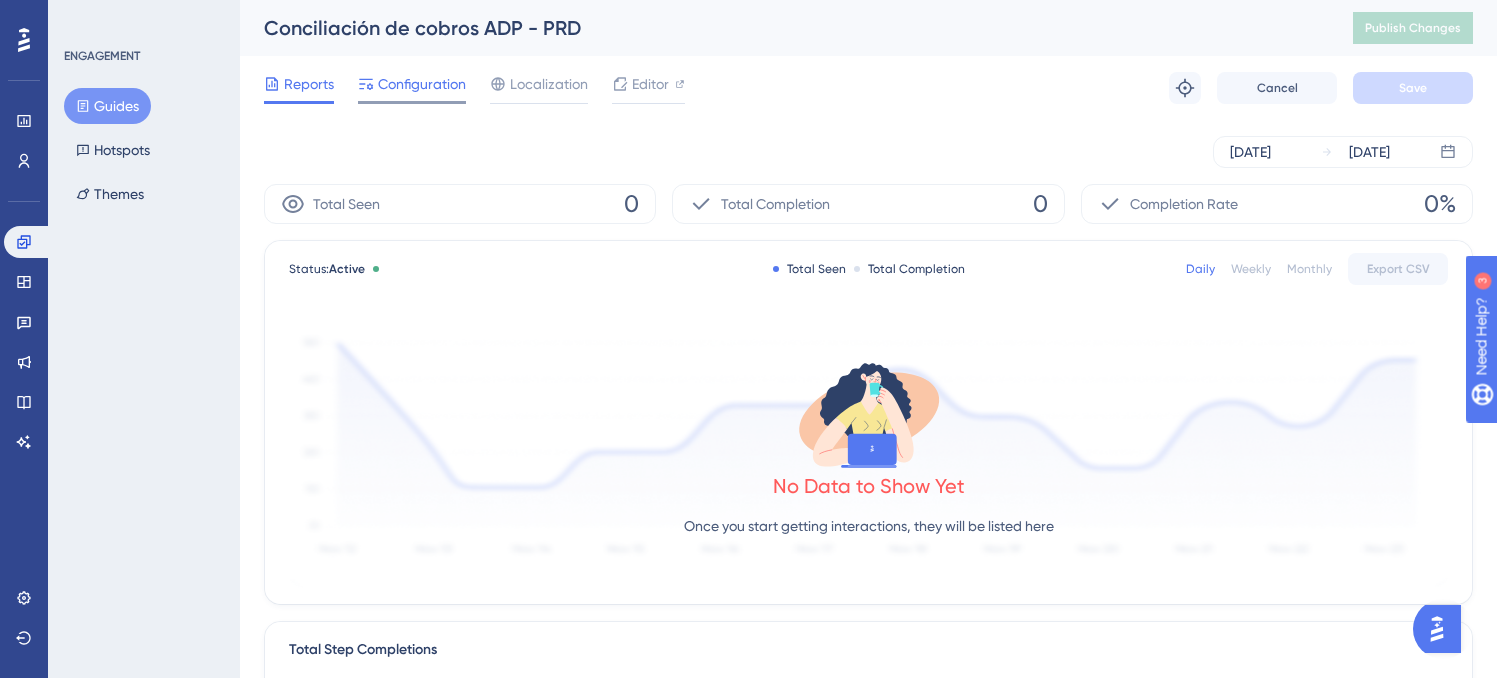 click on "Configuration" at bounding box center (422, 84) 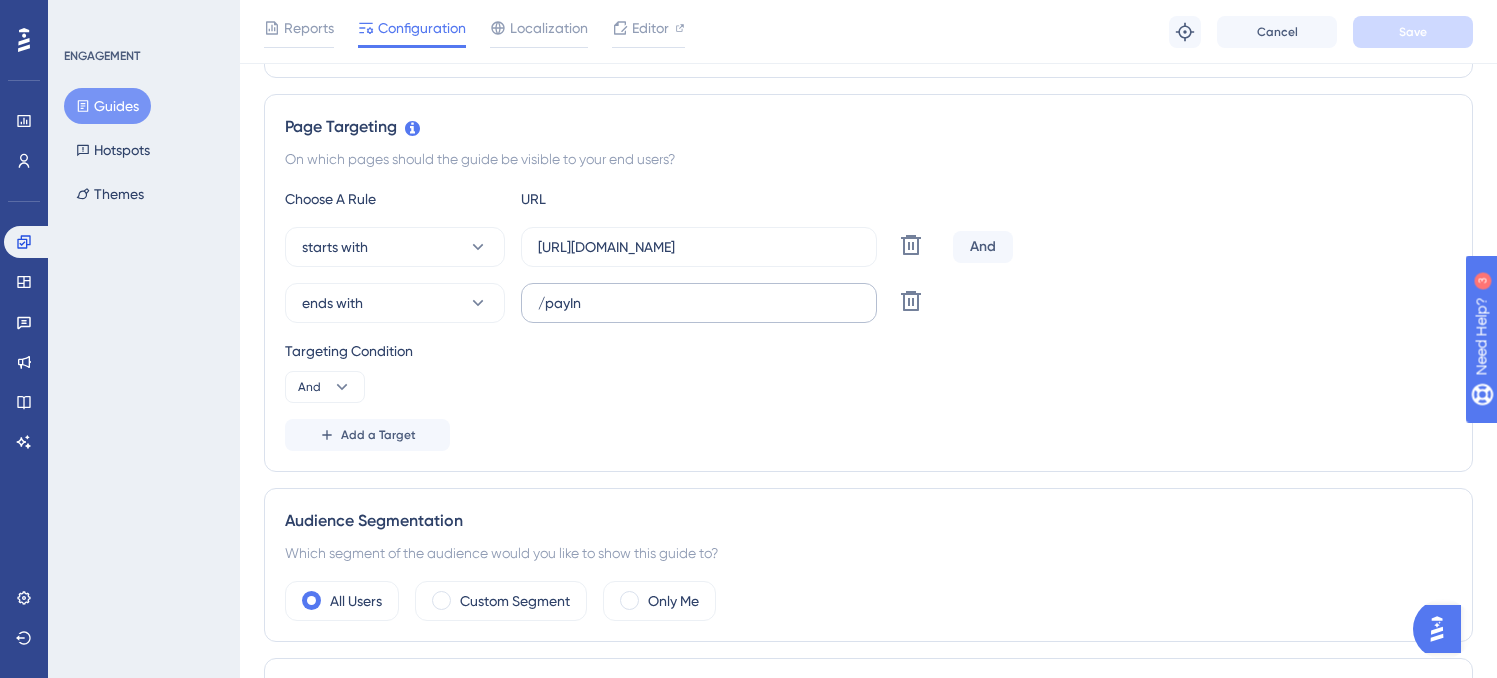 scroll, scrollTop: 427, scrollLeft: 0, axis: vertical 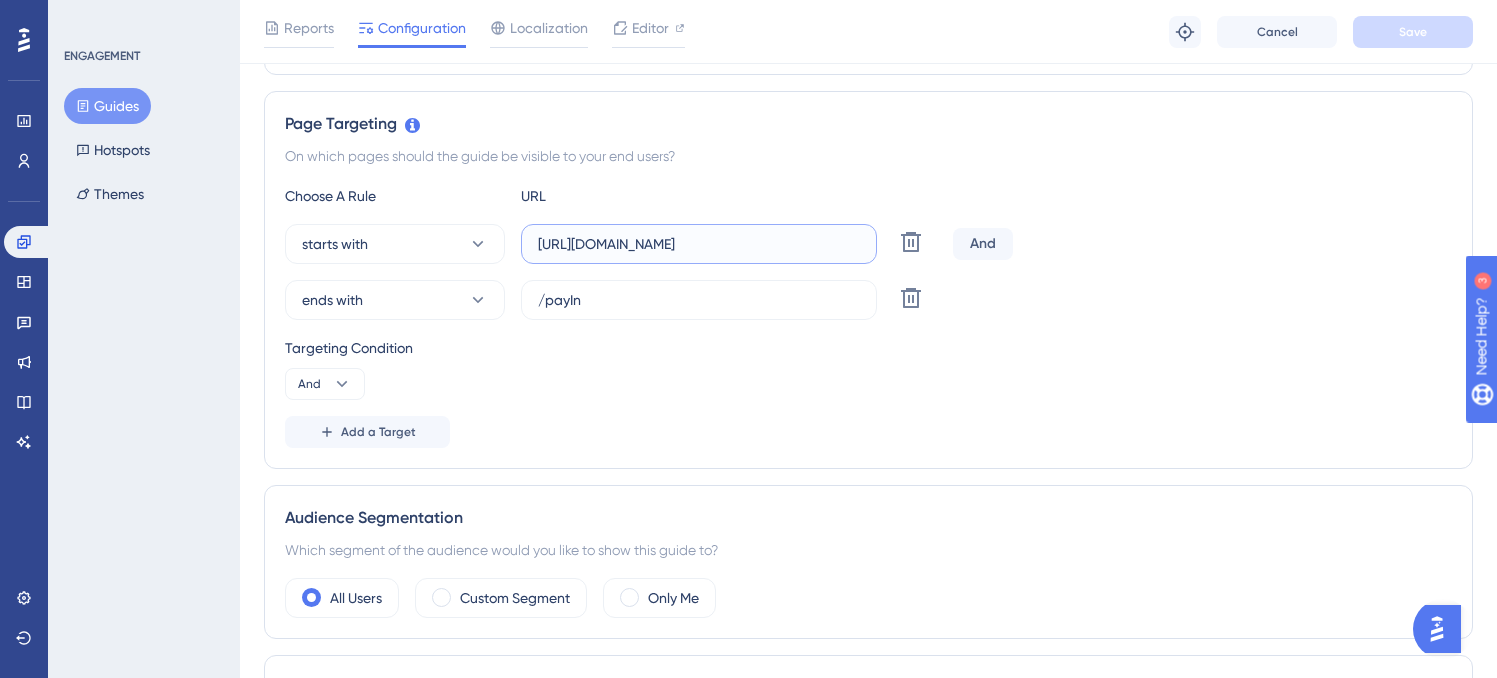drag, startPoint x: 795, startPoint y: 252, endPoint x: 739, endPoint y: 161, distance: 106.850365 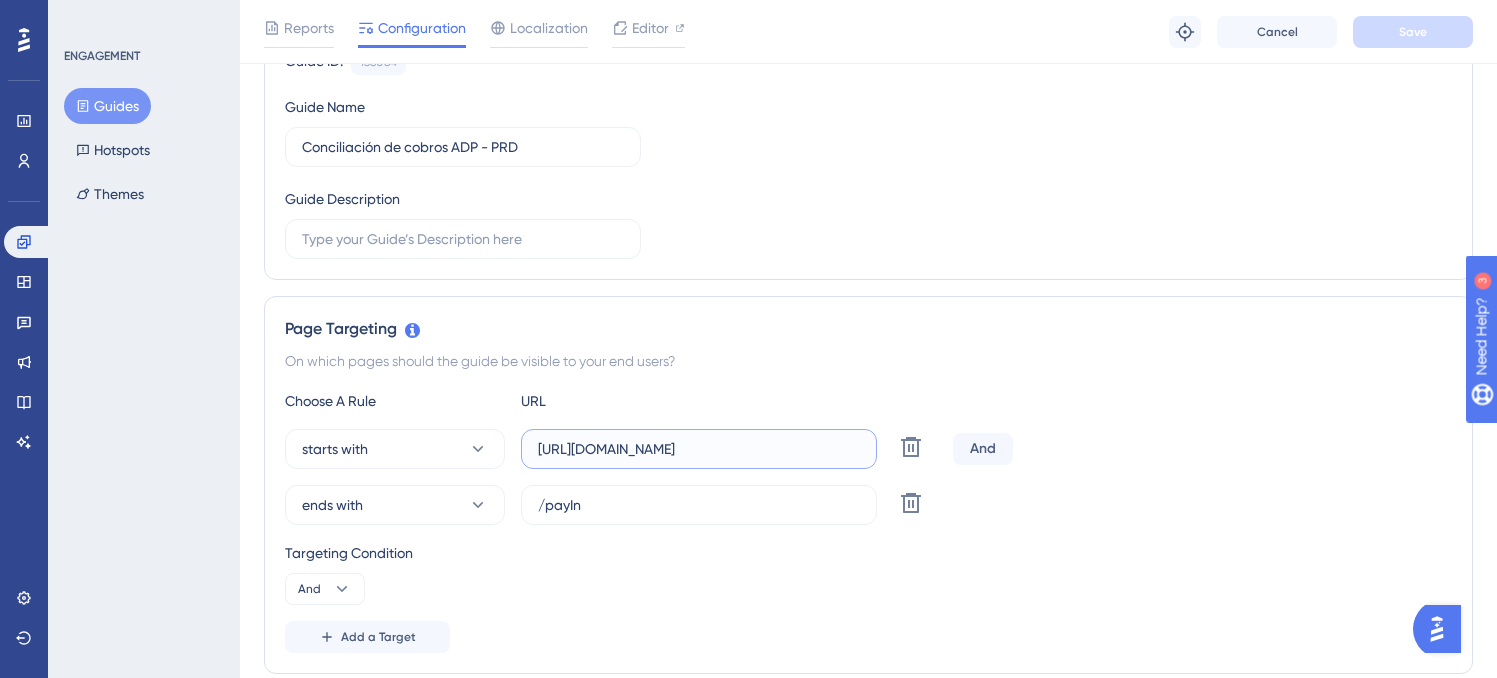 scroll, scrollTop: 0, scrollLeft: 0, axis: both 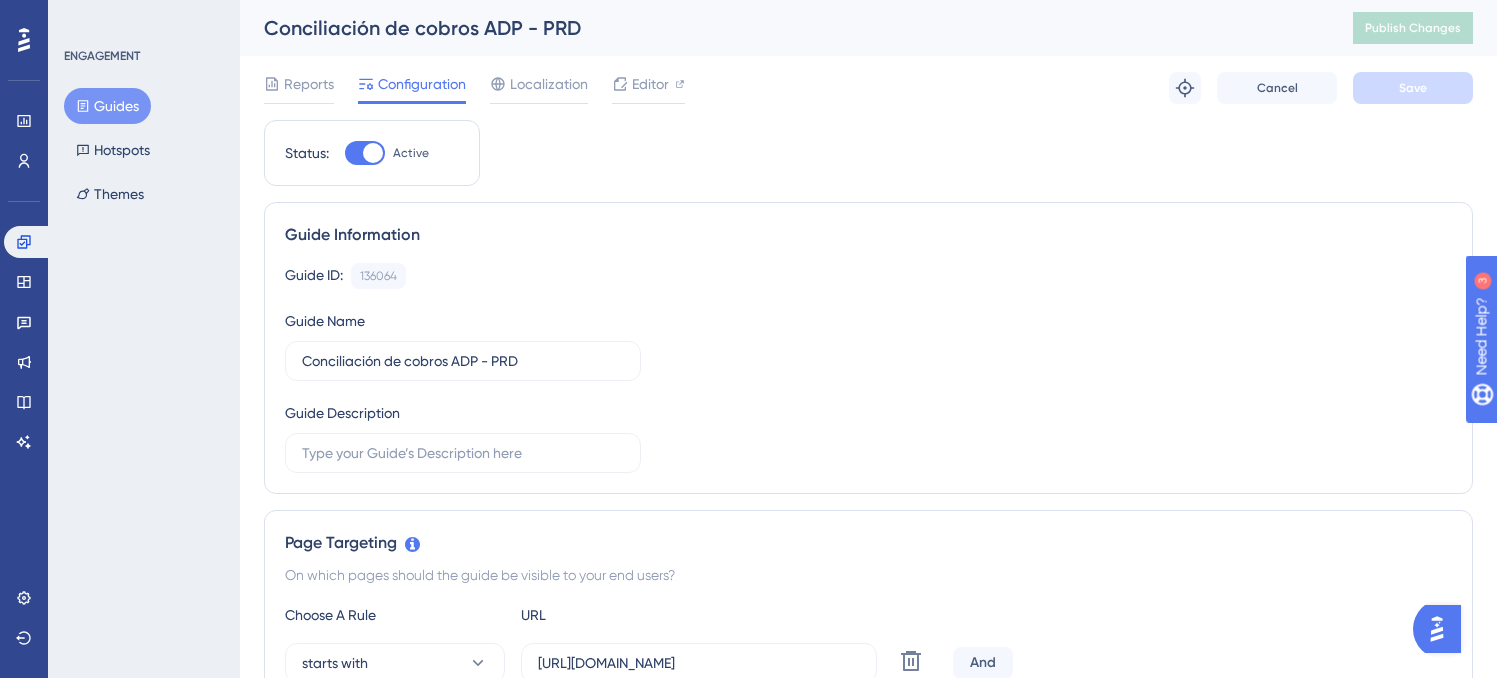click on "Guides" at bounding box center (107, 106) 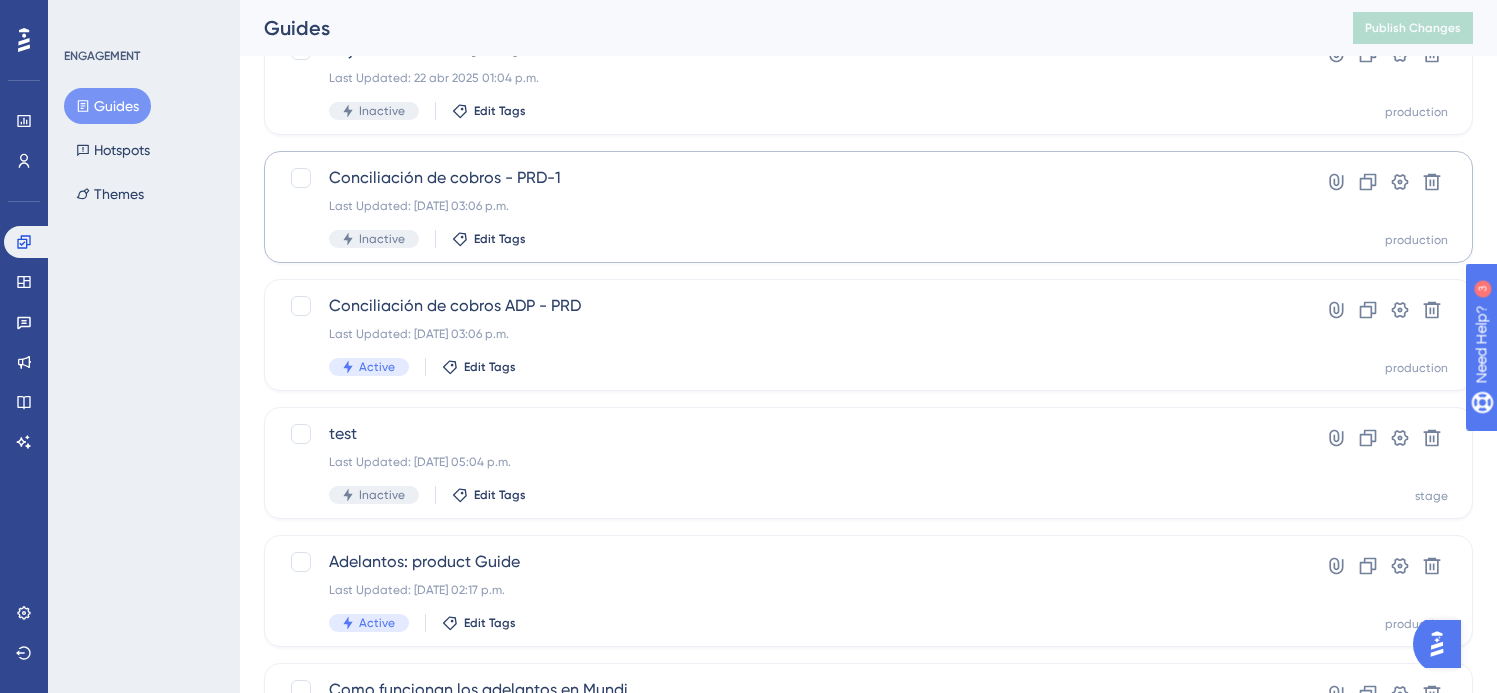 scroll, scrollTop: 718, scrollLeft: 0, axis: vertical 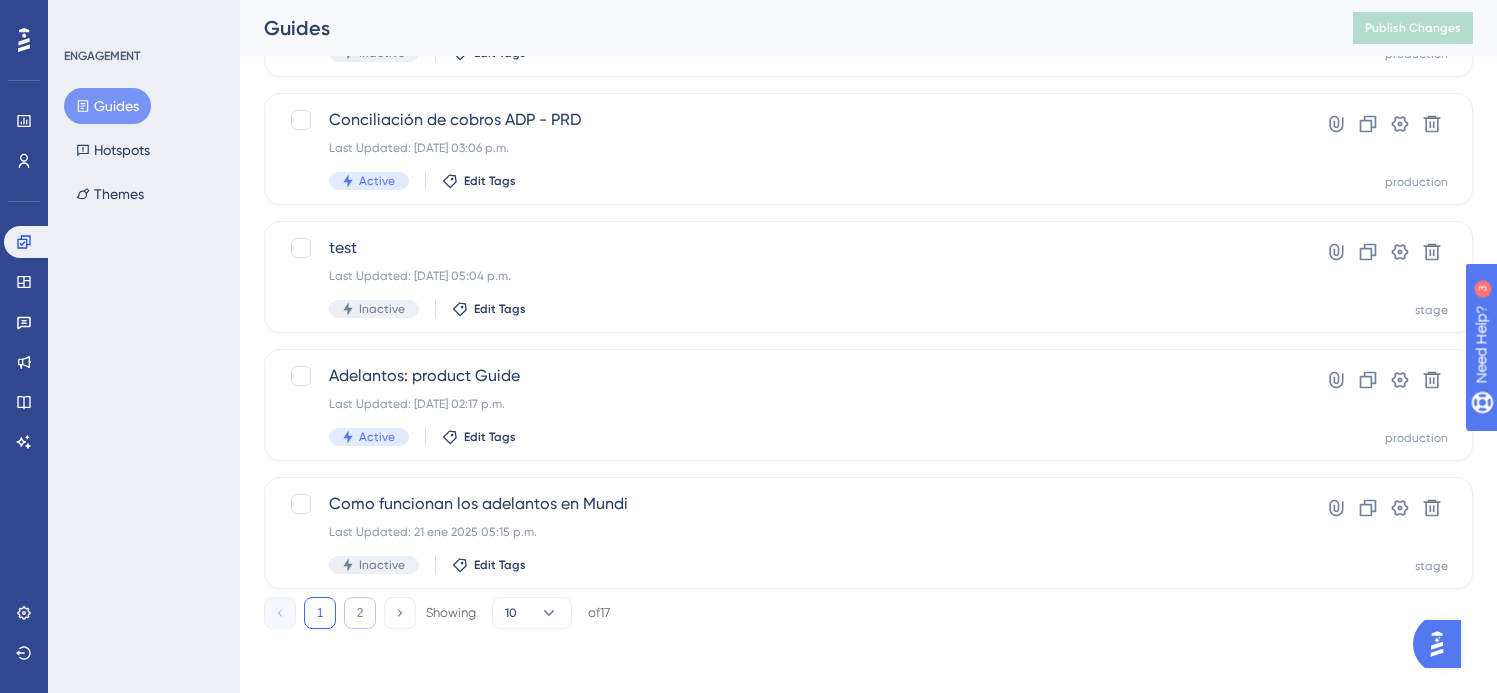click on "2" at bounding box center (360, 613) 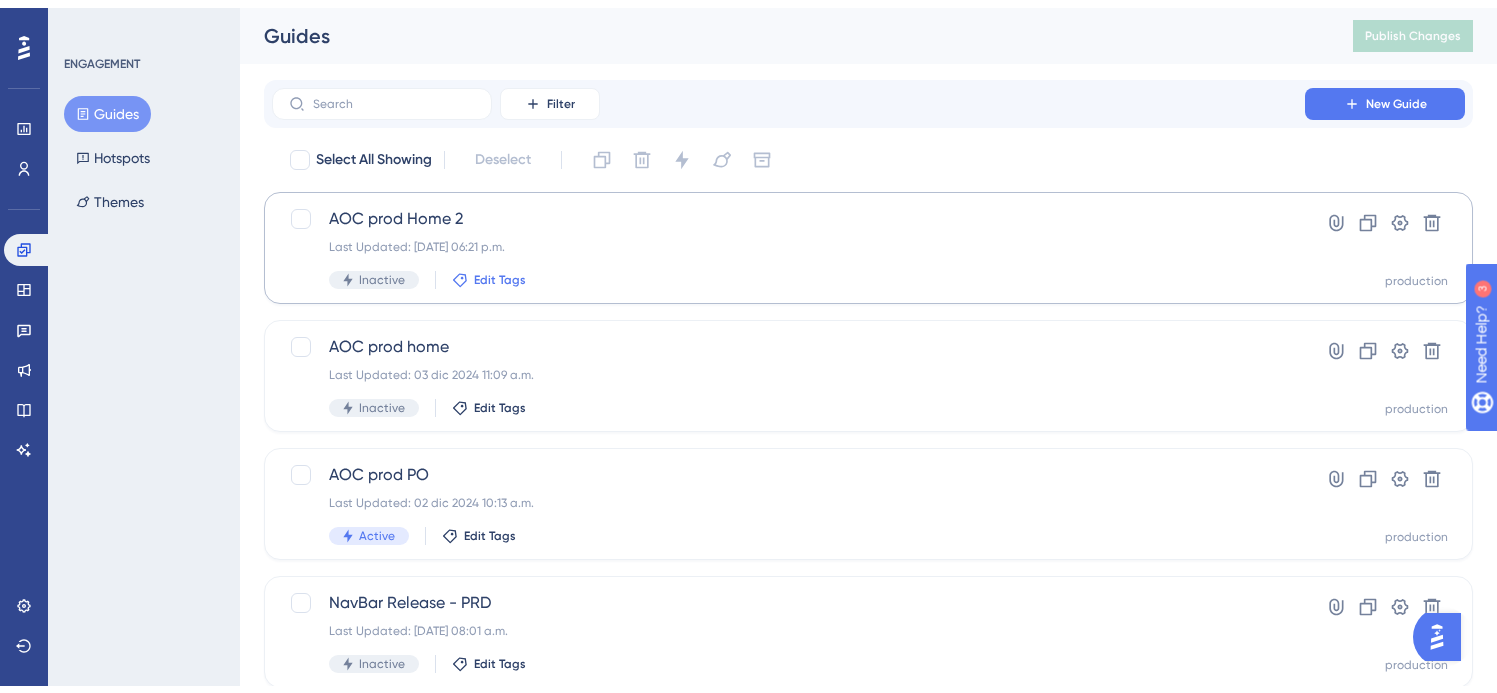 scroll, scrollTop: 475, scrollLeft: 0, axis: vertical 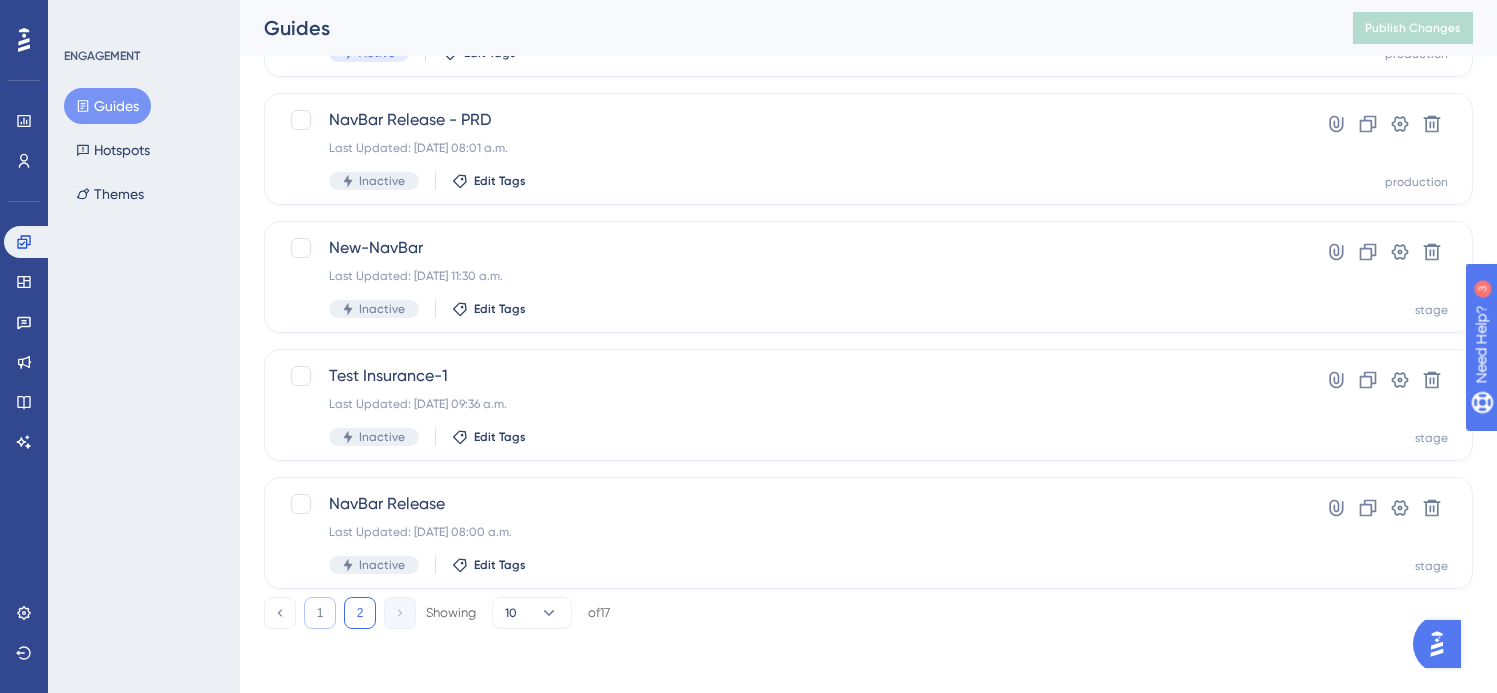 click on "1" at bounding box center (320, 613) 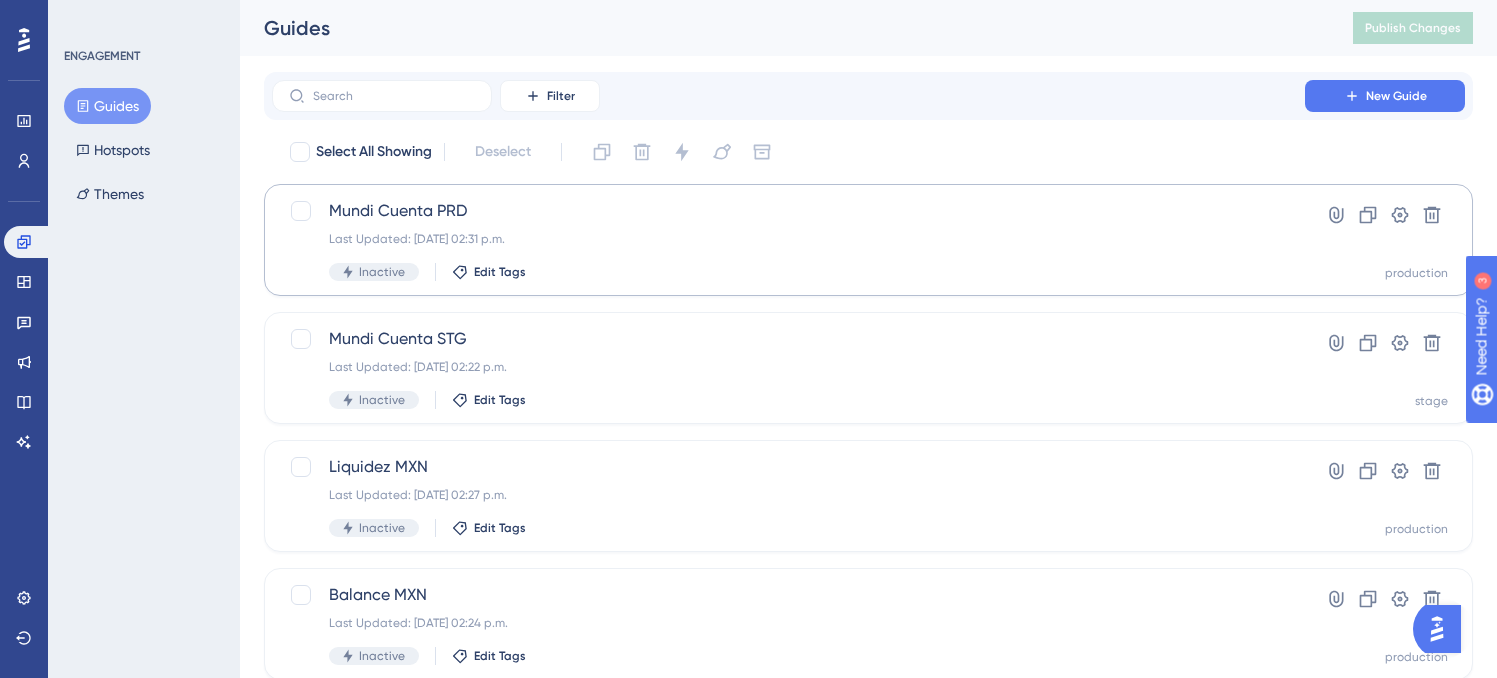 scroll, scrollTop: 0, scrollLeft: 12, axis: horizontal 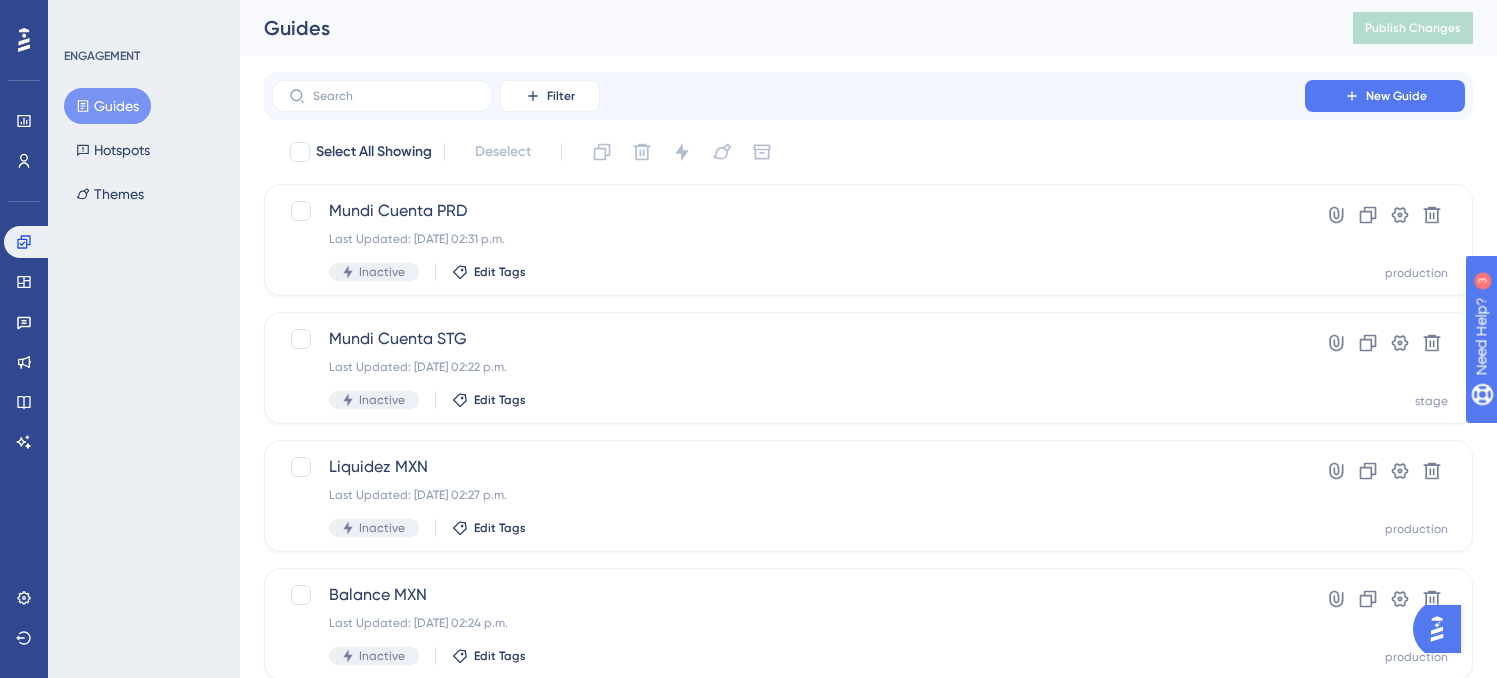click on "Select All Showing Deselect" at bounding box center [880, 152] 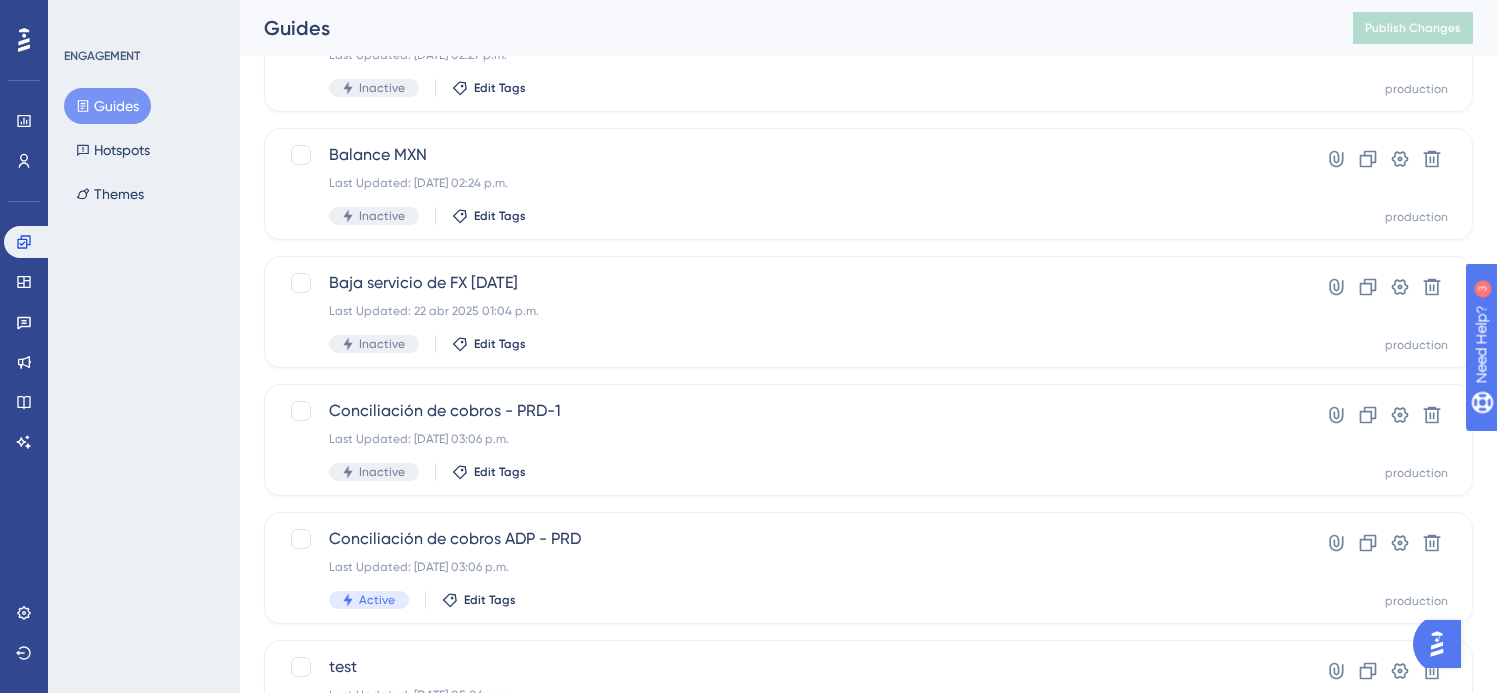 scroll, scrollTop: 437, scrollLeft: 0, axis: vertical 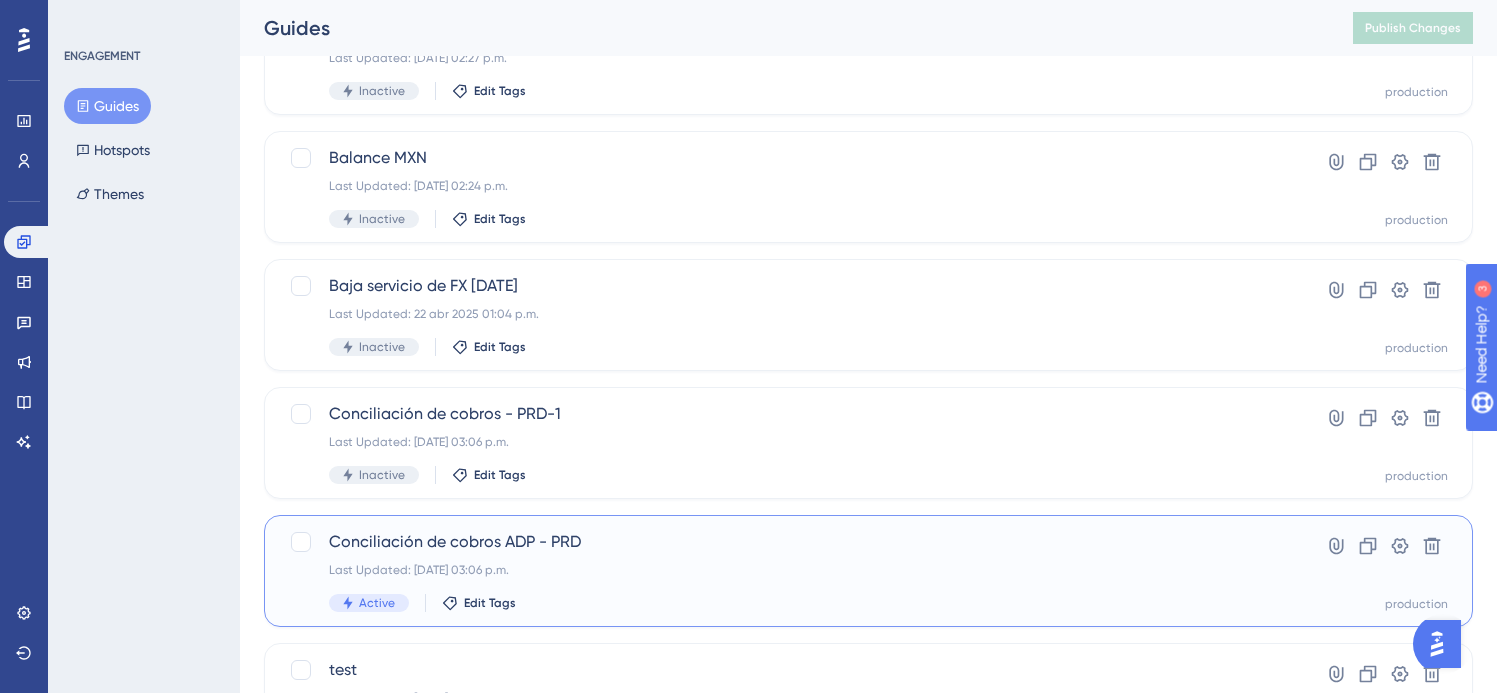 drag, startPoint x: 360, startPoint y: 544, endPoint x: 158, endPoint y: 582, distance: 205.54318 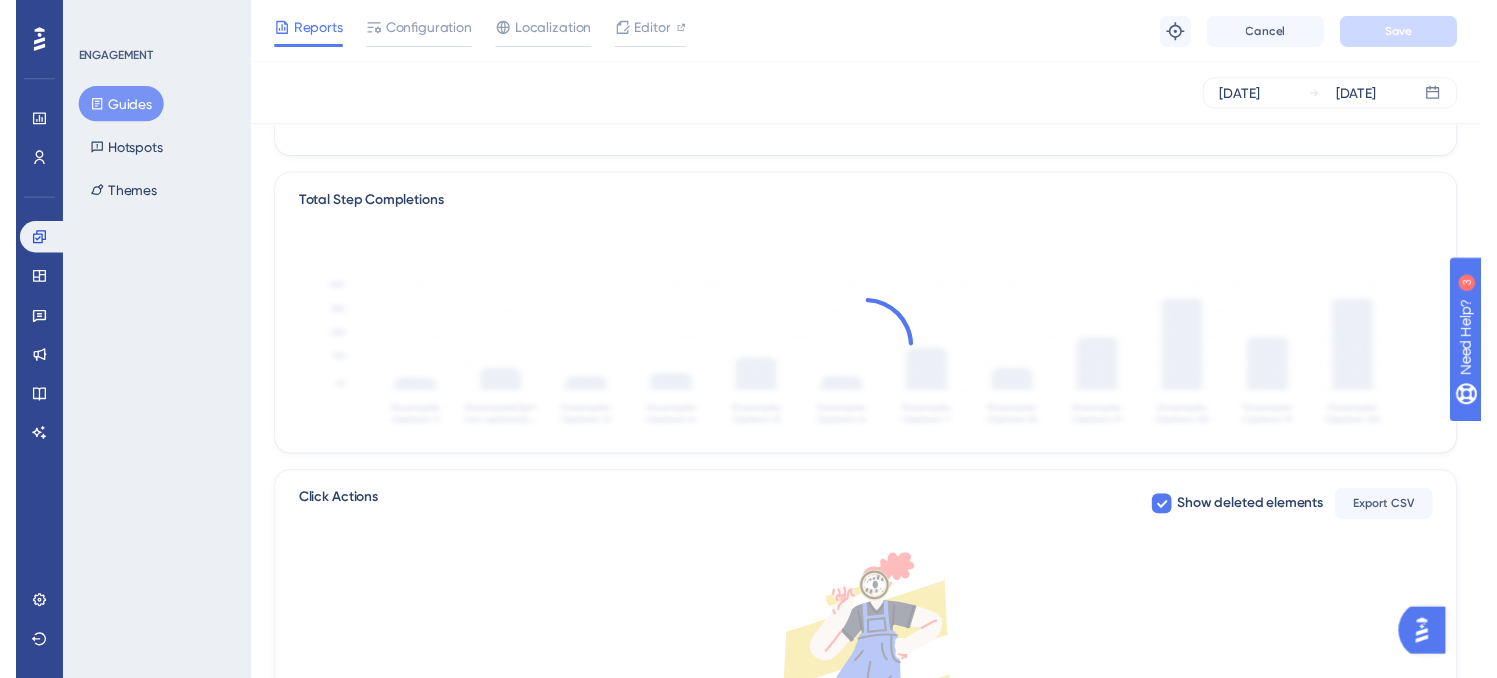 scroll, scrollTop: 0, scrollLeft: 0, axis: both 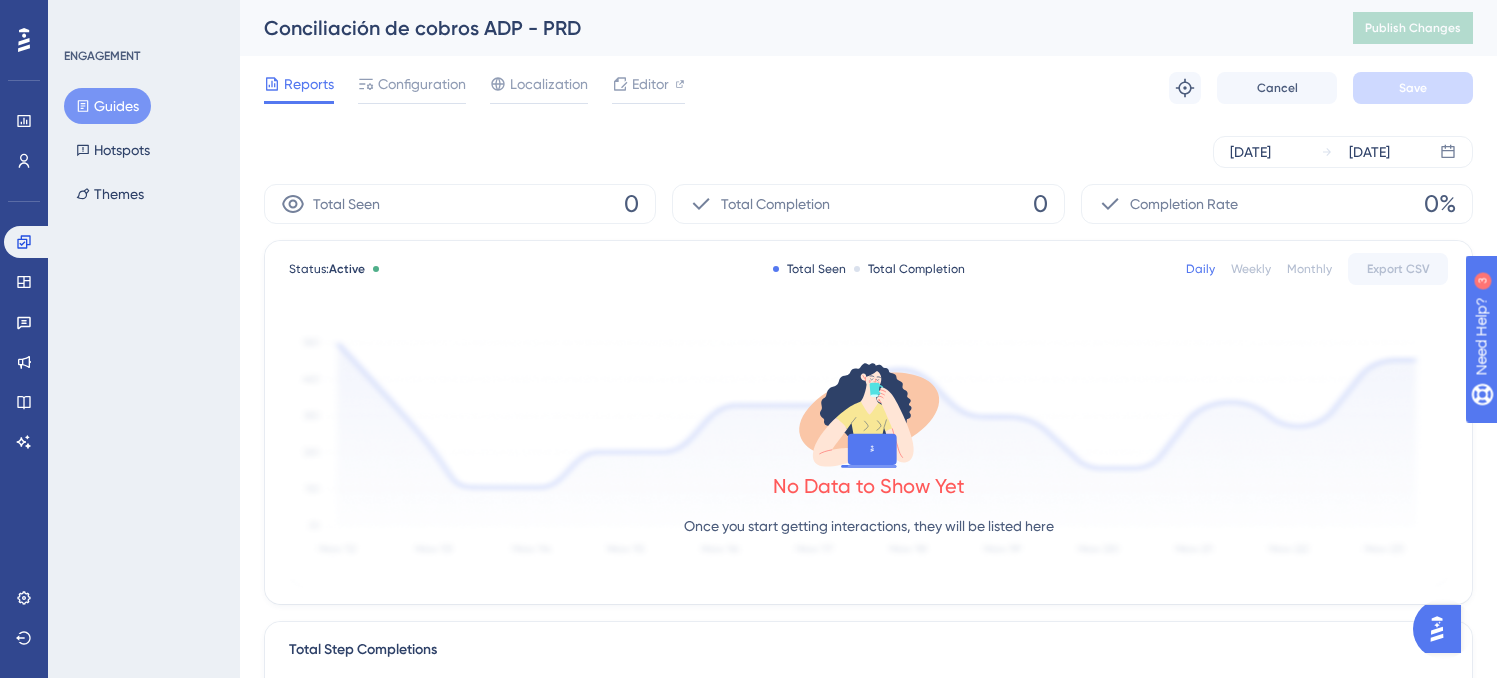 click on "Guides" at bounding box center [107, 106] 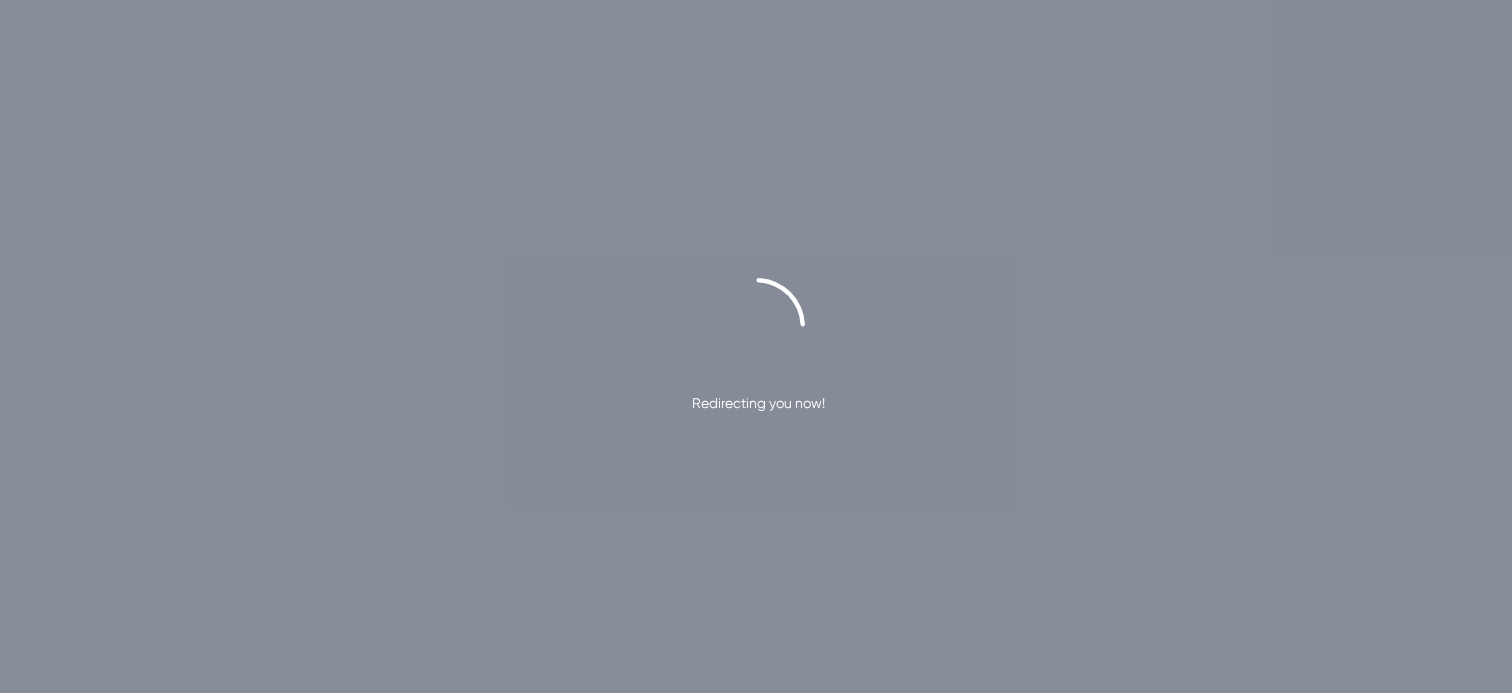 scroll, scrollTop: 0, scrollLeft: 0, axis: both 